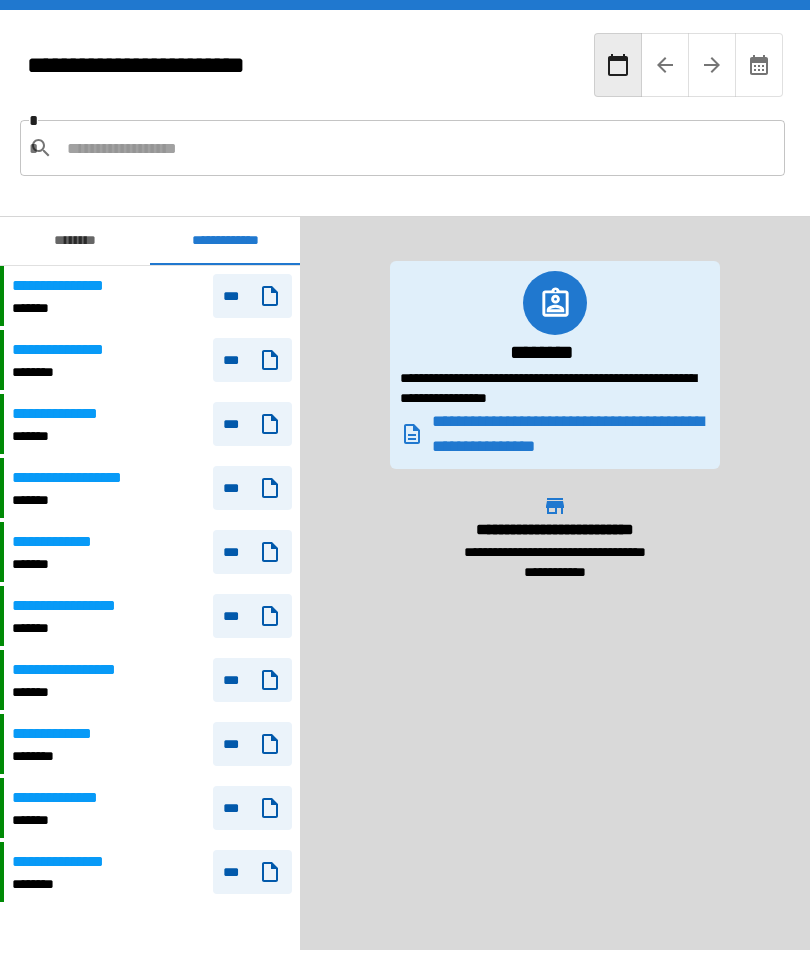 scroll, scrollTop: 64, scrollLeft: 0, axis: vertical 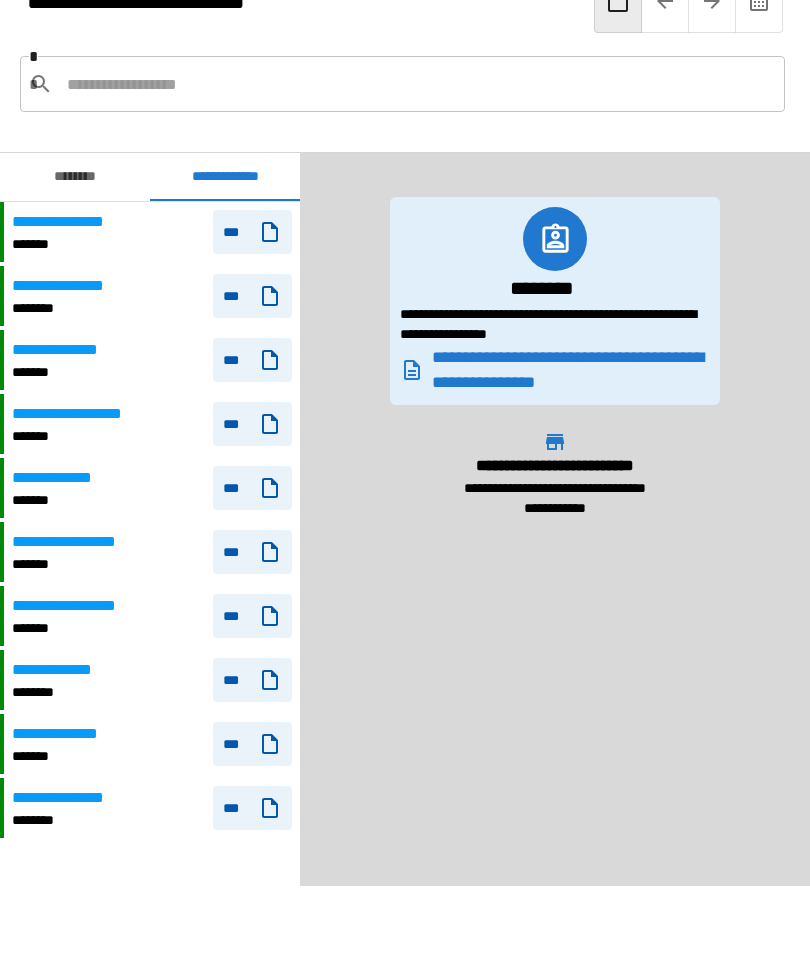 click on "*******" at bounding box center [78, 628] 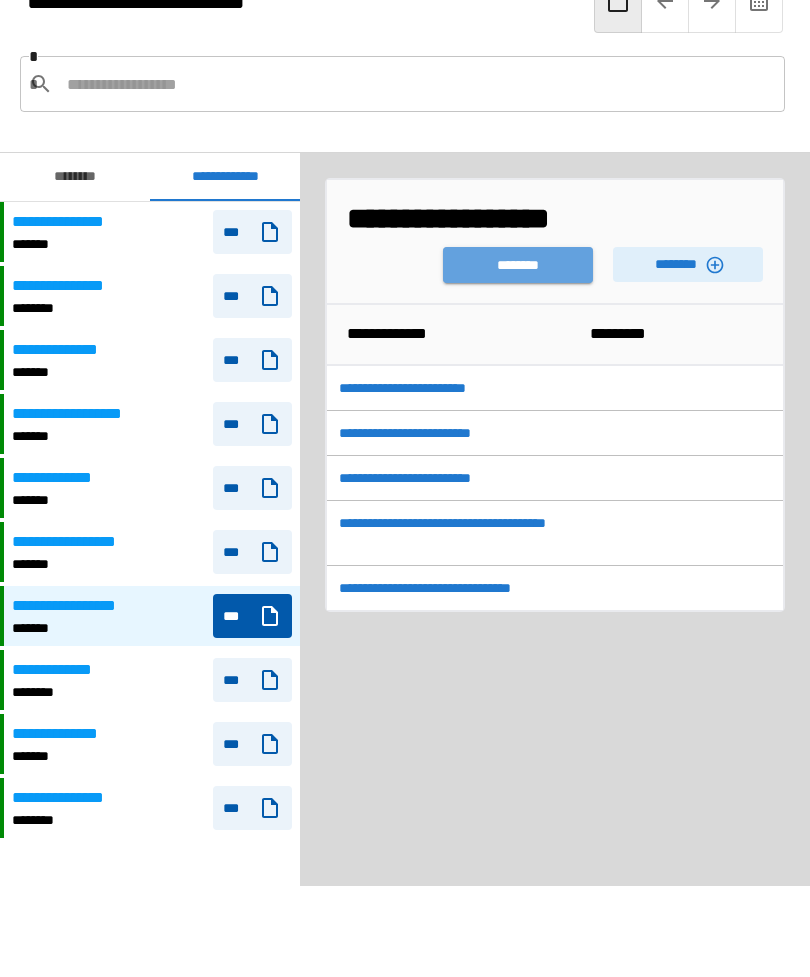 click on "********" at bounding box center (518, 265) 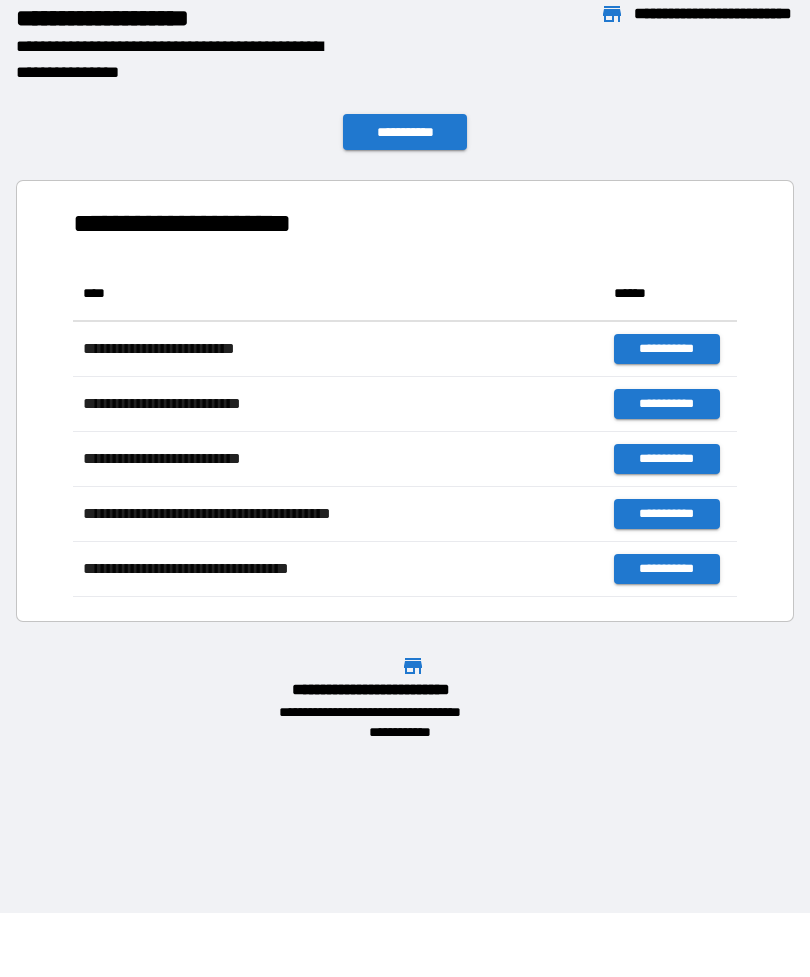 scroll, scrollTop: 331, scrollLeft: 664, axis: both 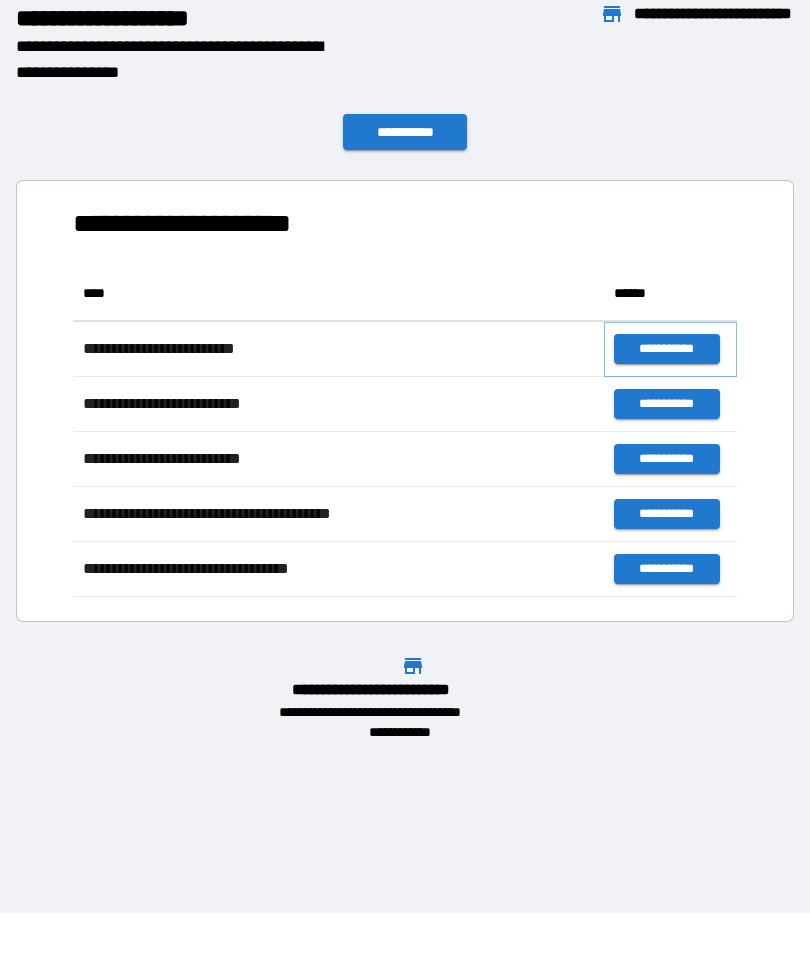 click on "**********" at bounding box center (666, 349) 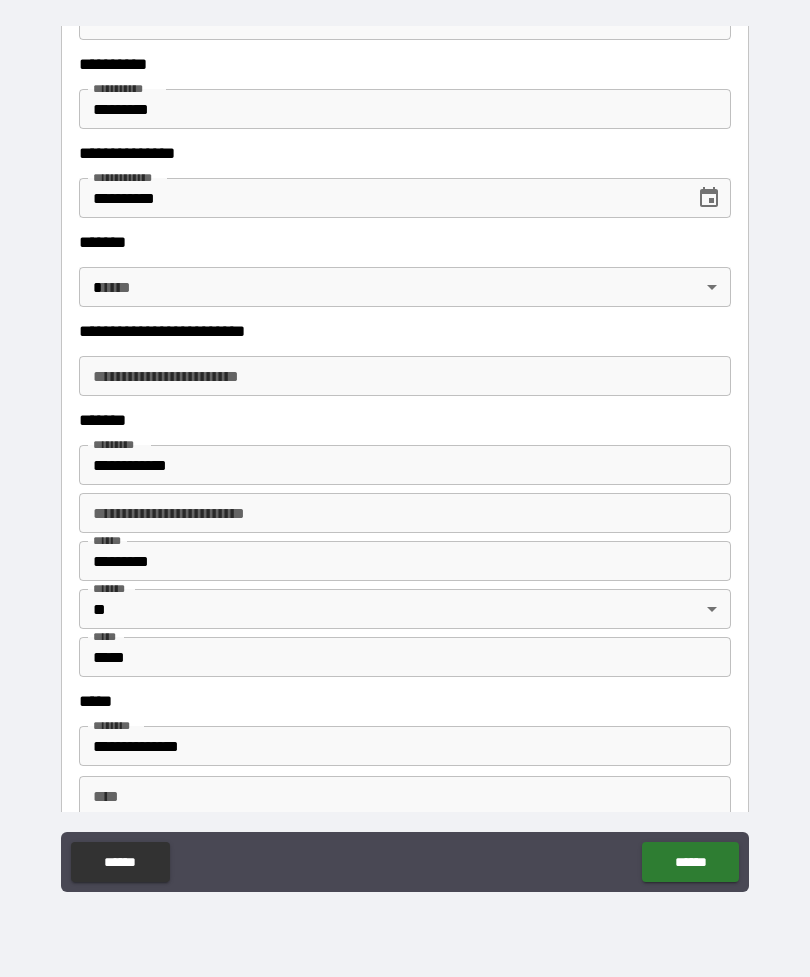scroll, scrollTop: 267, scrollLeft: 0, axis: vertical 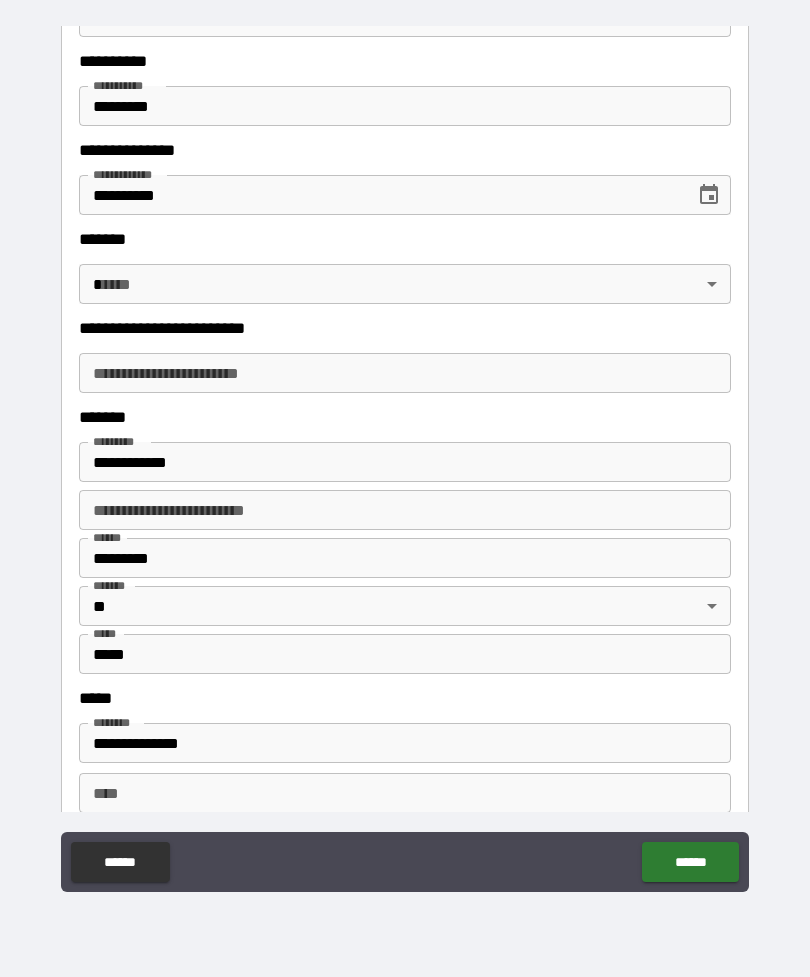 click on "**********" at bounding box center [405, 456] 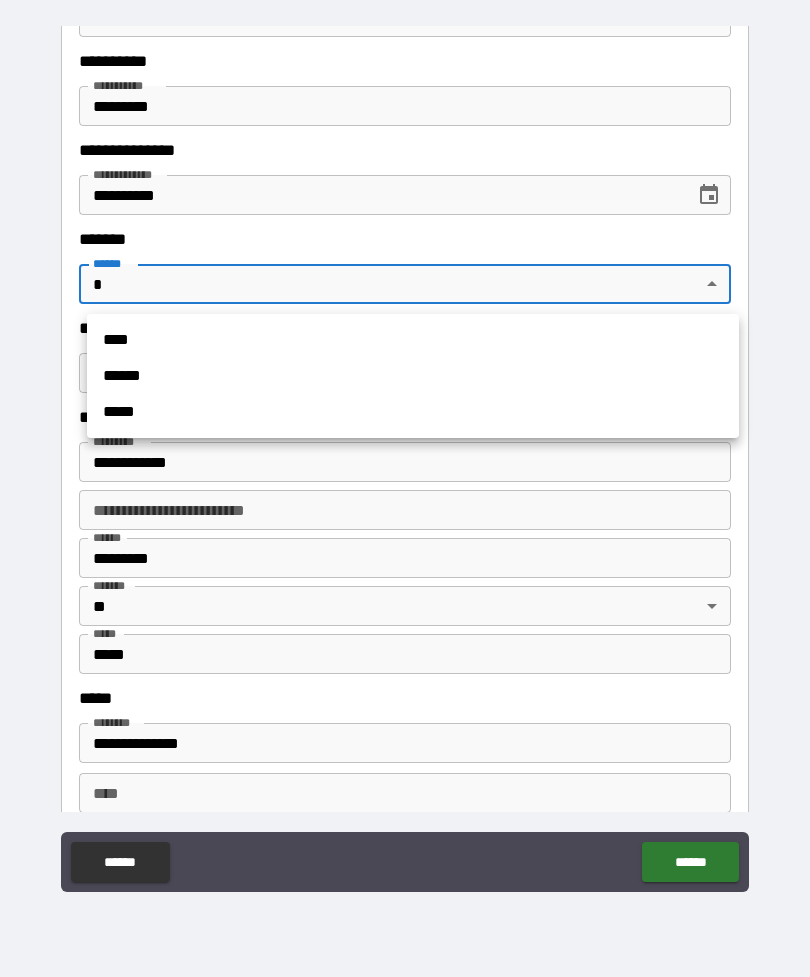 click on "******" at bounding box center (413, 376) 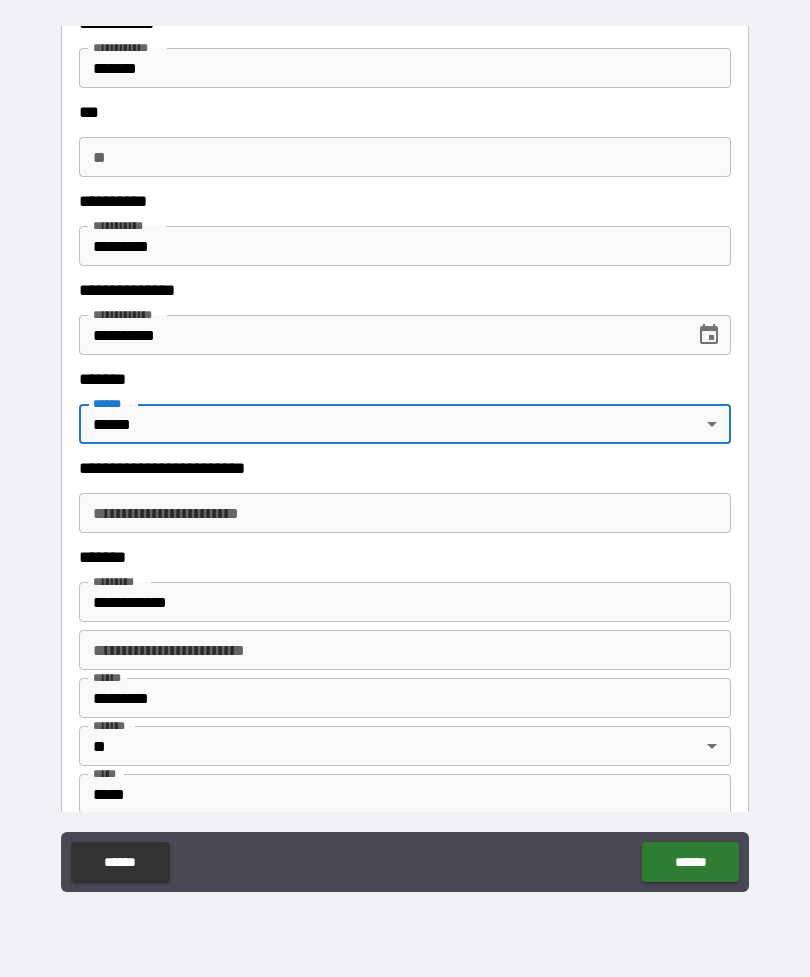 scroll, scrollTop: 126, scrollLeft: 0, axis: vertical 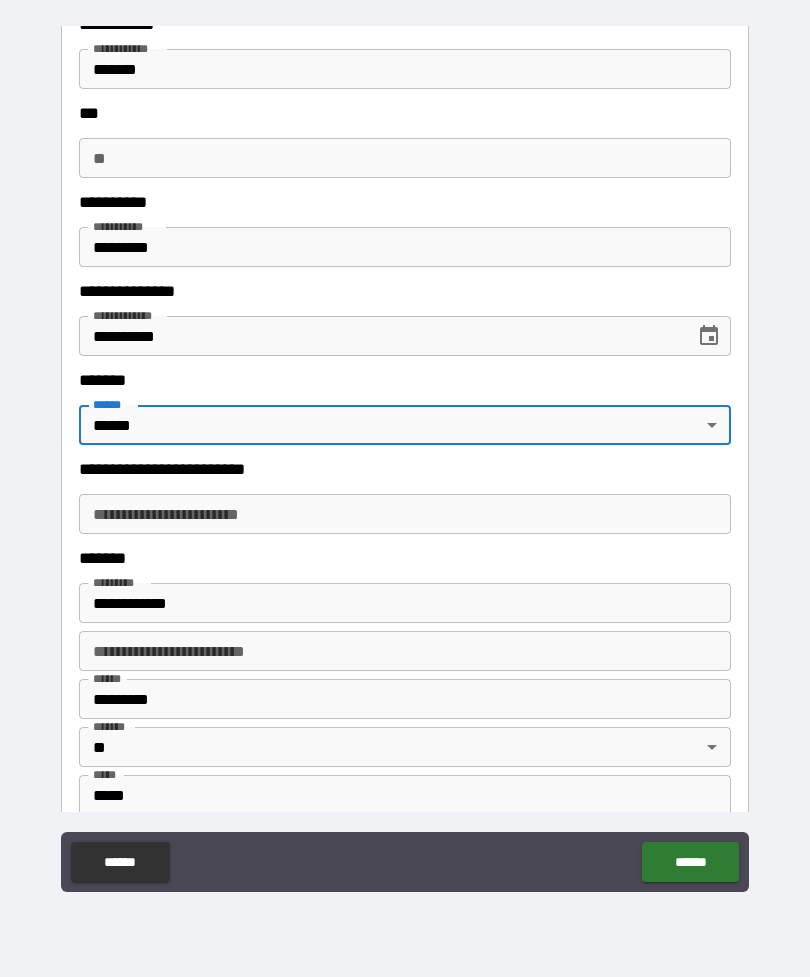 click on "**********" at bounding box center (405, 514) 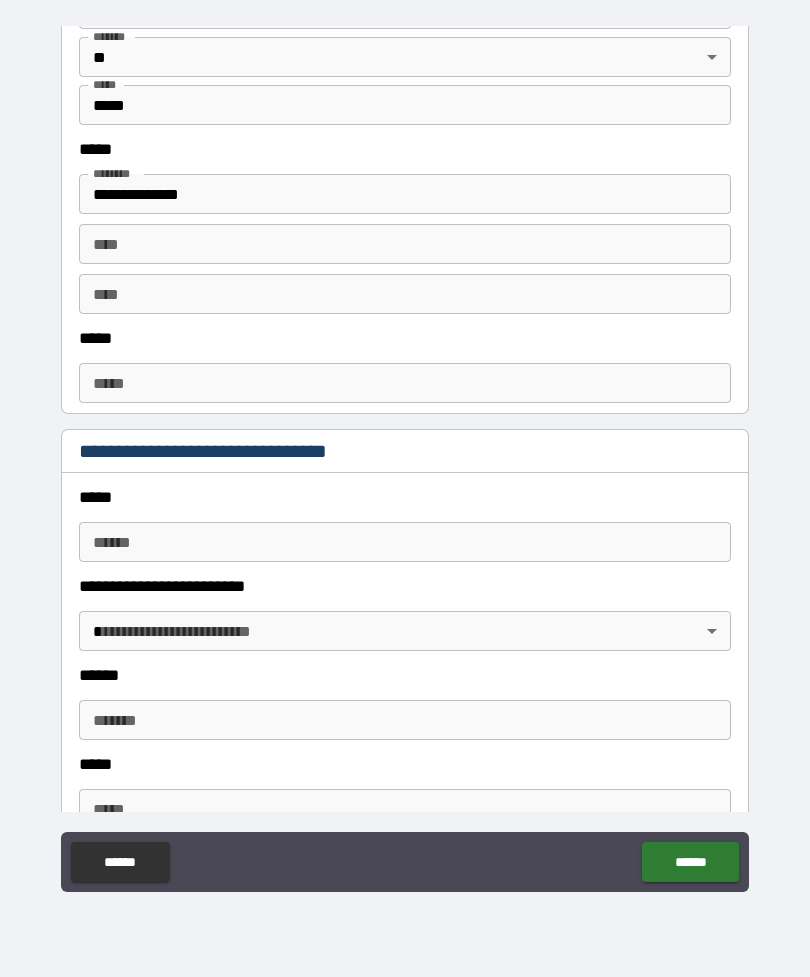 scroll, scrollTop: 855, scrollLeft: 0, axis: vertical 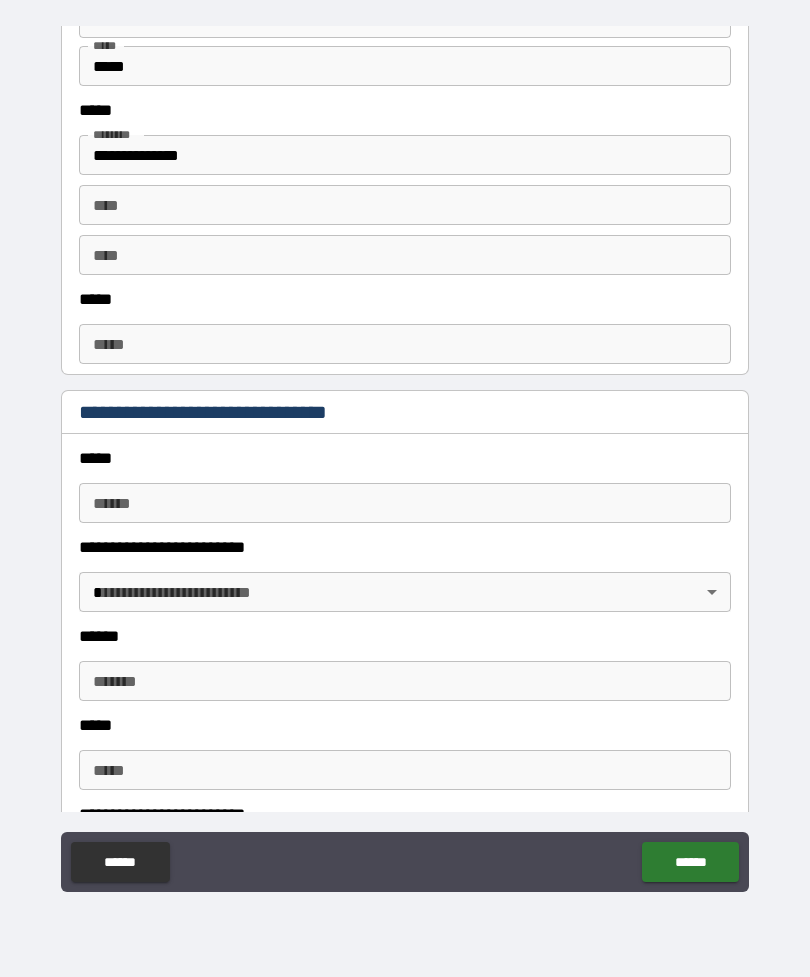 type on "*****" 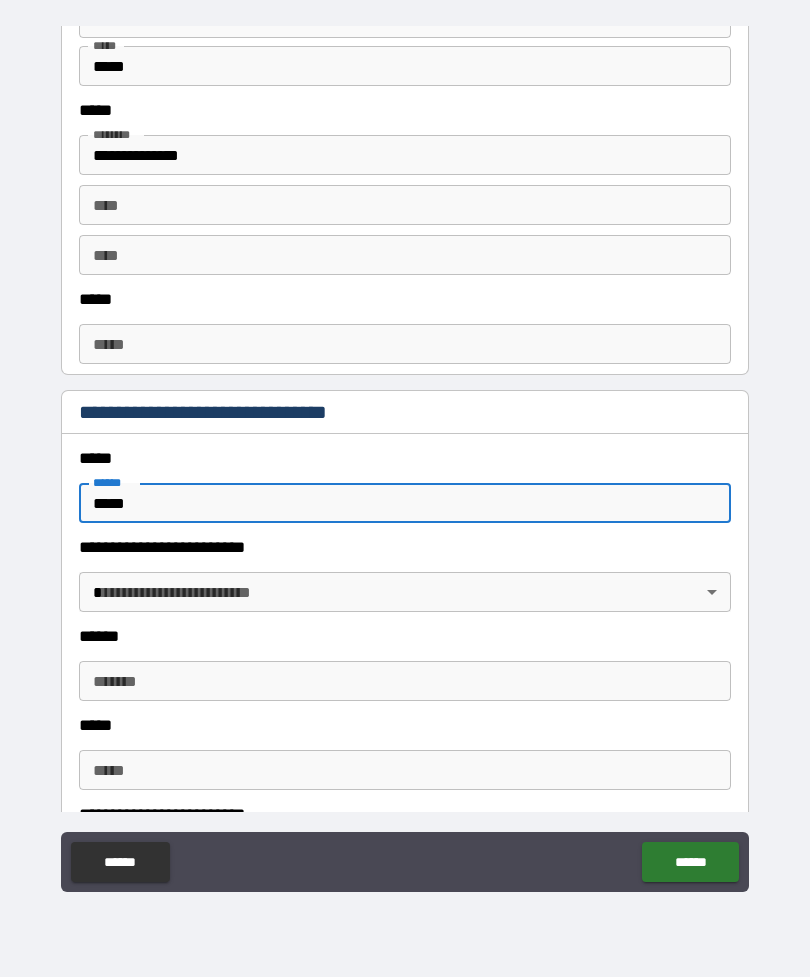 scroll, scrollTop: 1048, scrollLeft: 0, axis: vertical 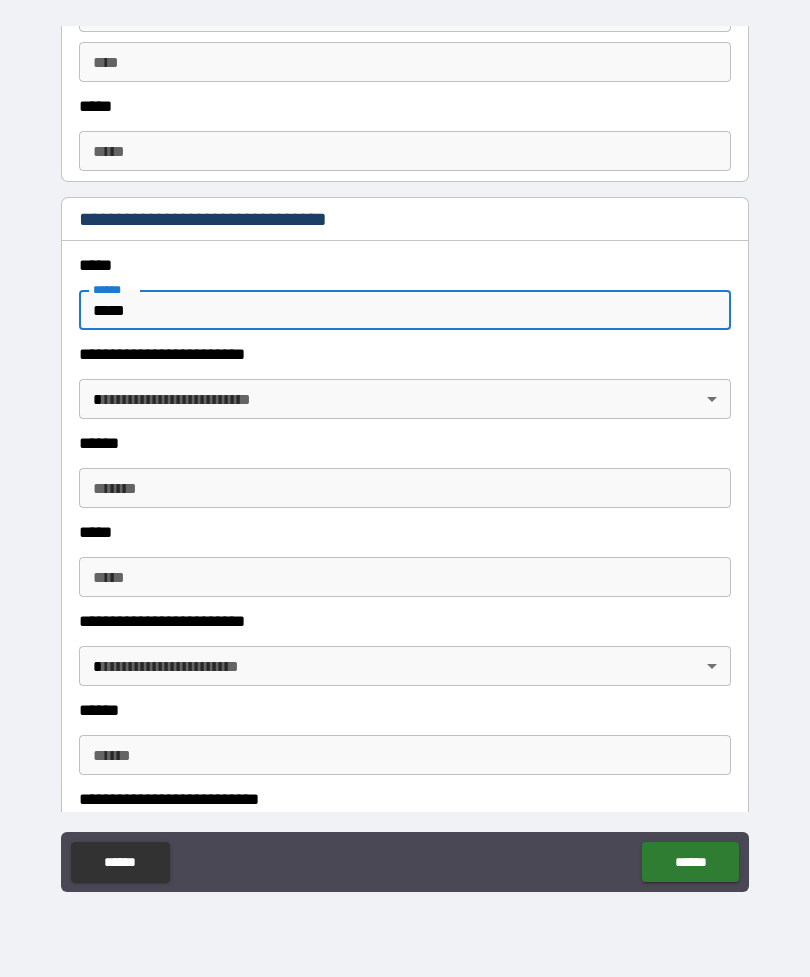 type on "*****" 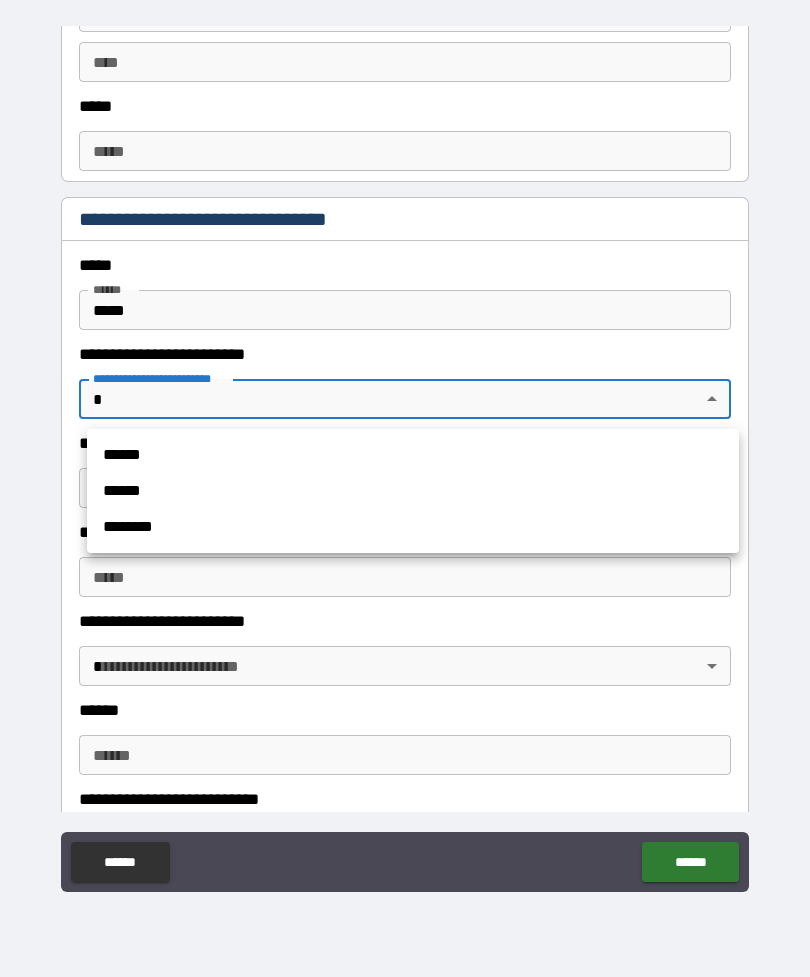 click on "******" at bounding box center [413, 491] 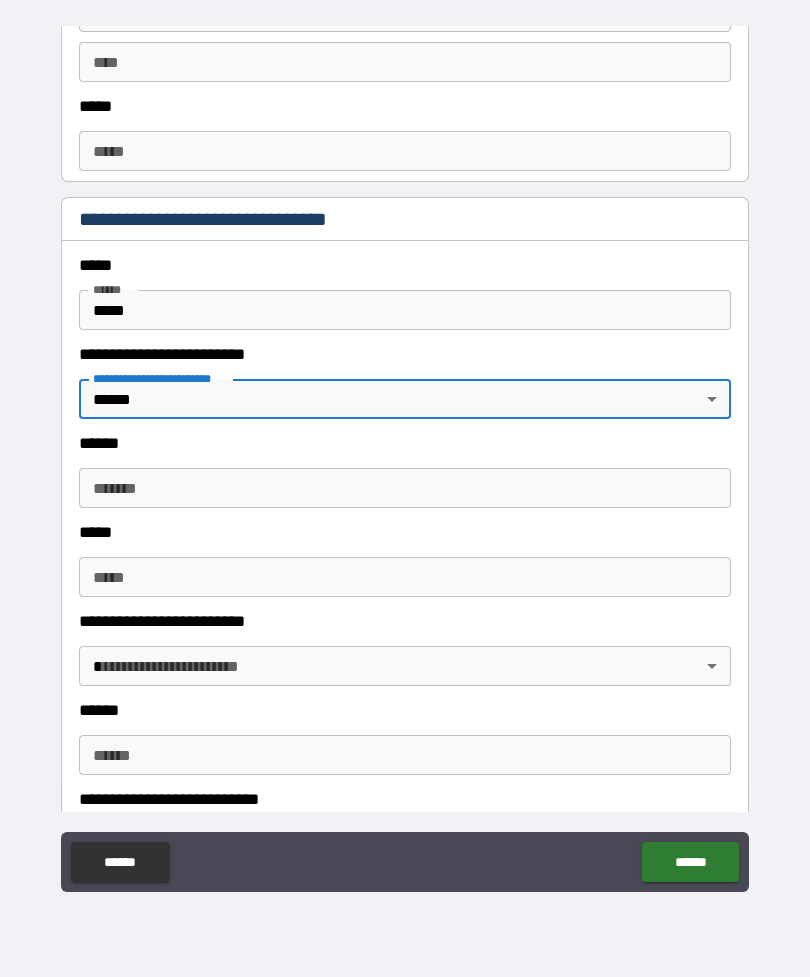 click on "*****   *" at bounding box center (405, 488) 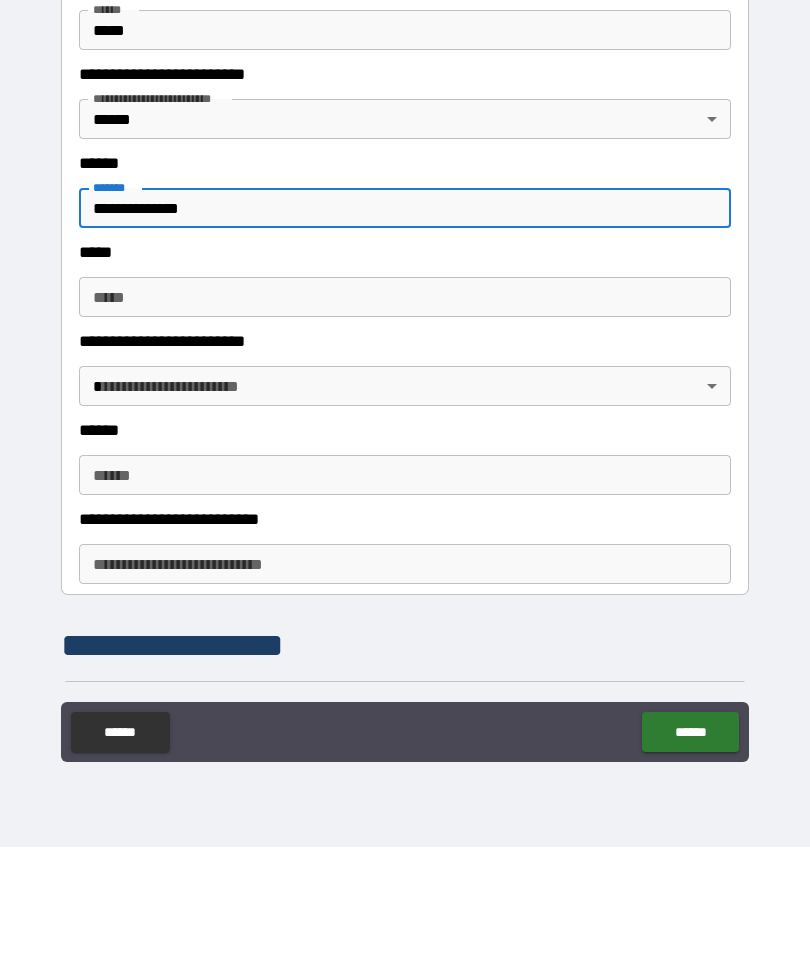 scroll, scrollTop: 1202, scrollLeft: 0, axis: vertical 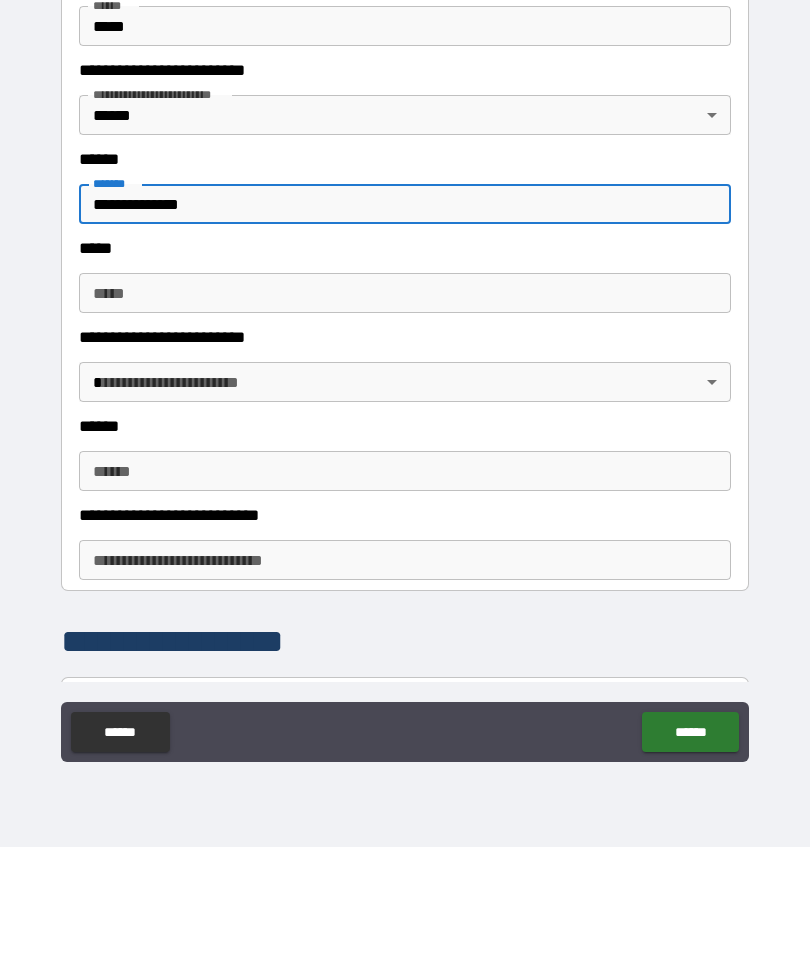 type on "**********" 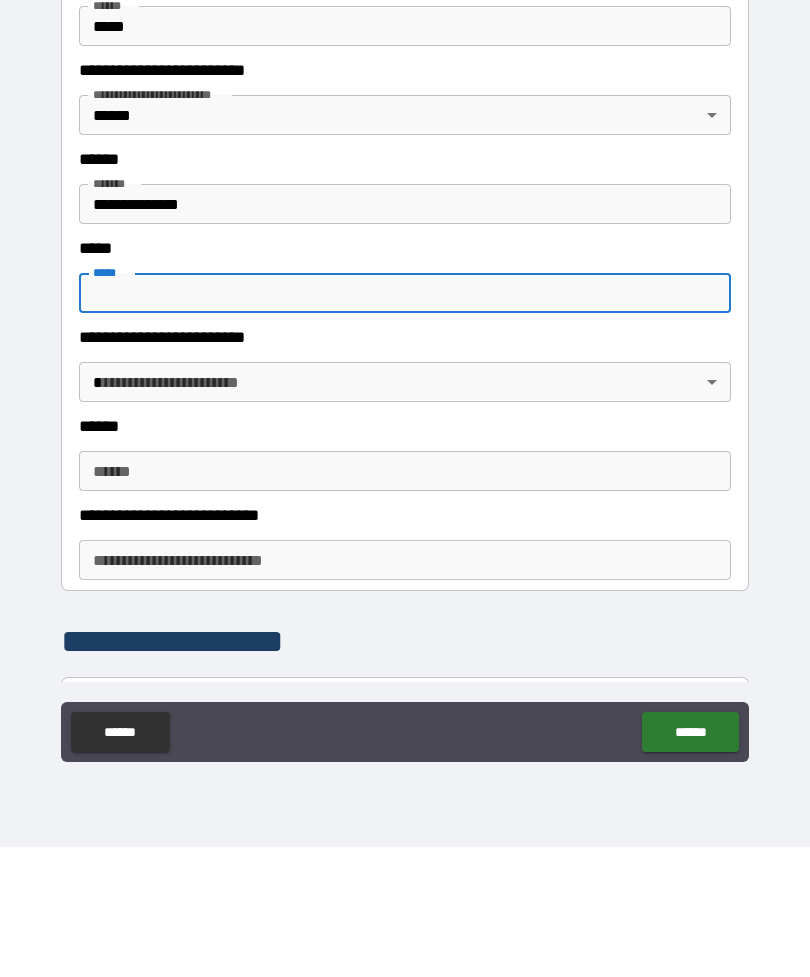 click on "*****" at bounding box center [405, 156] 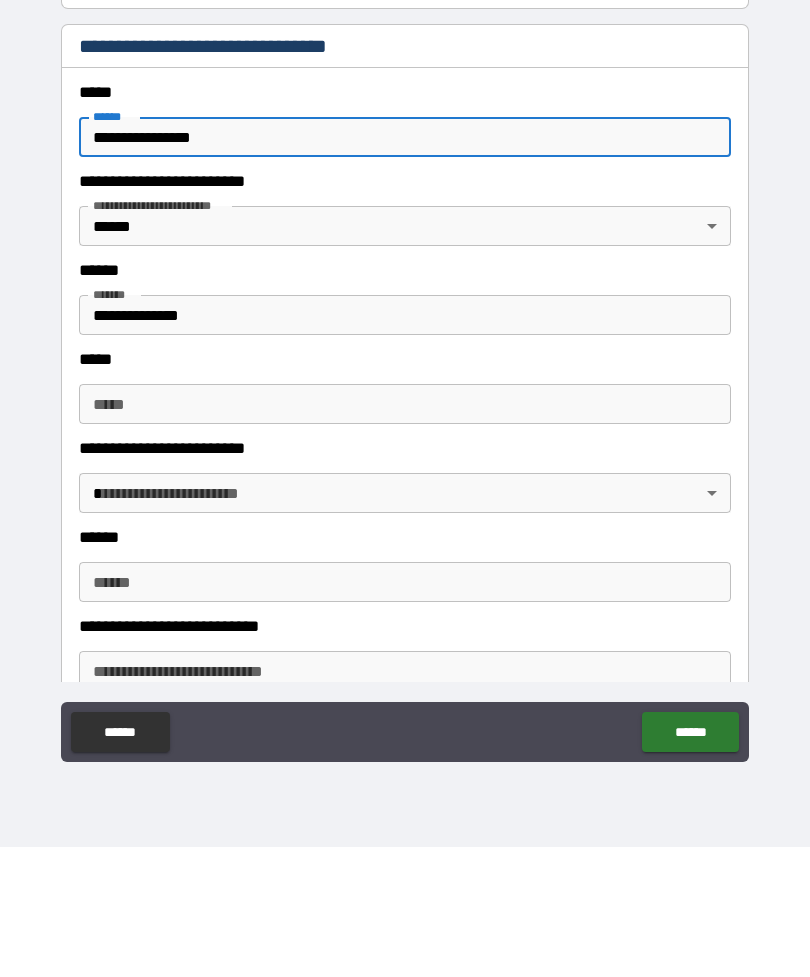 scroll, scrollTop: 1089, scrollLeft: 0, axis: vertical 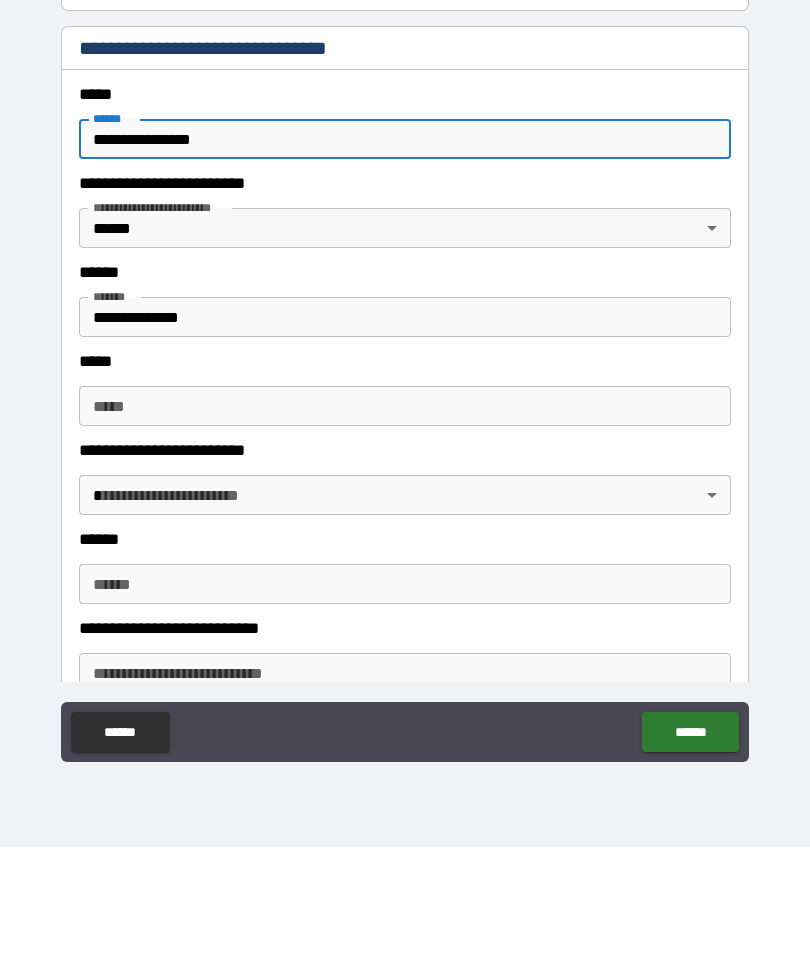 type on "**********" 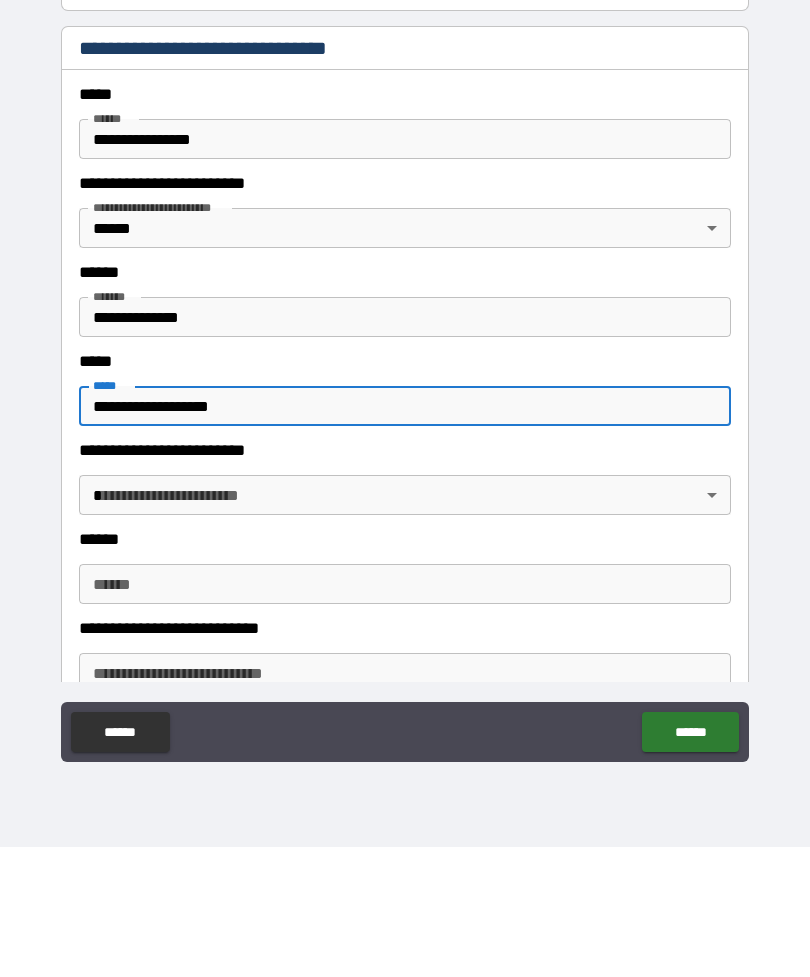 type on "**********" 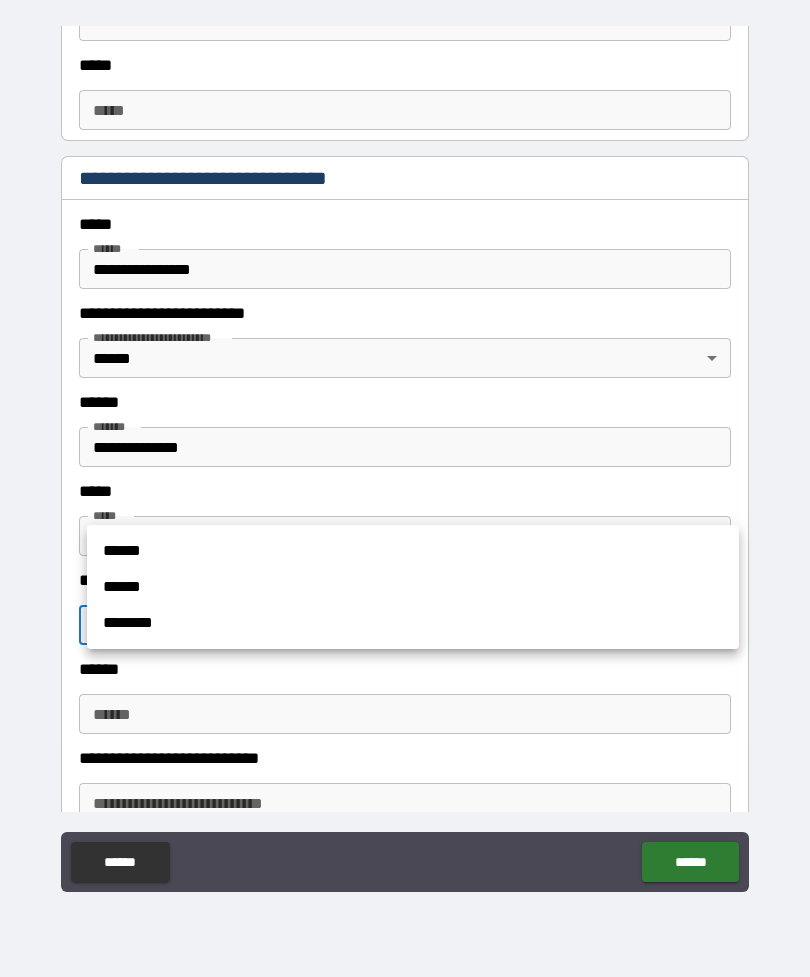 click on "******" at bounding box center [413, 551] 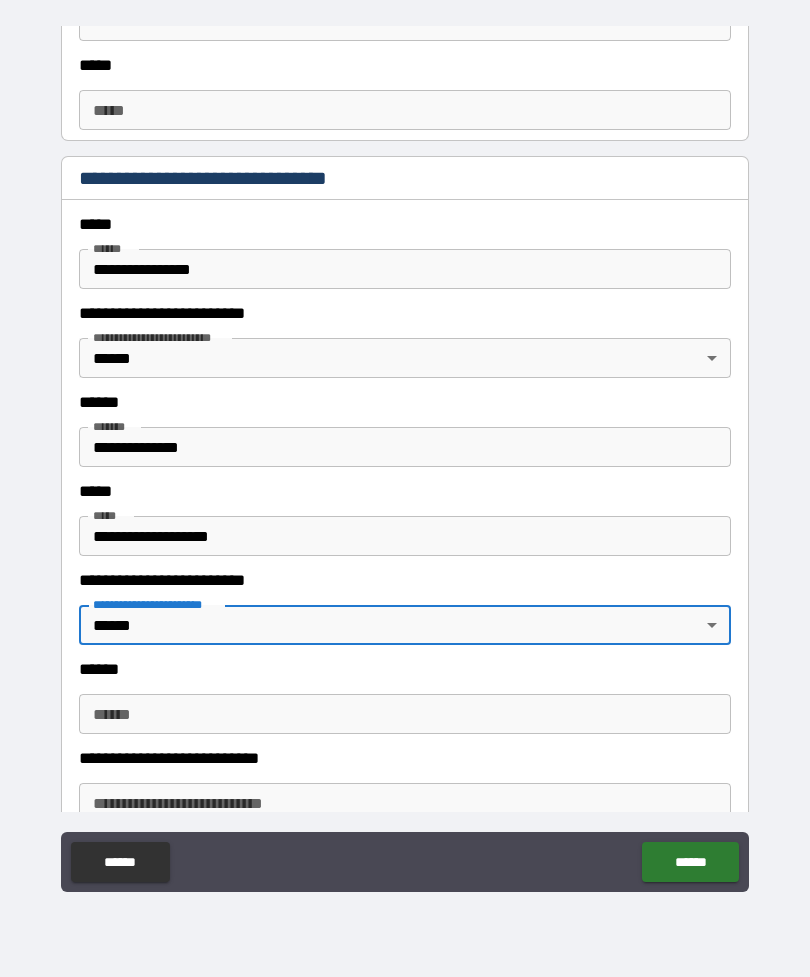 type on "******" 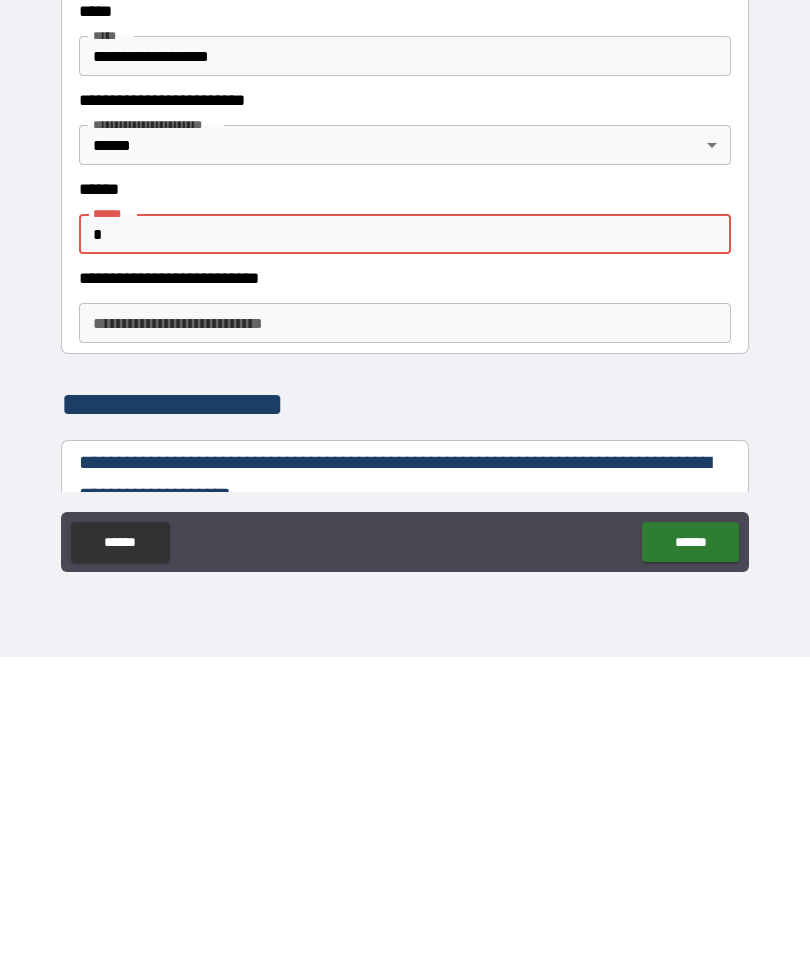 scroll, scrollTop: 1253, scrollLeft: 0, axis: vertical 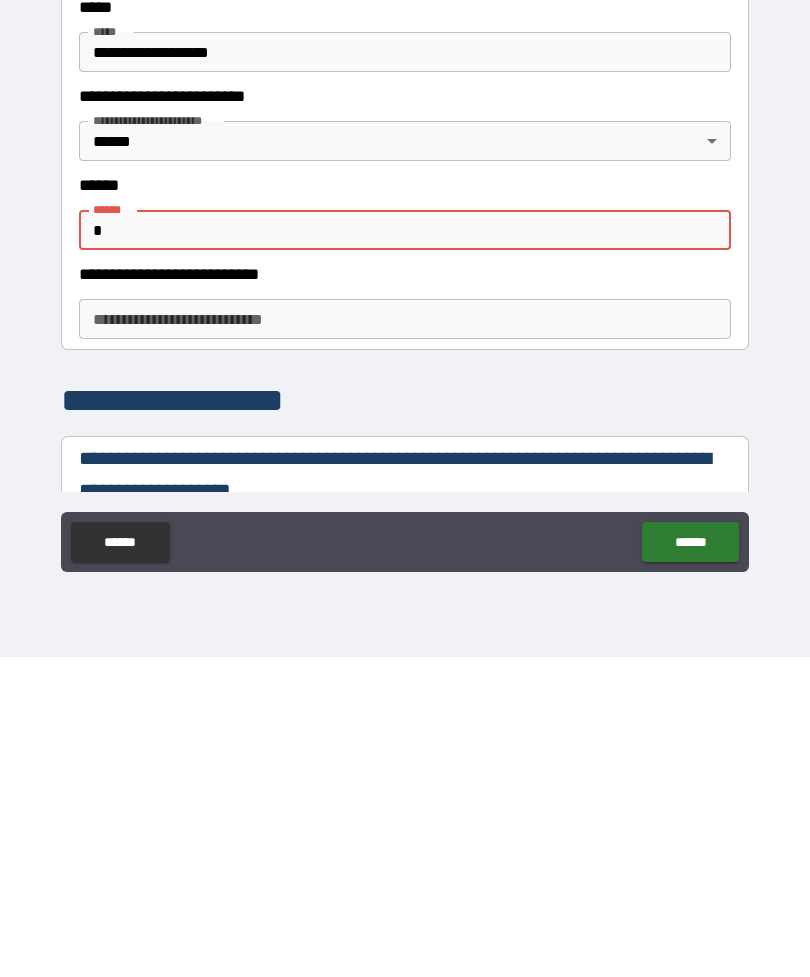 click on "**********" at bounding box center [405, 639] 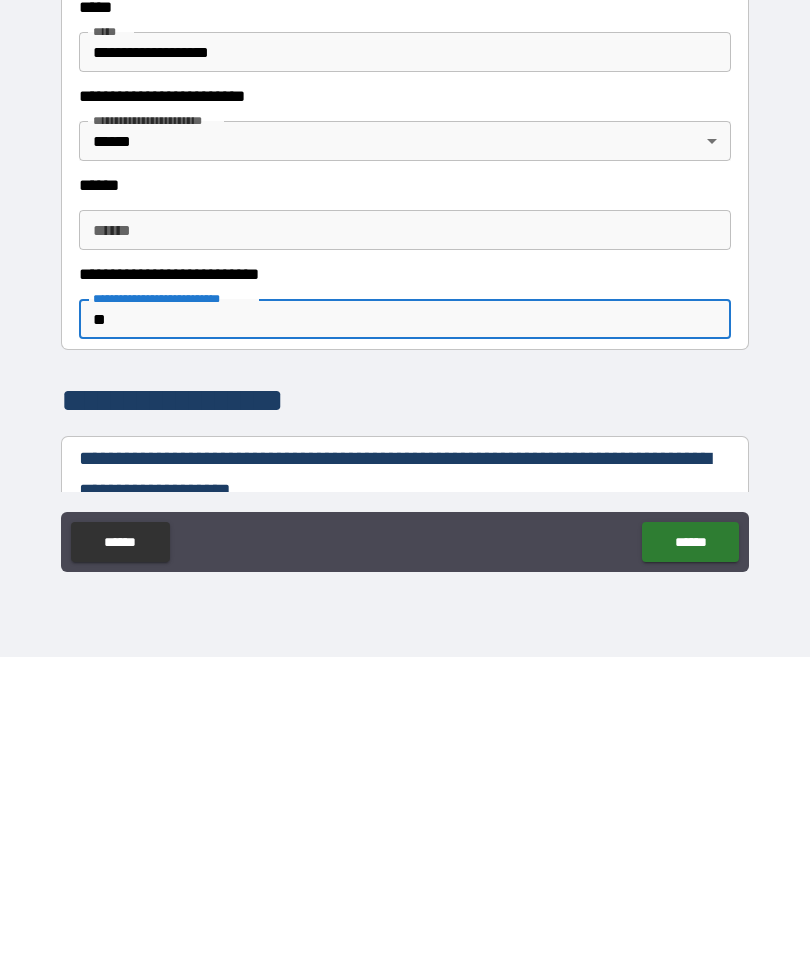 type on "*" 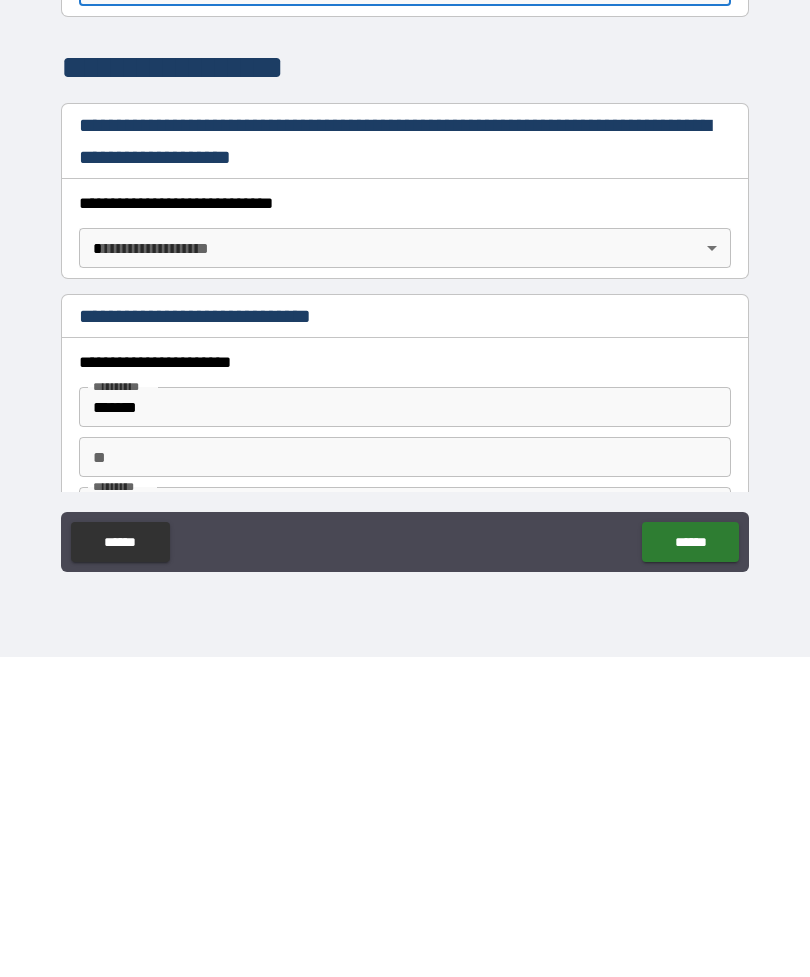 scroll, scrollTop: 1588, scrollLeft: 0, axis: vertical 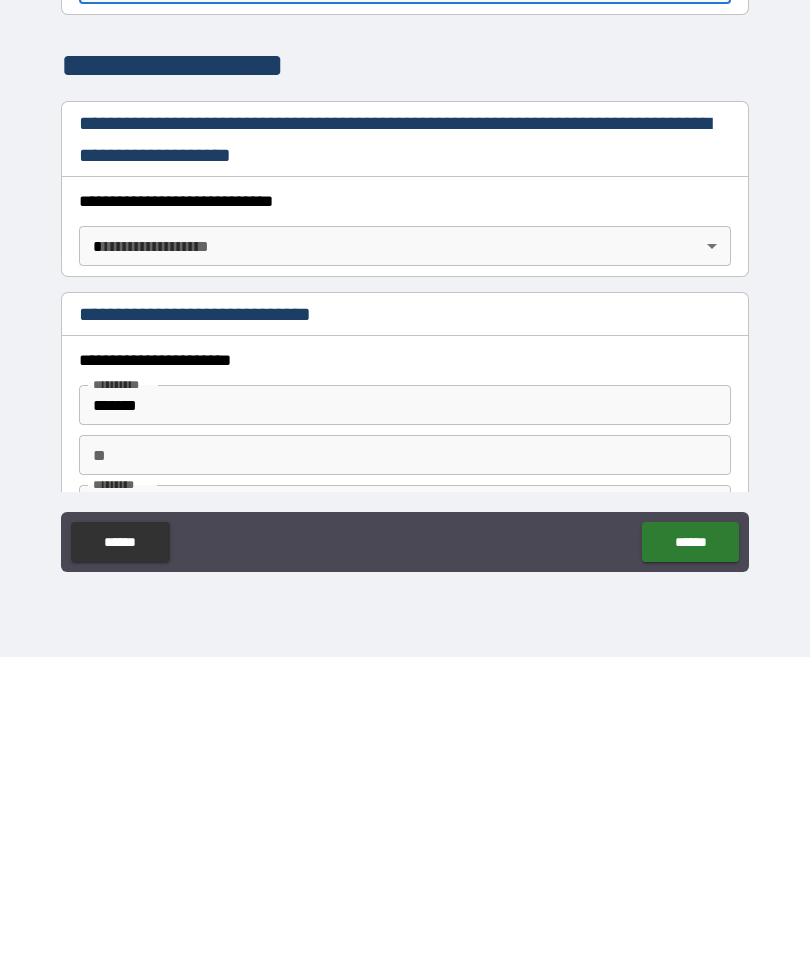 type on "******" 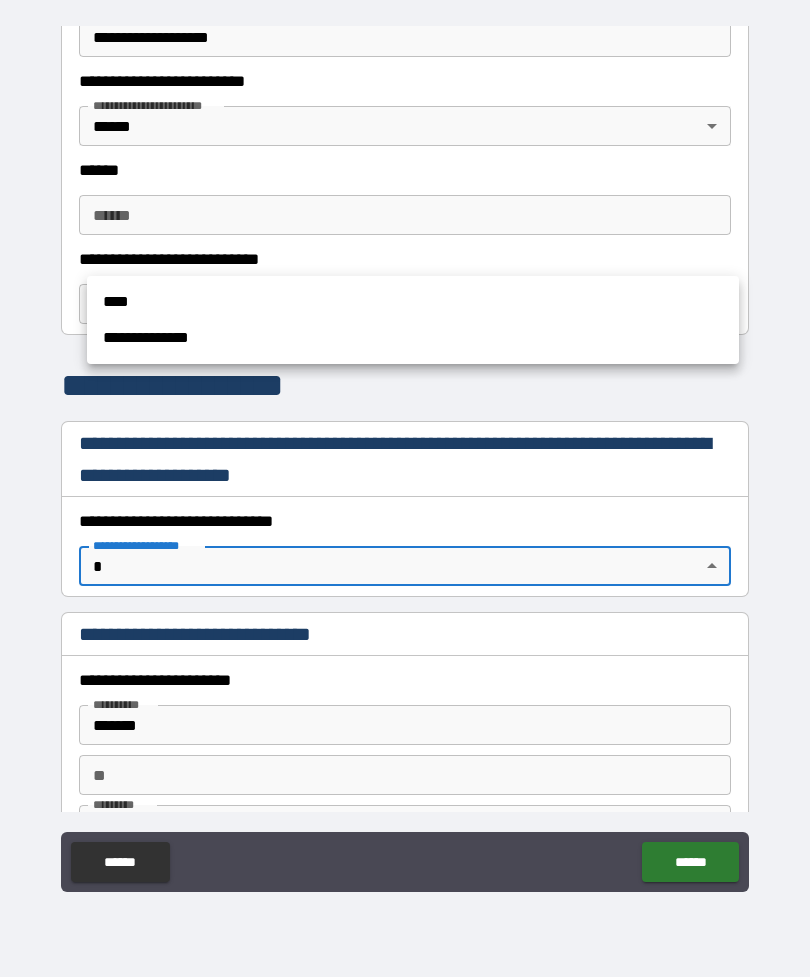 click on "**********" at bounding box center [413, 338] 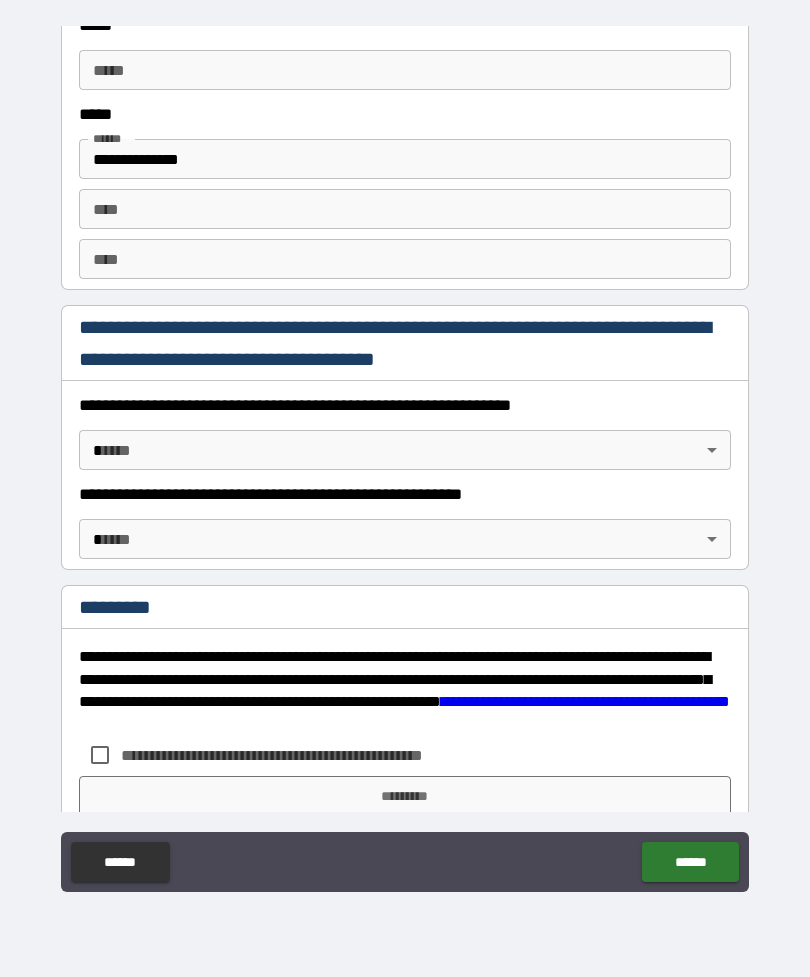 scroll, scrollTop: 2933, scrollLeft: 0, axis: vertical 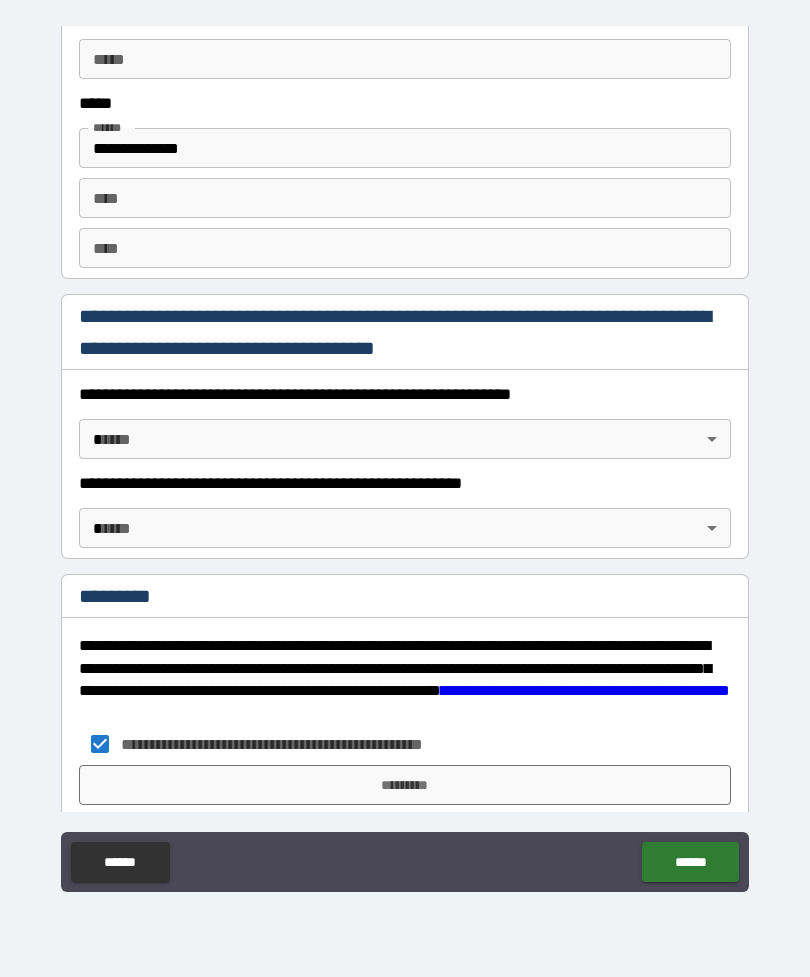 click on "*********" at bounding box center [405, 785] 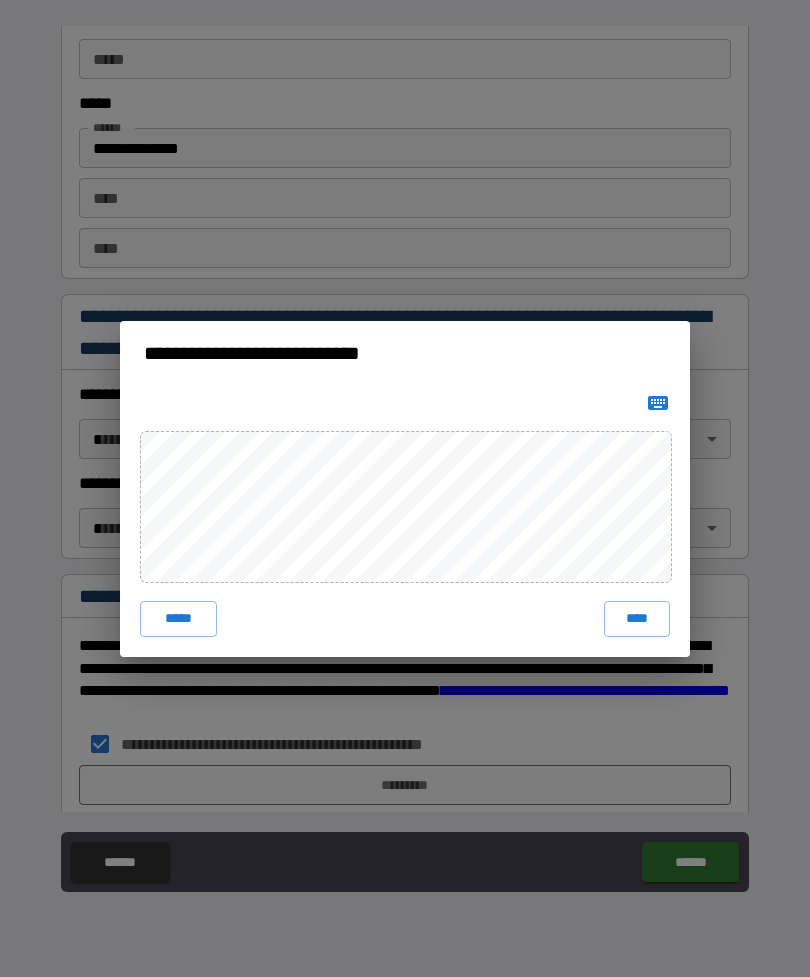 click on "*****" at bounding box center (178, 619) 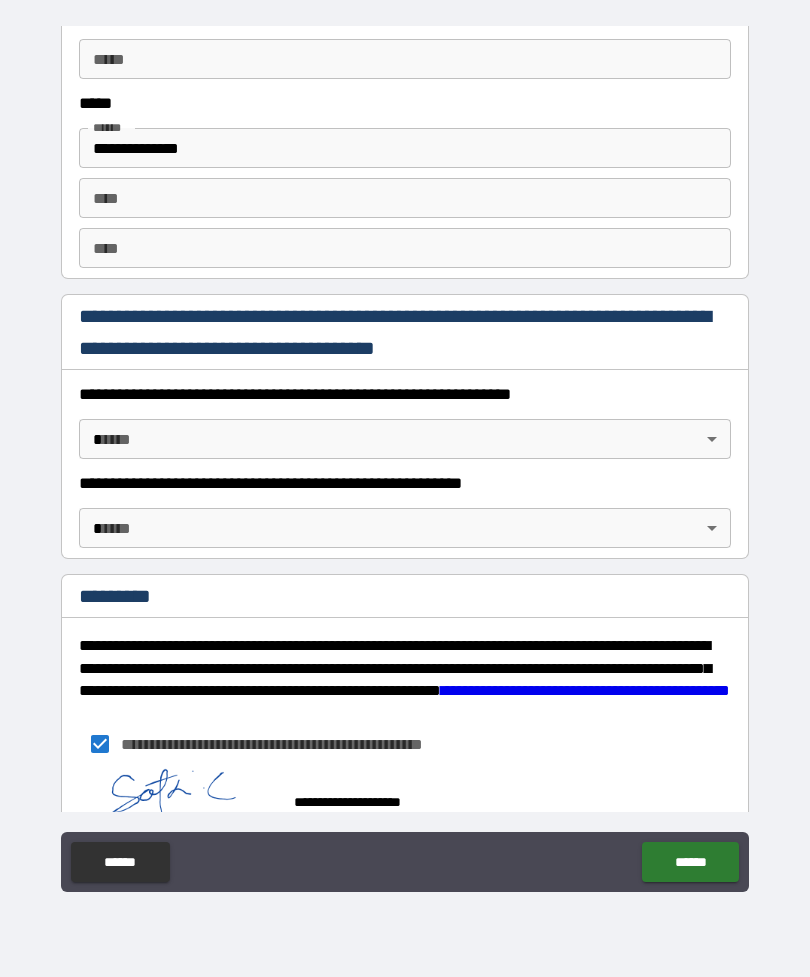 click on "******" at bounding box center [690, 862] 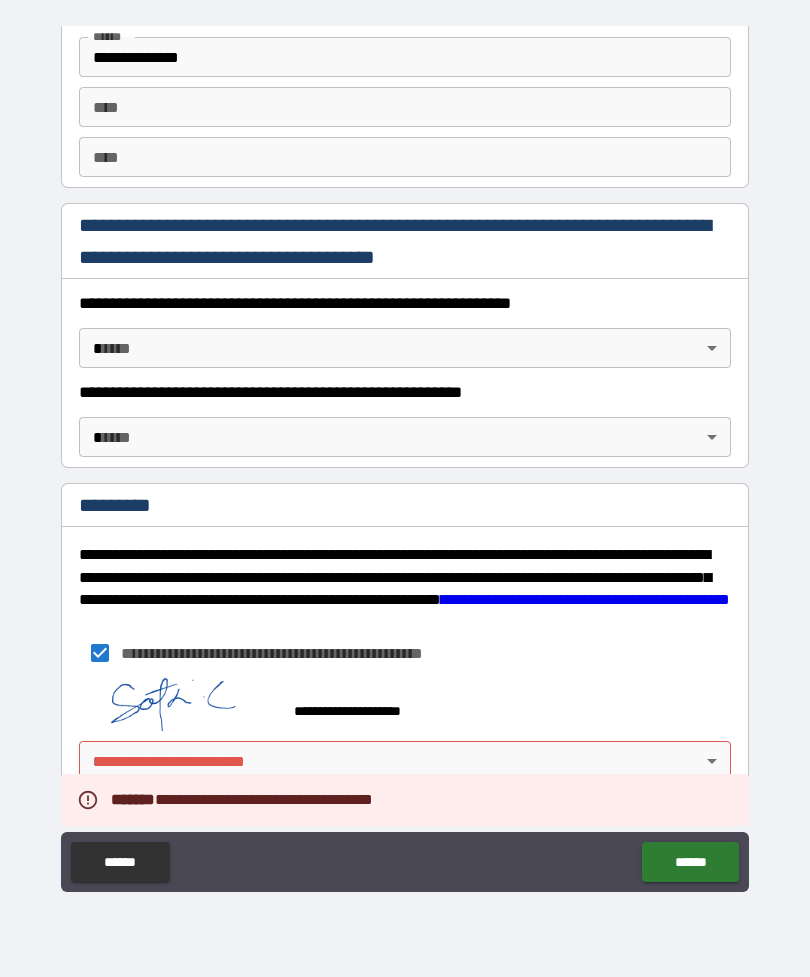scroll, scrollTop: 3024, scrollLeft: 0, axis: vertical 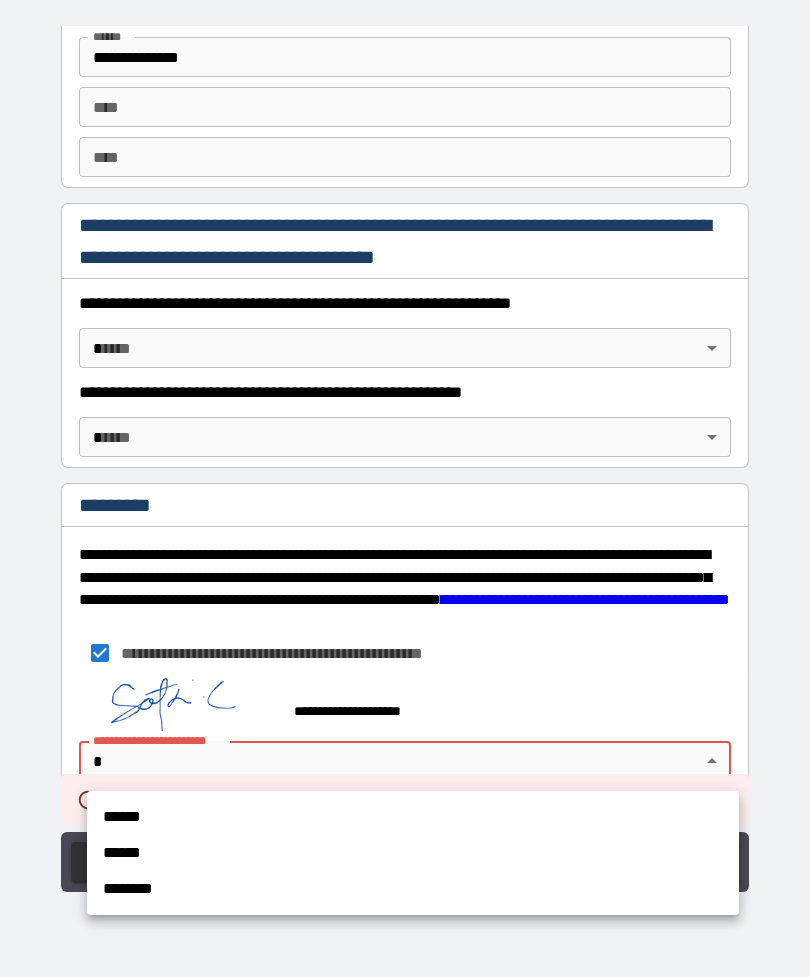 click on "******" at bounding box center [413, 853] 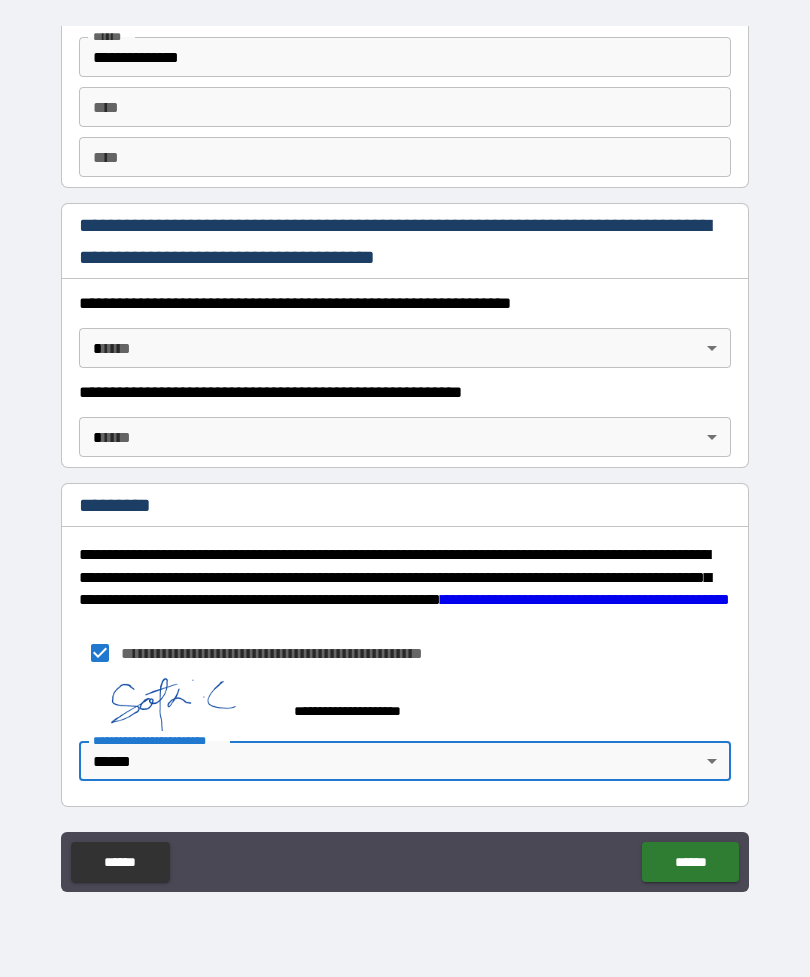 click on "******" at bounding box center (690, 862) 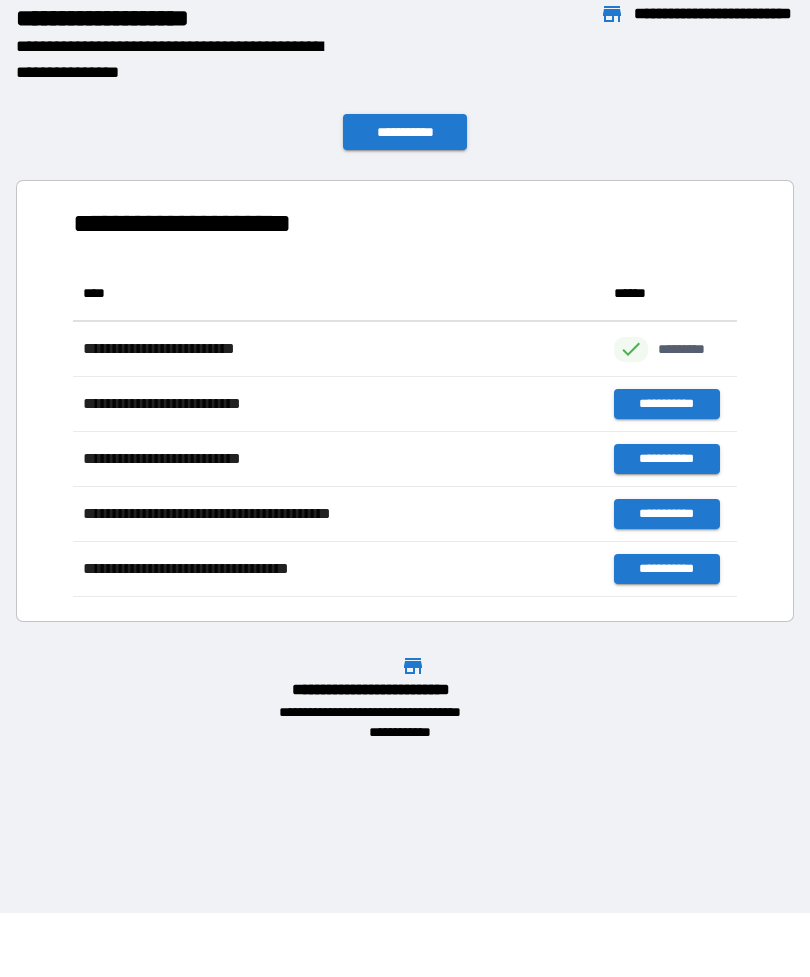 scroll, scrollTop: 1, scrollLeft: 1, axis: both 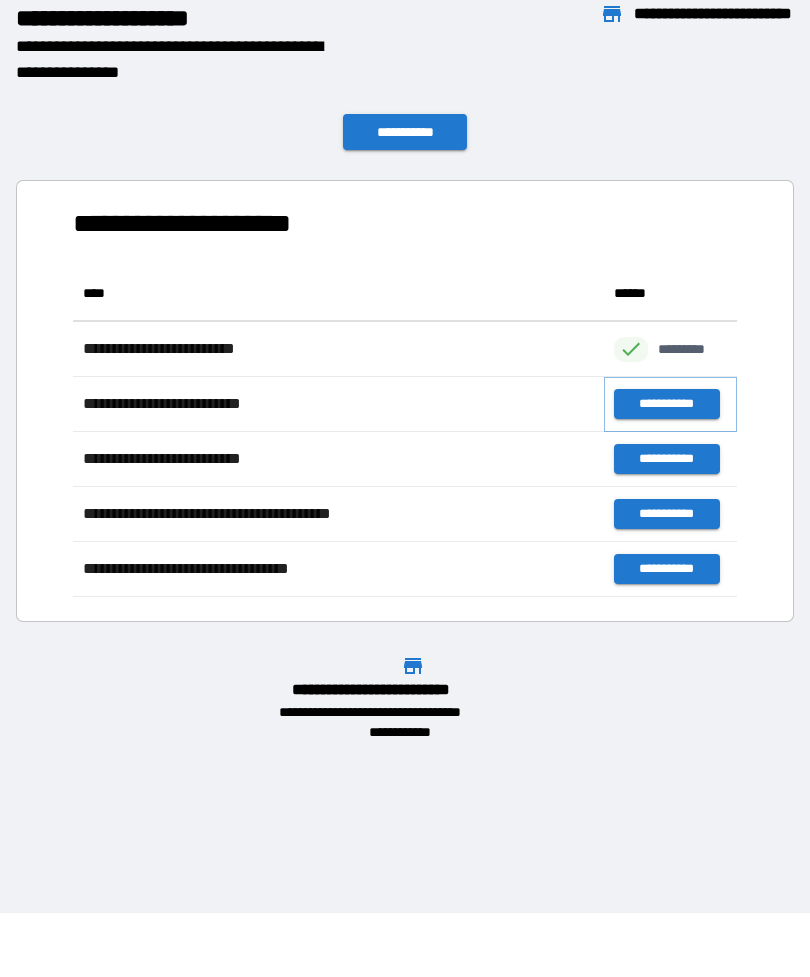 click on "**********" at bounding box center (666, 404) 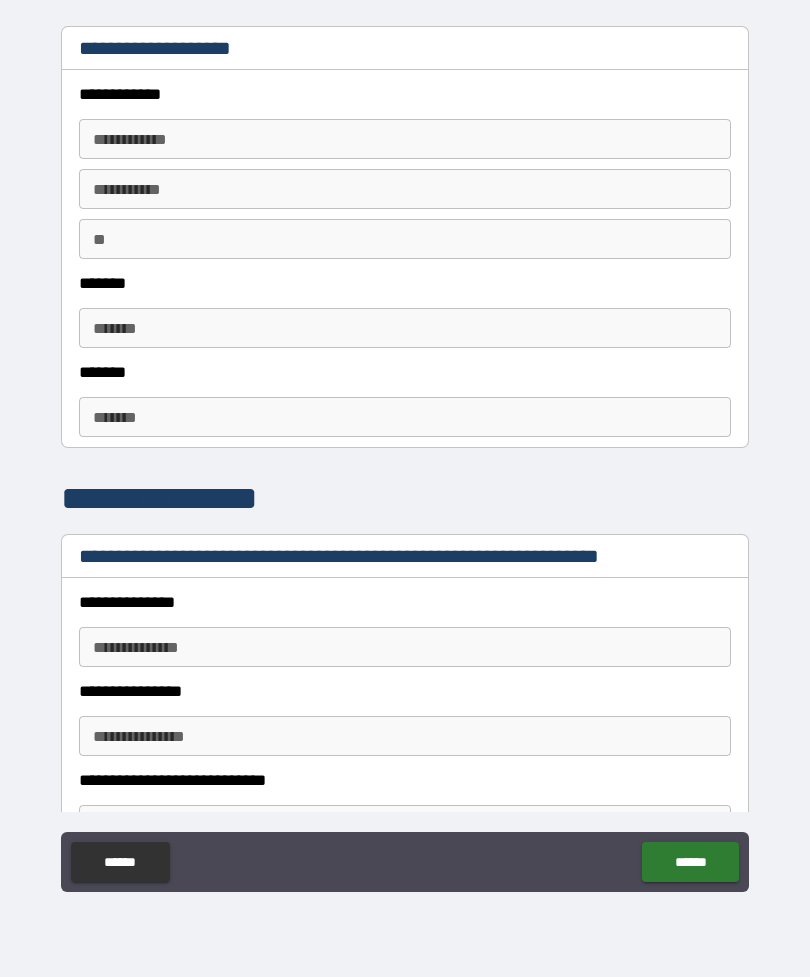 click on "**********" at bounding box center (405, 139) 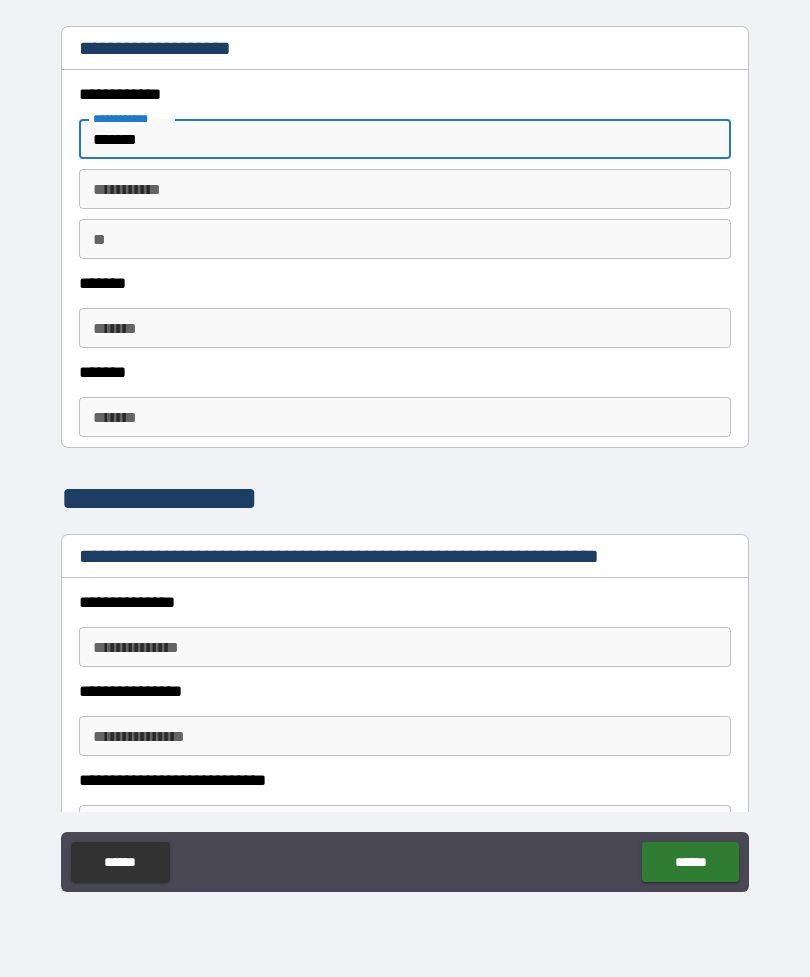 click on "*********   *" at bounding box center [405, 189] 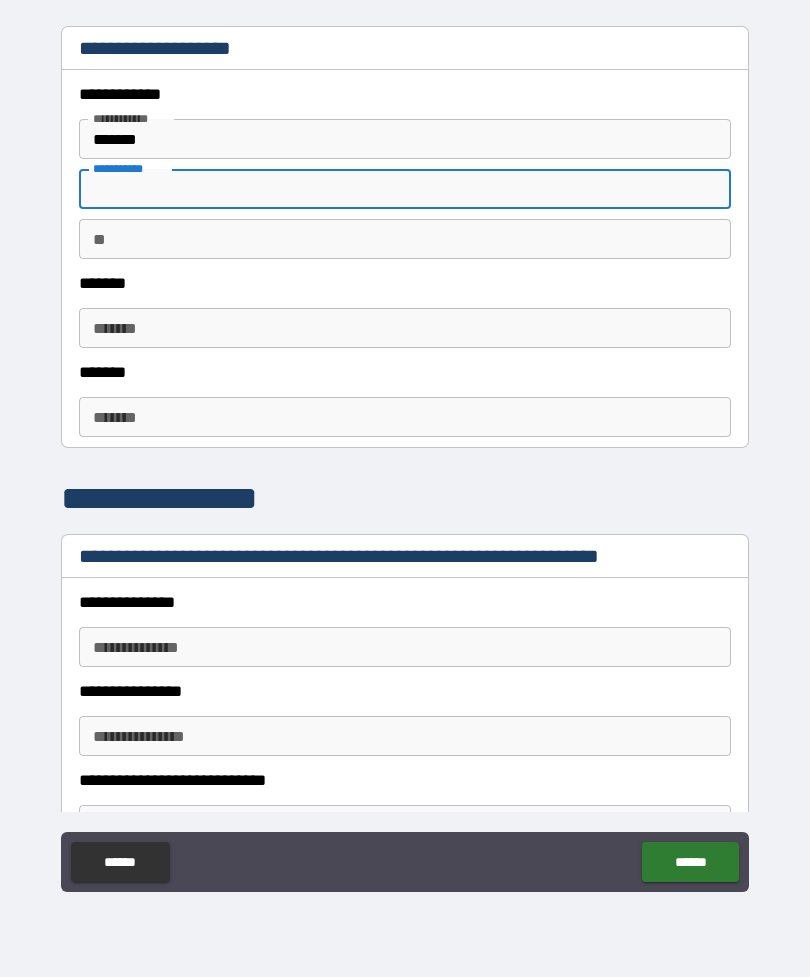 click on "*******" at bounding box center [405, 139] 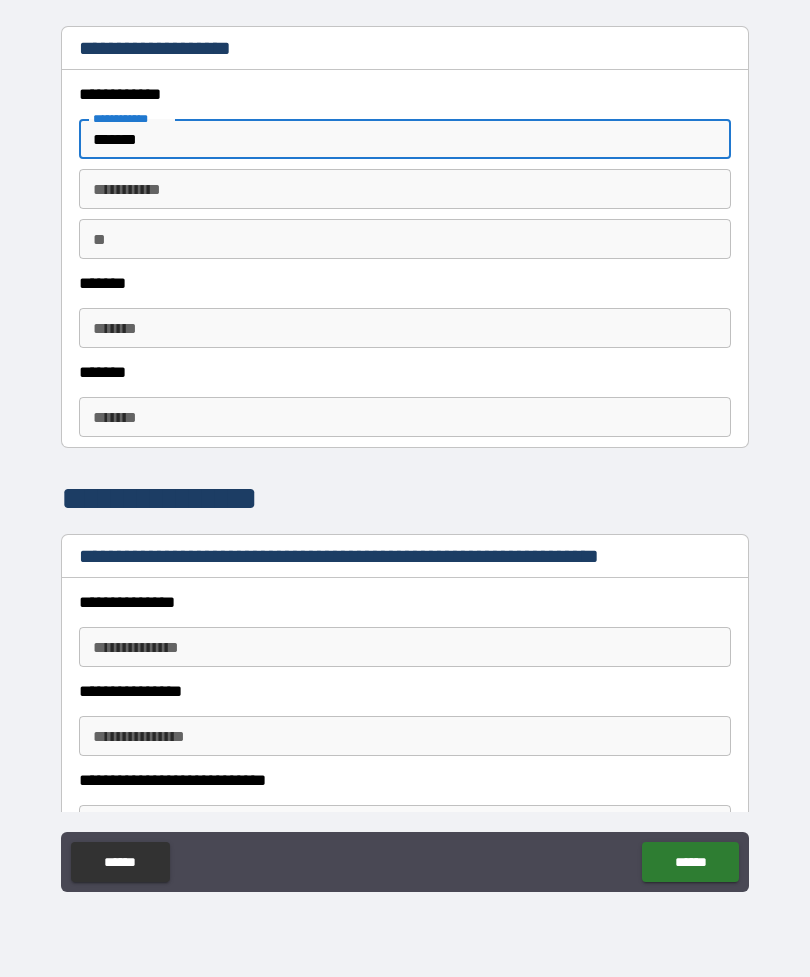 type on "*******" 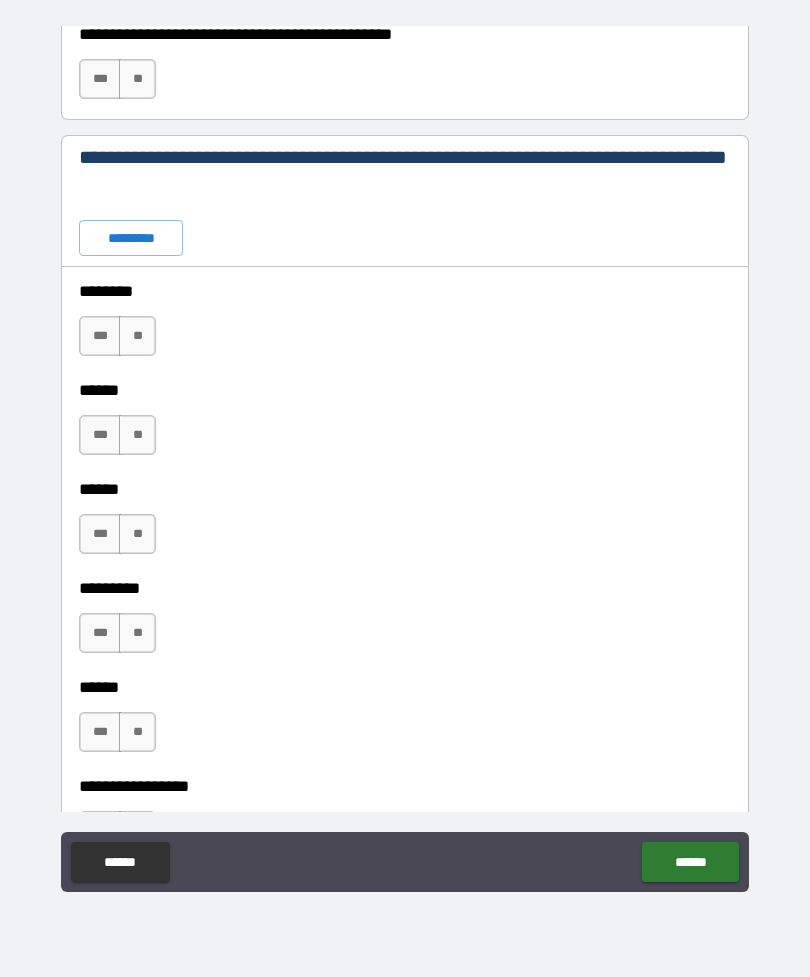 scroll, scrollTop: 830, scrollLeft: 0, axis: vertical 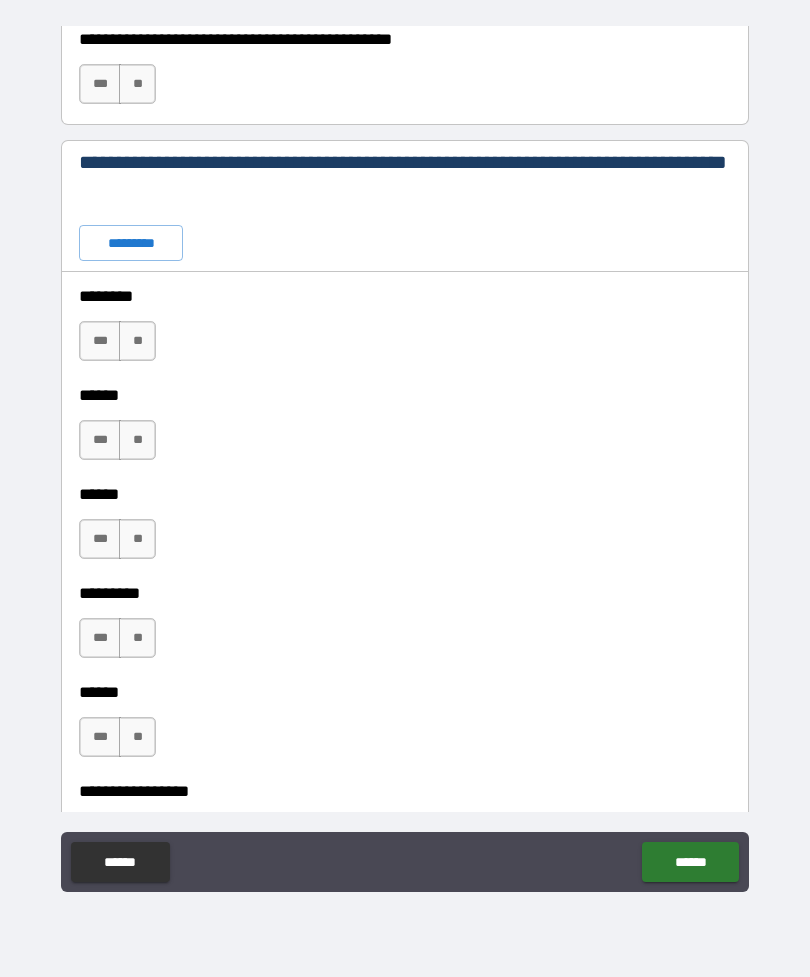type on "*********" 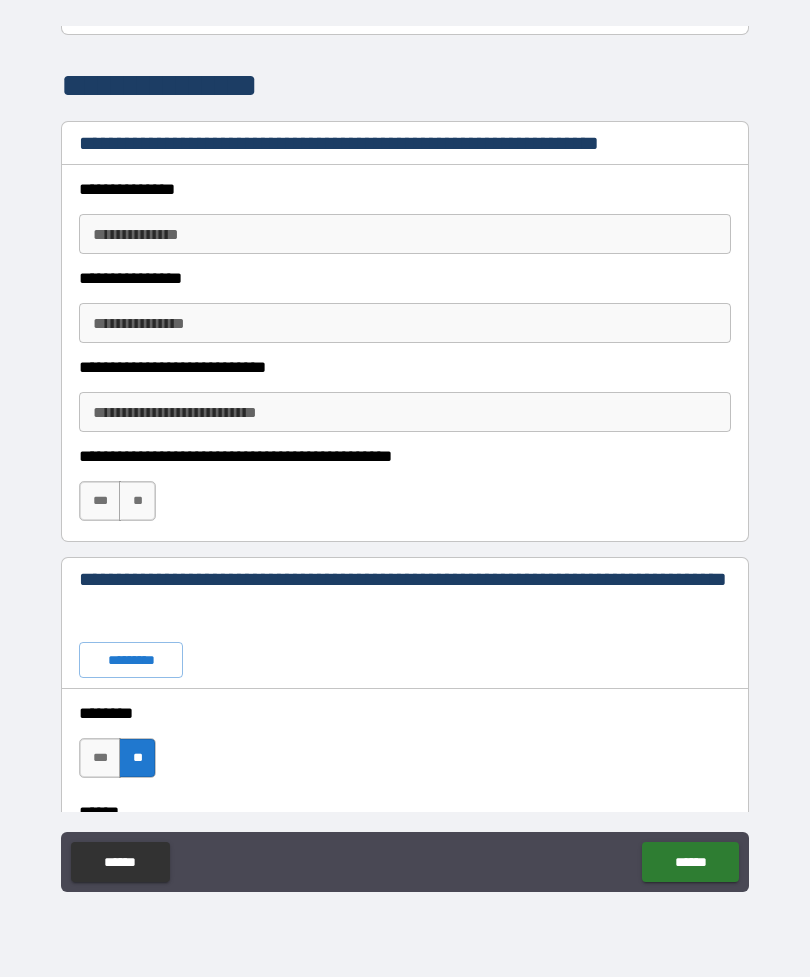 scroll, scrollTop: 406, scrollLeft: 0, axis: vertical 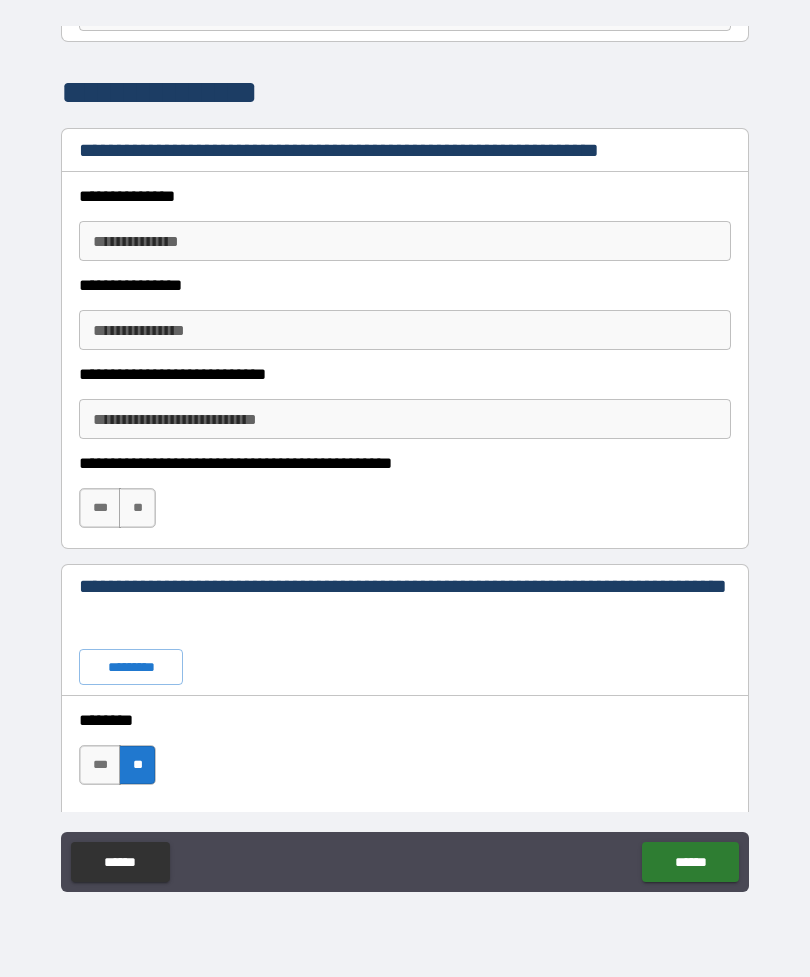 click on "**" at bounding box center [137, 508] 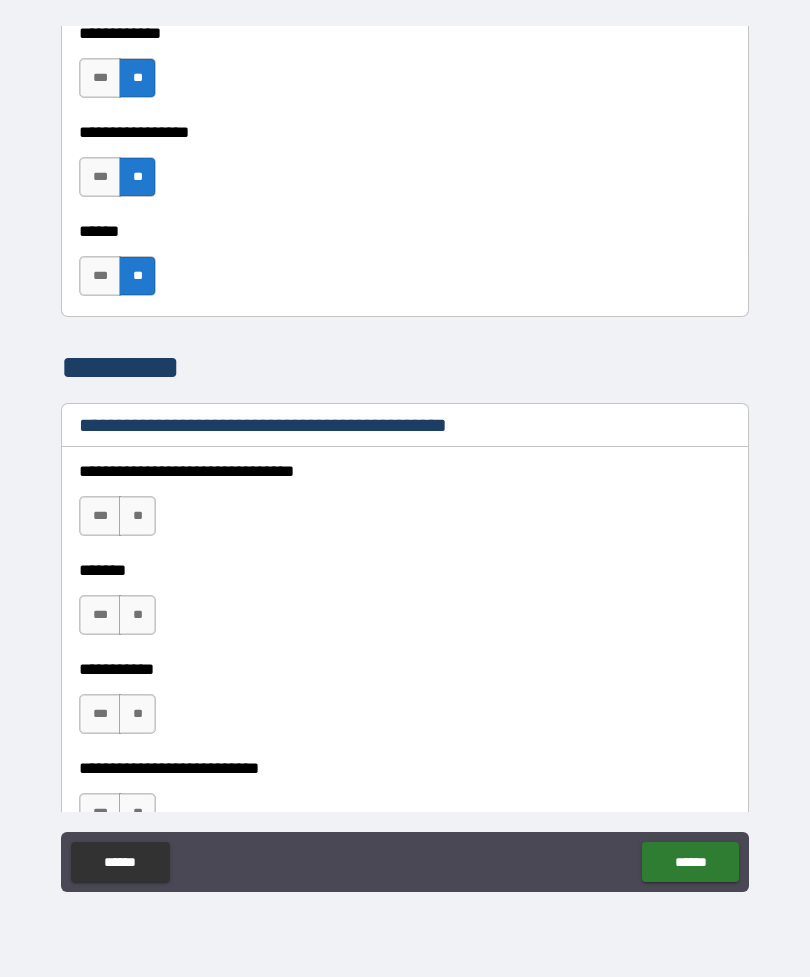 scroll, scrollTop: 4656, scrollLeft: 0, axis: vertical 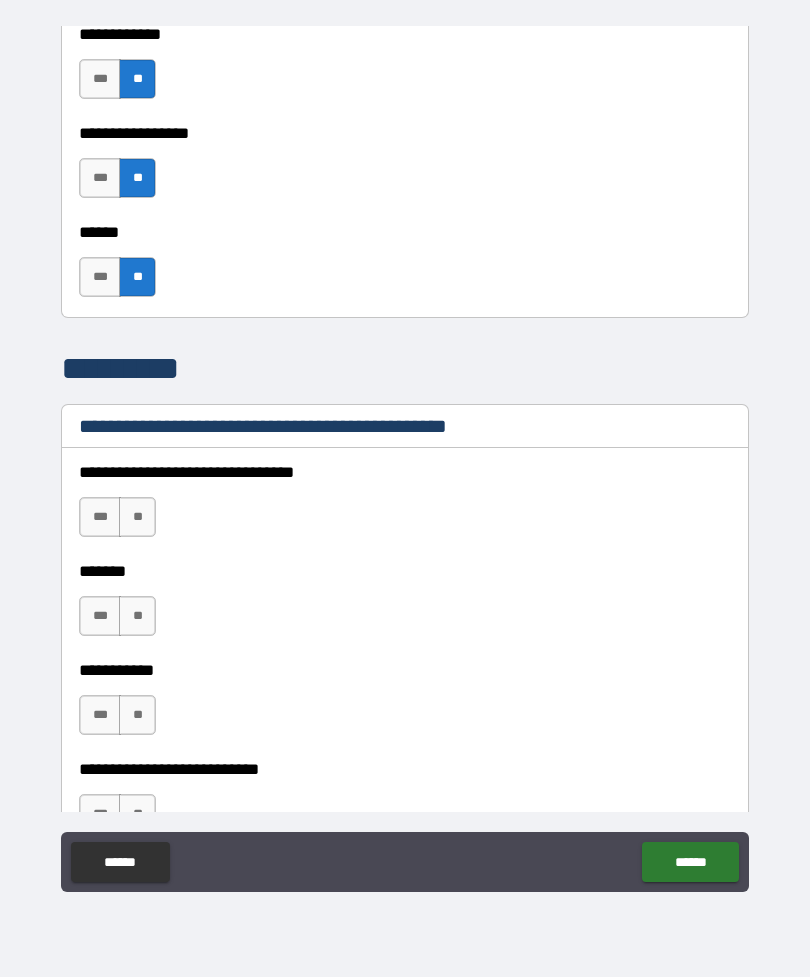 click on "**" at bounding box center (137, 517) 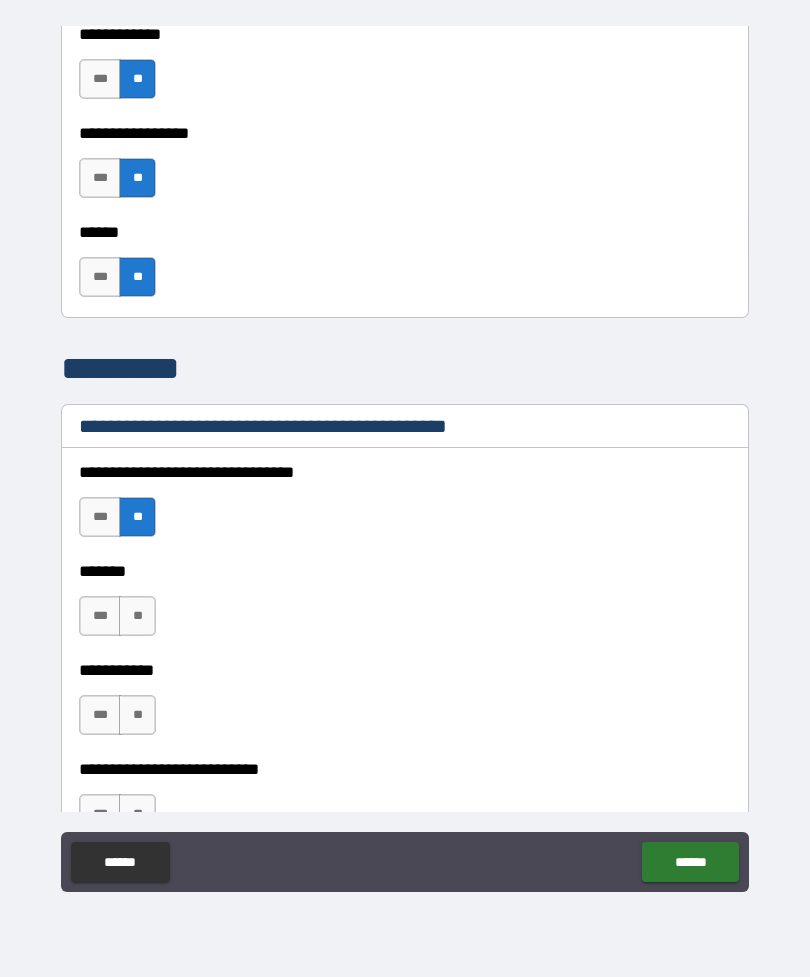 click on "**" at bounding box center [137, 616] 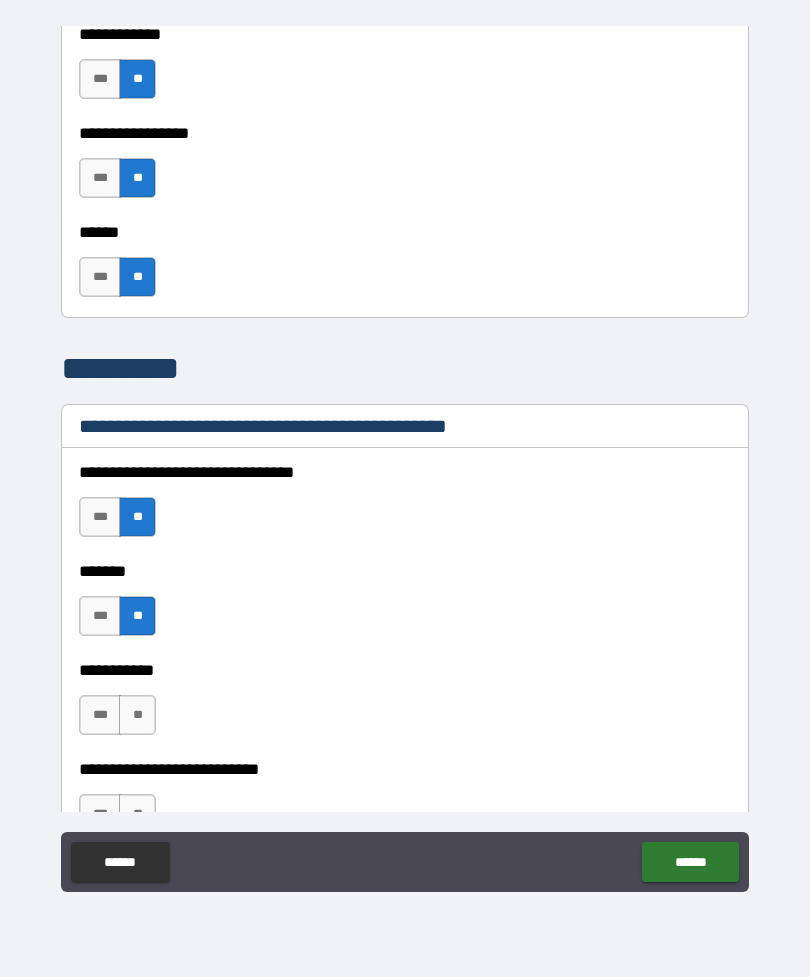 click on "**" at bounding box center [137, 715] 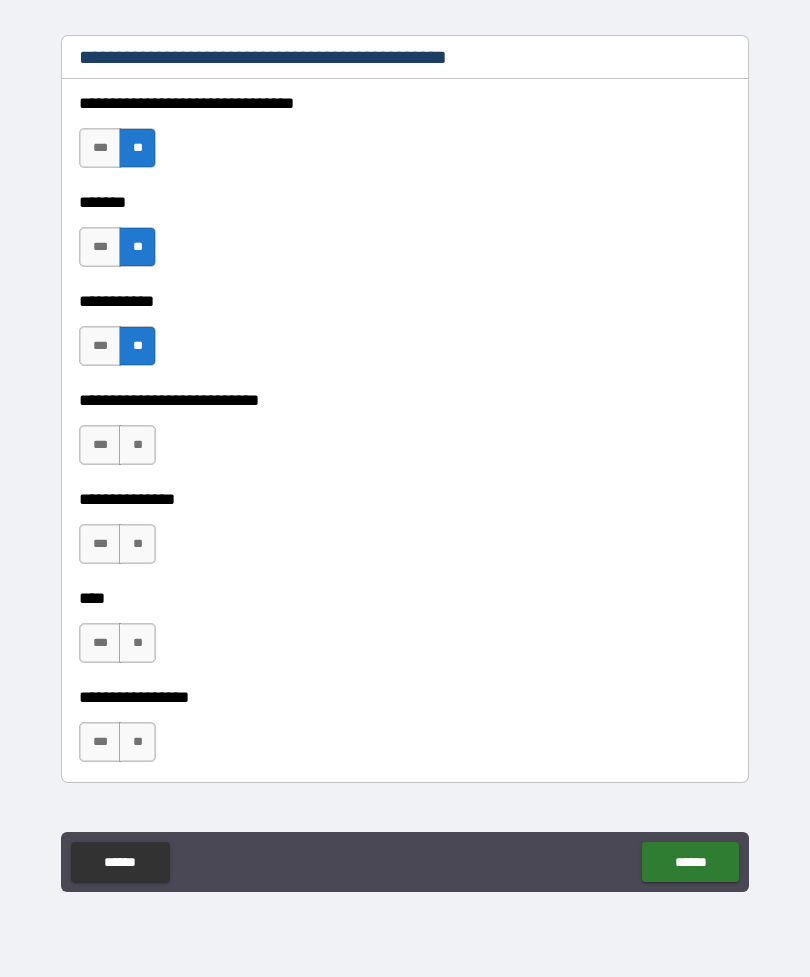 scroll, scrollTop: 5037, scrollLeft: 0, axis: vertical 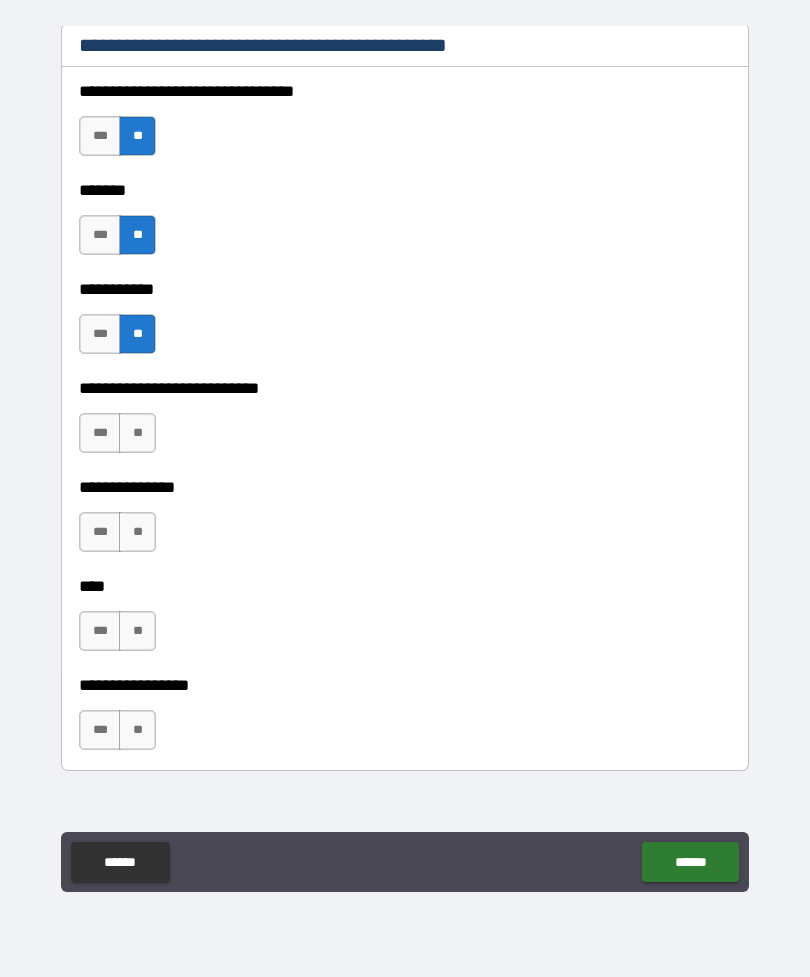 click on "**" at bounding box center [137, 433] 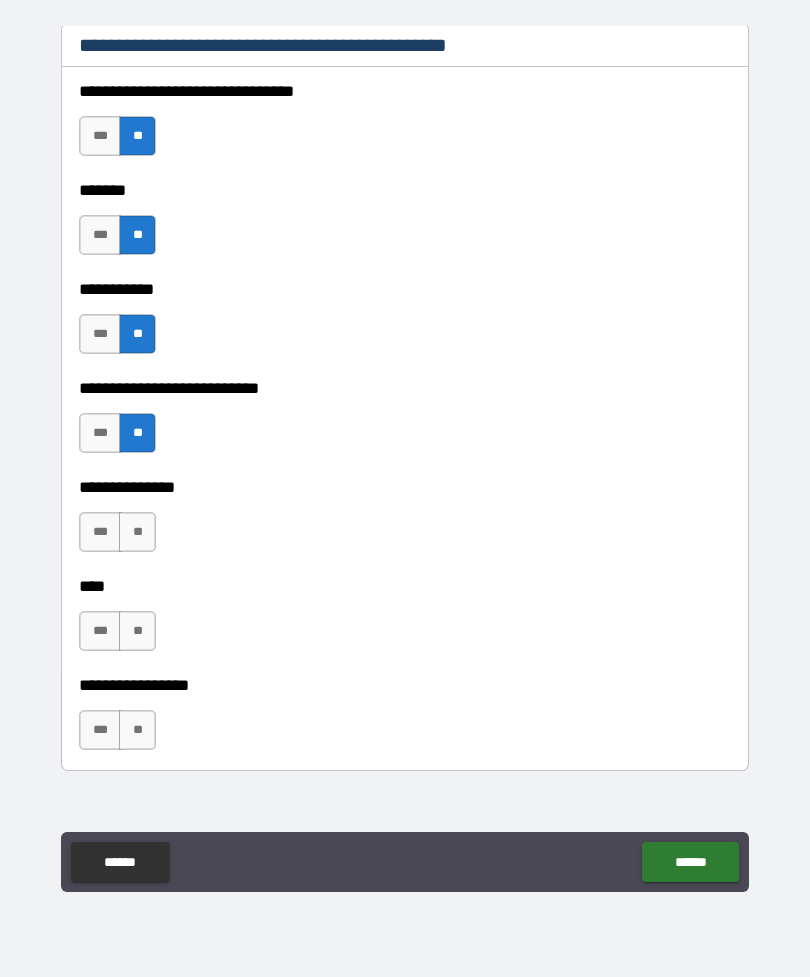 click on "**" at bounding box center (137, 631) 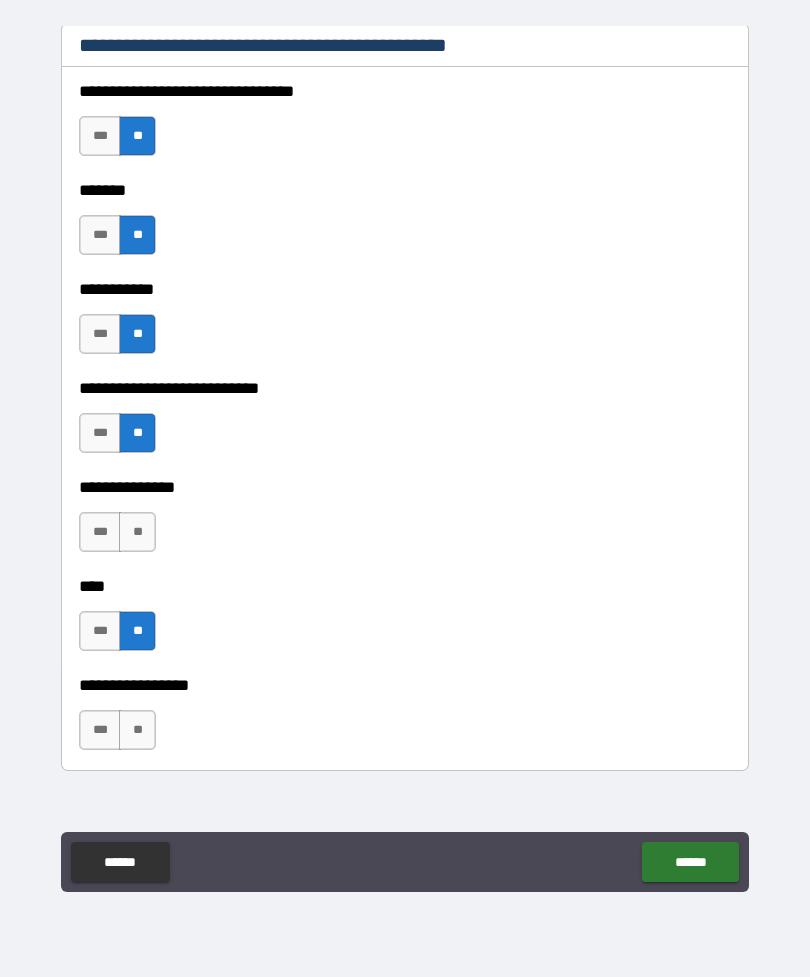 click on "**" at bounding box center [137, 730] 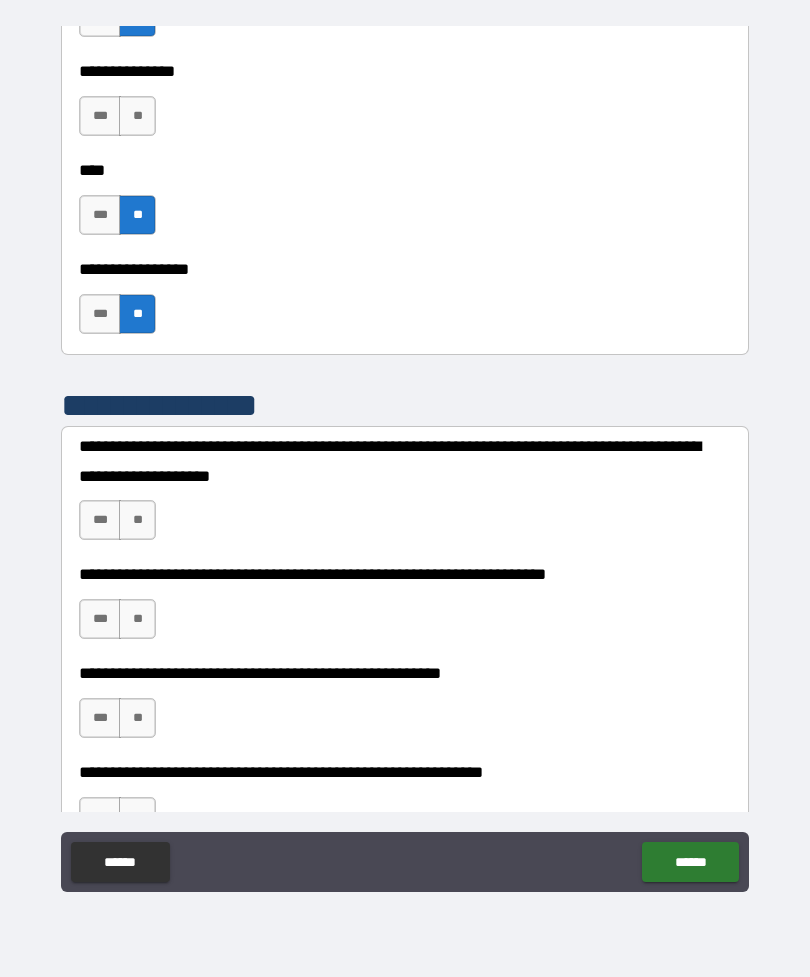 scroll, scrollTop: 5472, scrollLeft: 0, axis: vertical 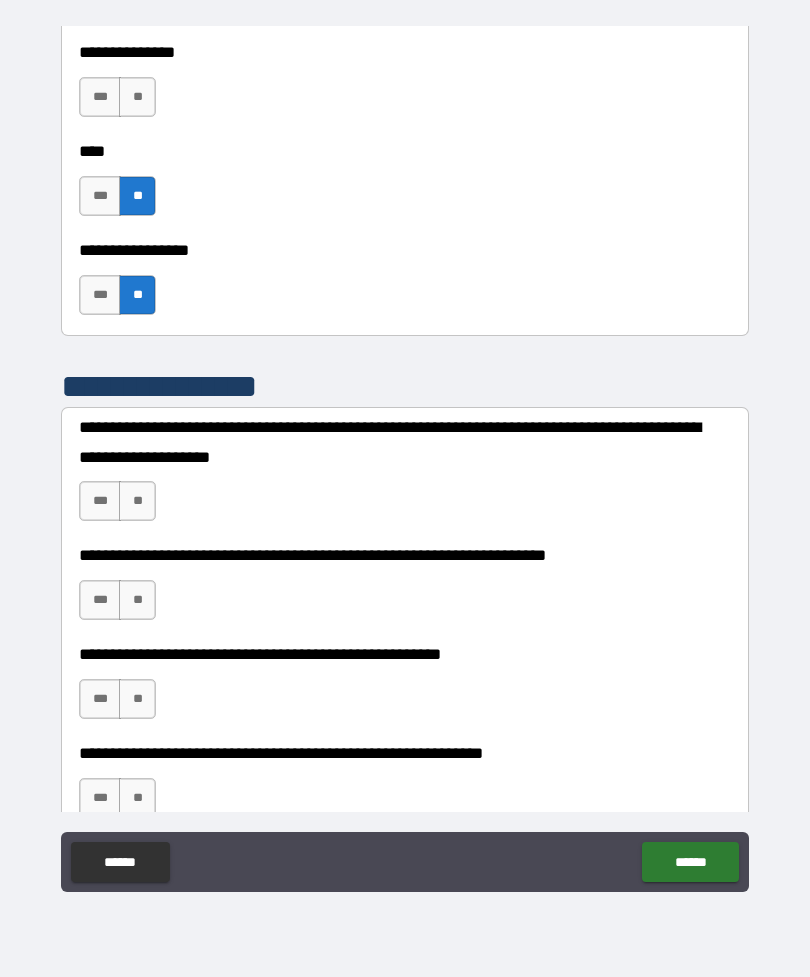 click on "**" at bounding box center (137, 97) 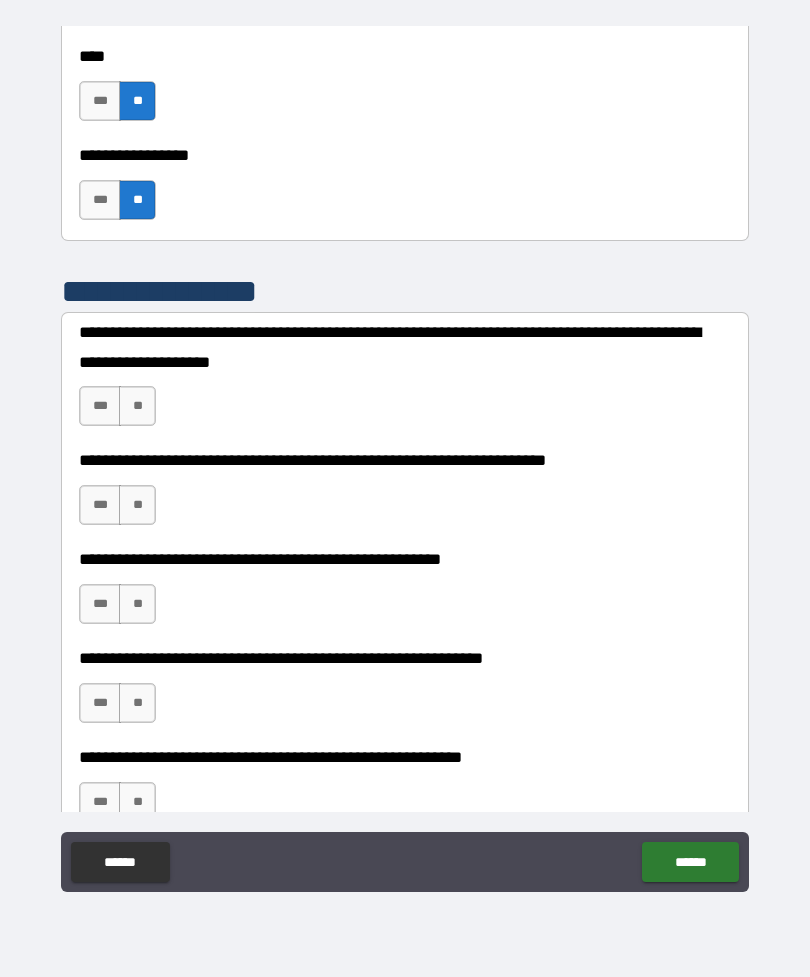 scroll, scrollTop: 5568, scrollLeft: 0, axis: vertical 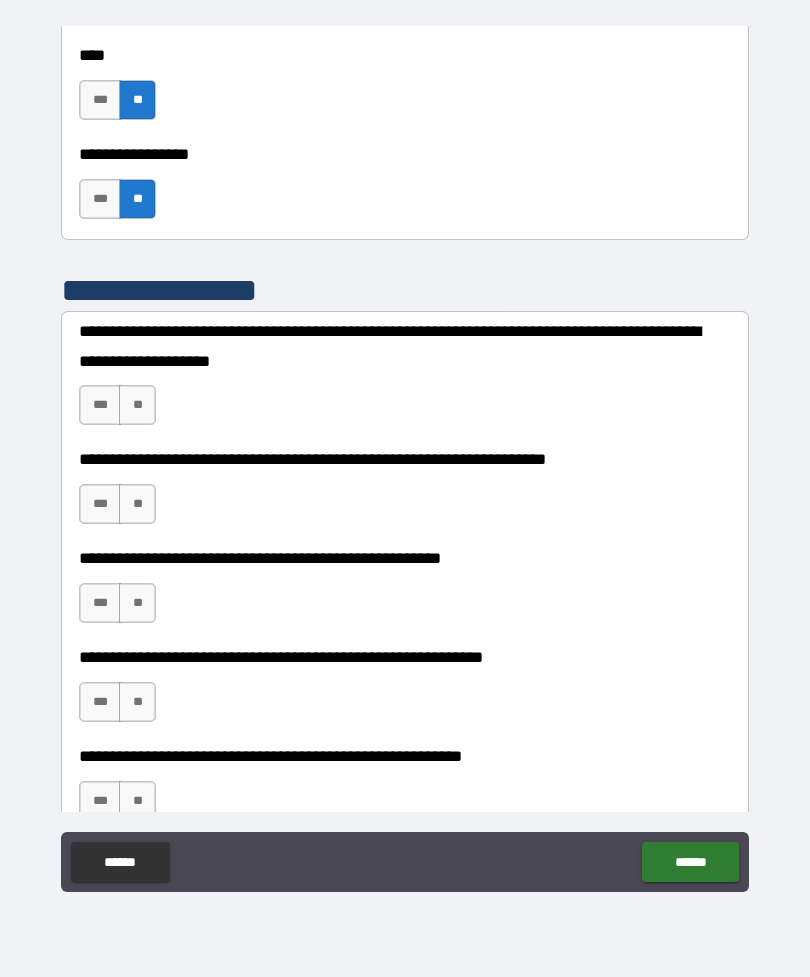 click on "**" at bounding box center [137, 405] 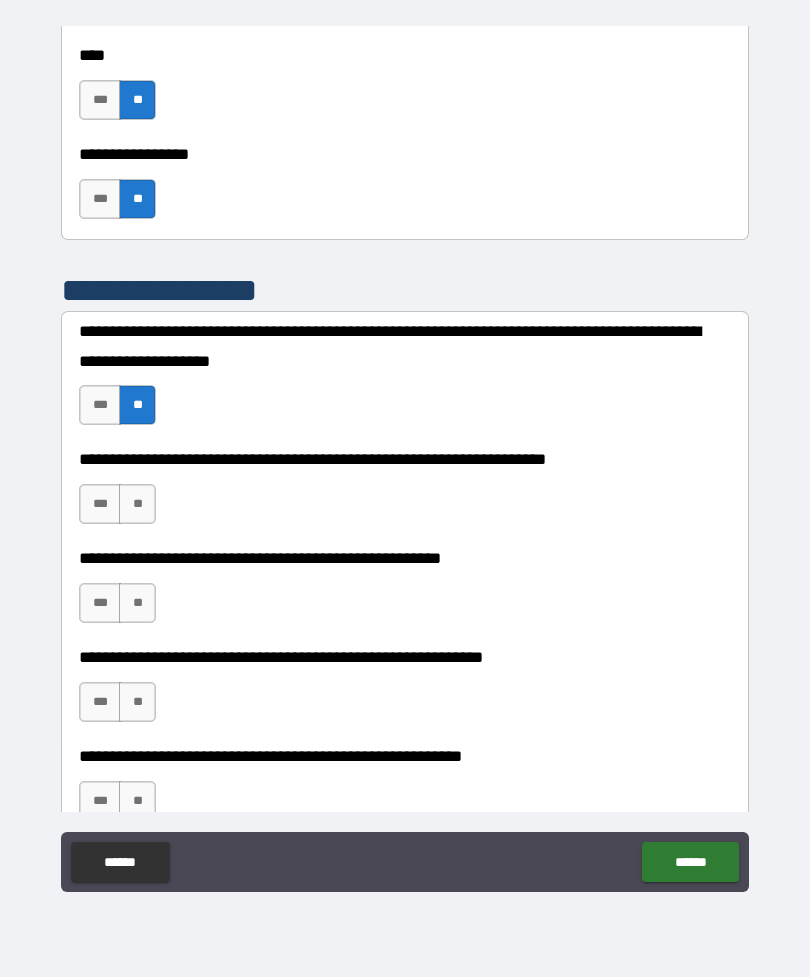 click on "**" at bounding box center [137, 504] 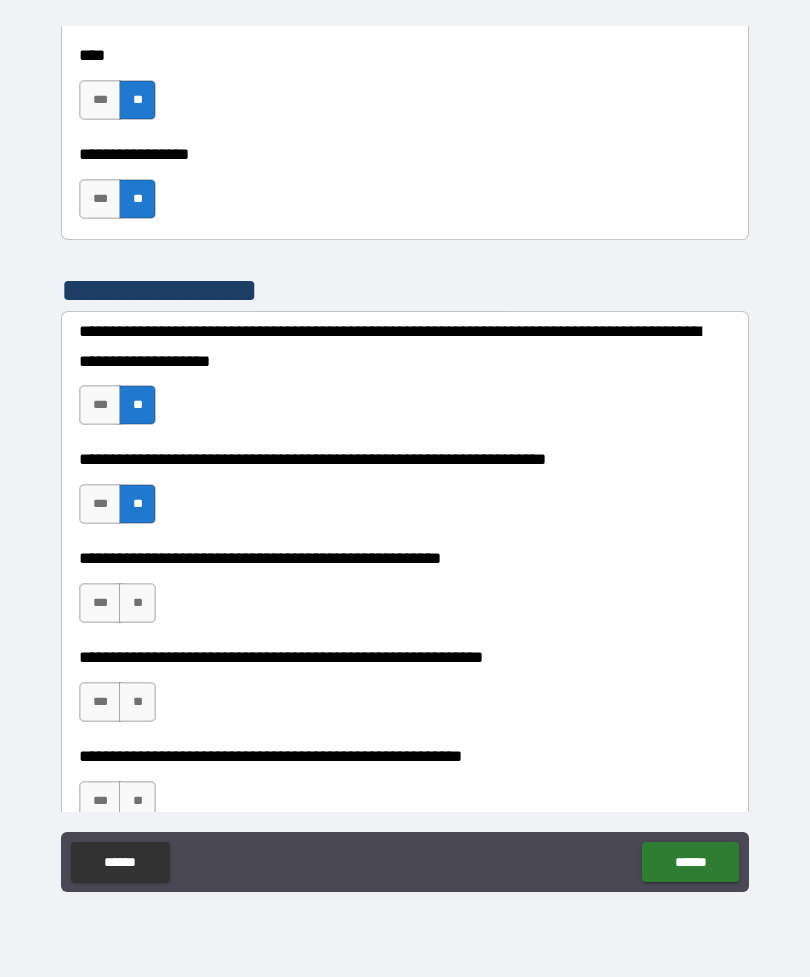 click on "**********" at bounding box center [405, 593] 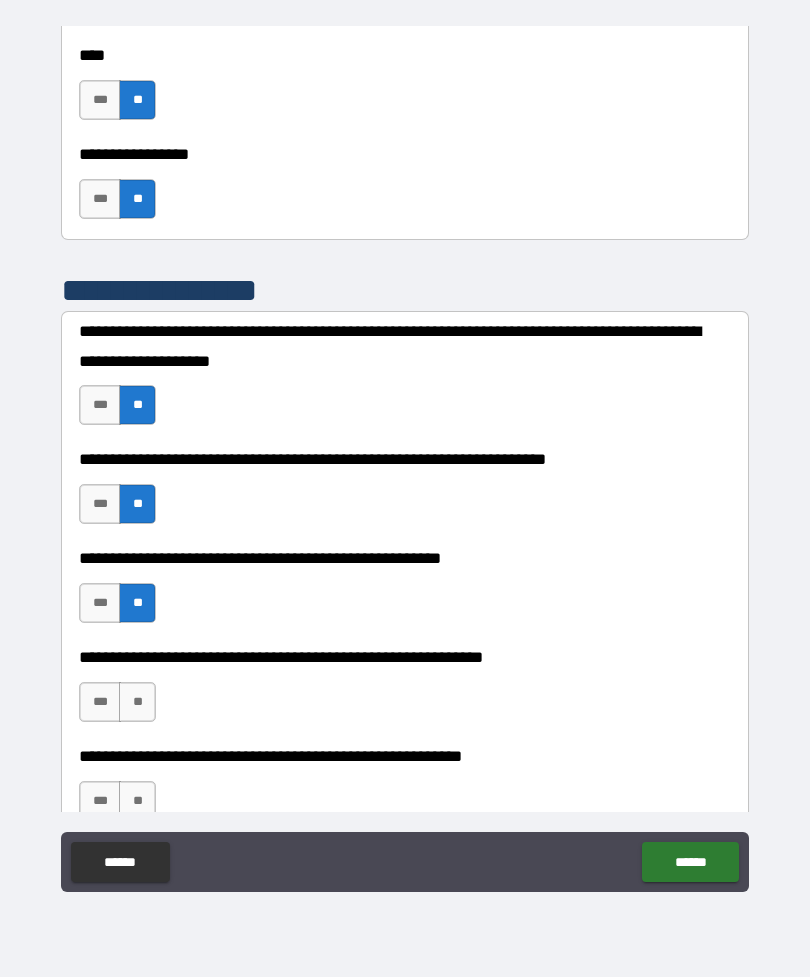 click on "**" at bounding box center [137, 702] 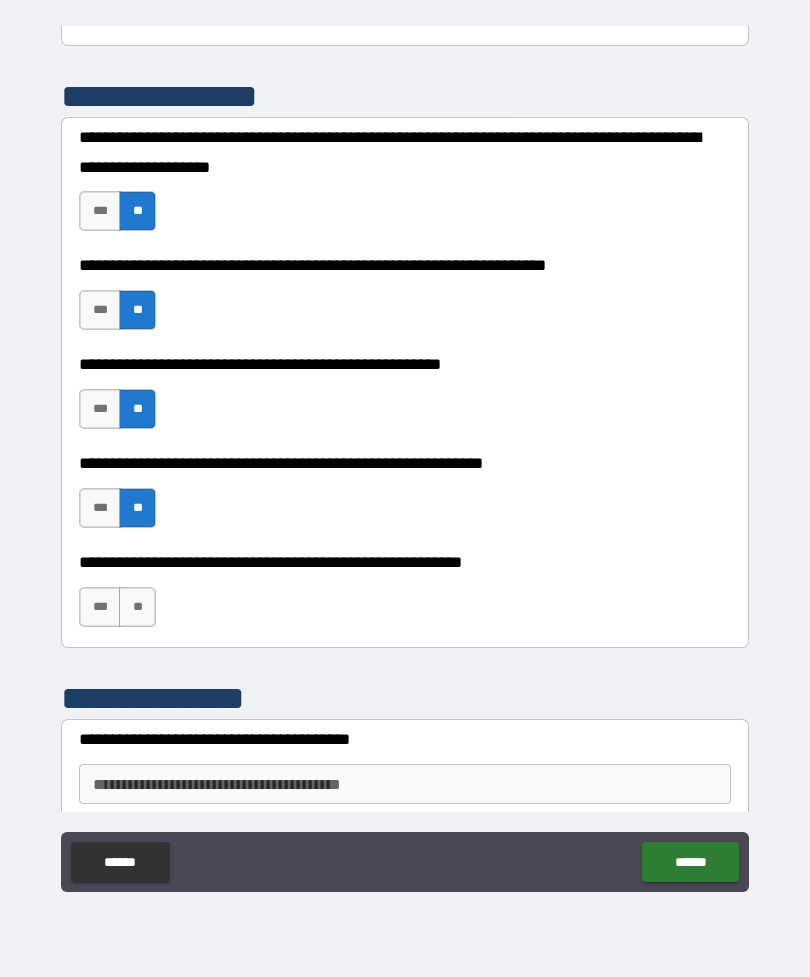 scroll, scrollTop: 5771, scrollLeft: 0, axis: vertical 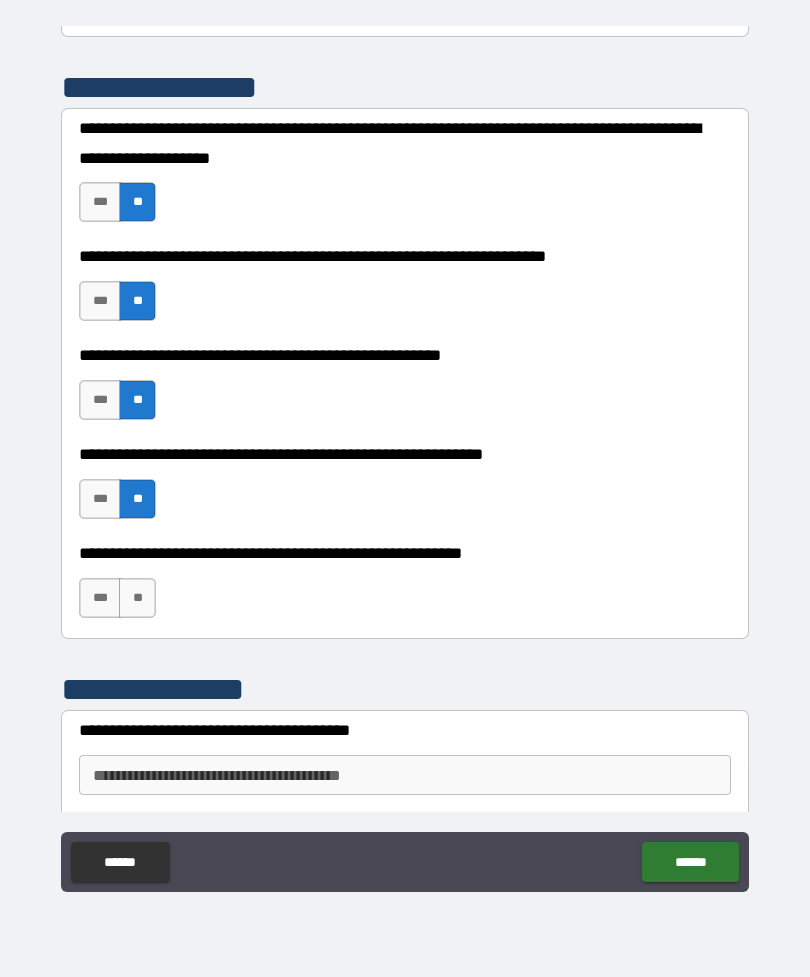 click on "**" at bounding box center [137, 598] 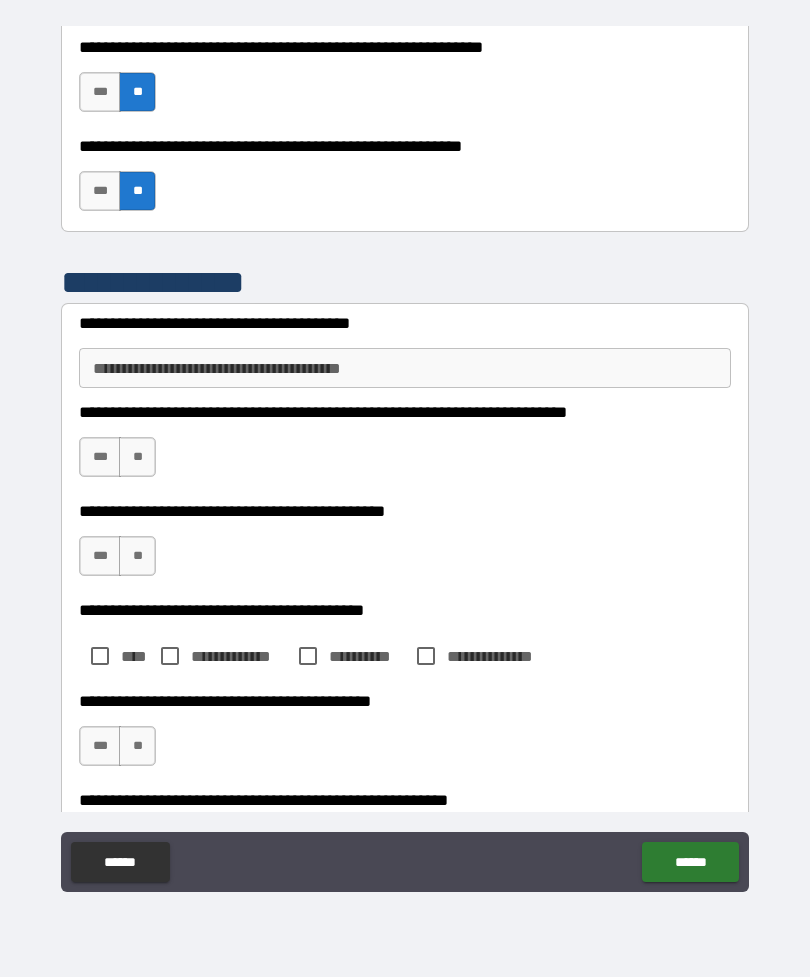 scroll, scrollTop: 6200, scrollLeft: 0, axis: vertical 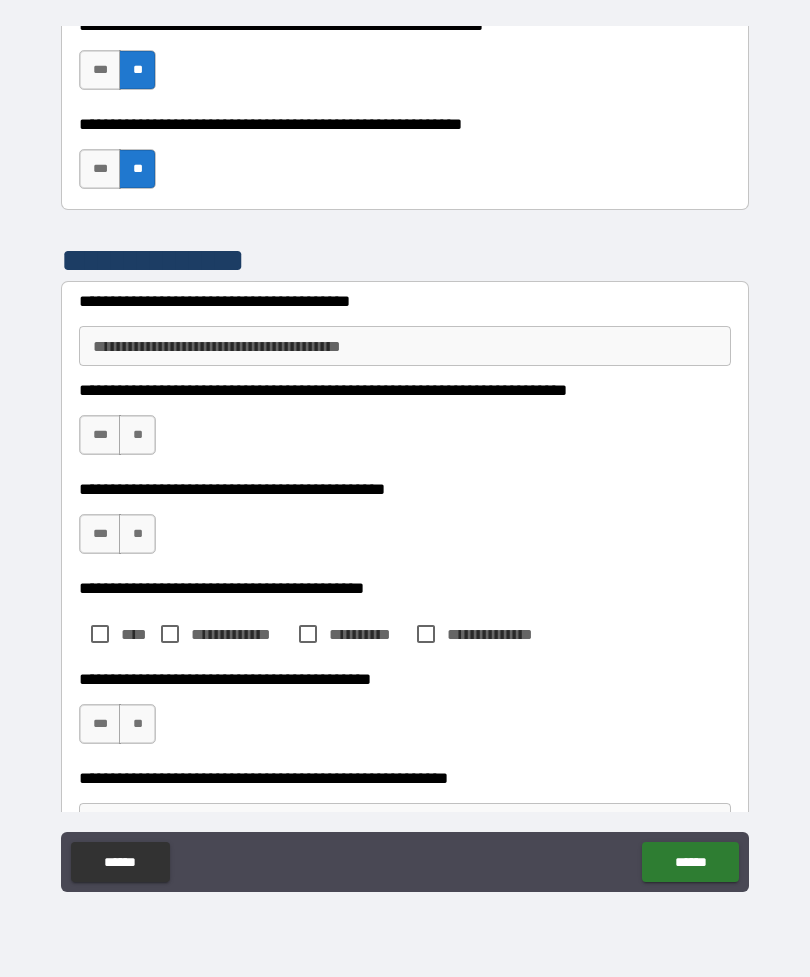 click on "**********" at bounding box center (405, 346) 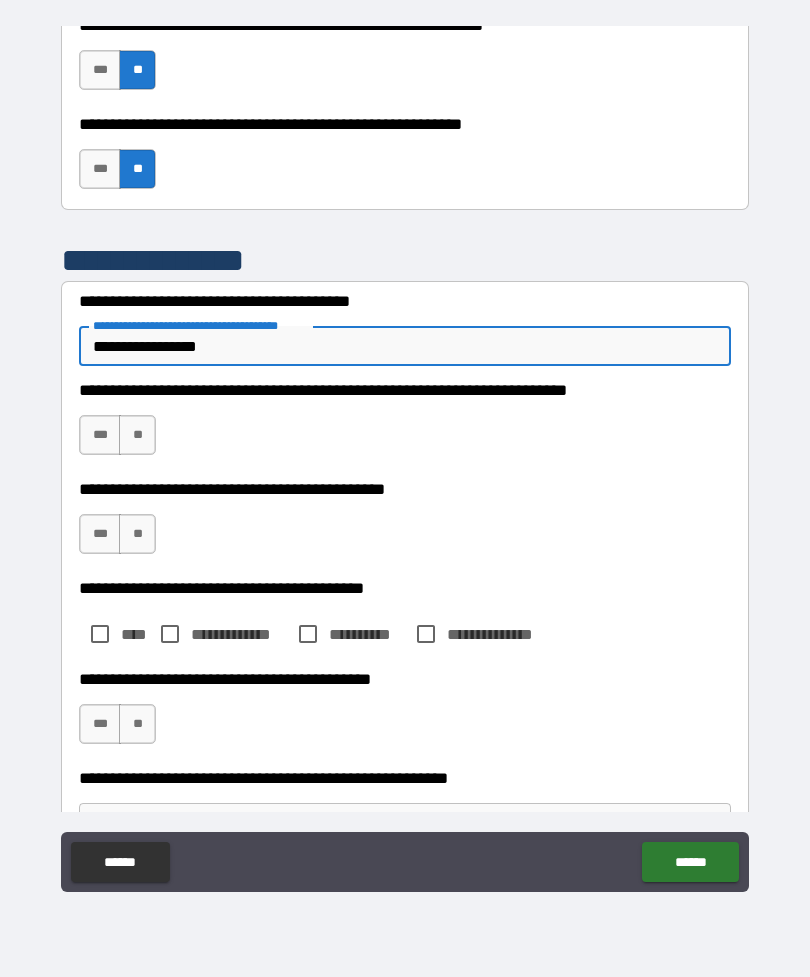 type on "**********" 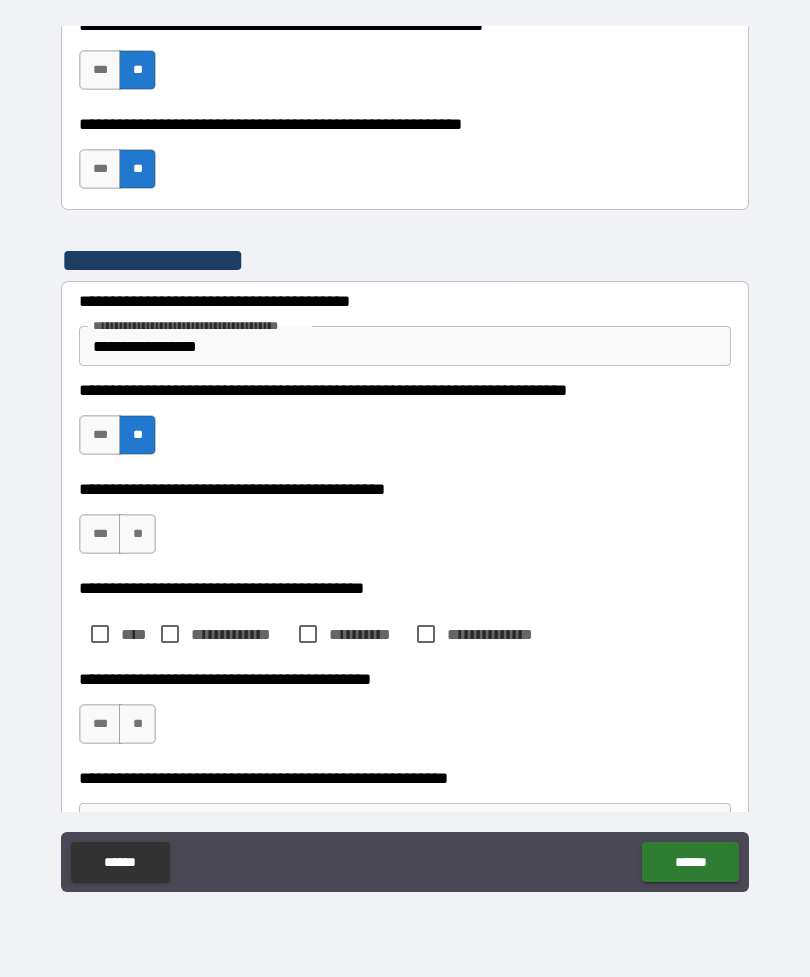 click on "**" at bounding box center [137, 534] 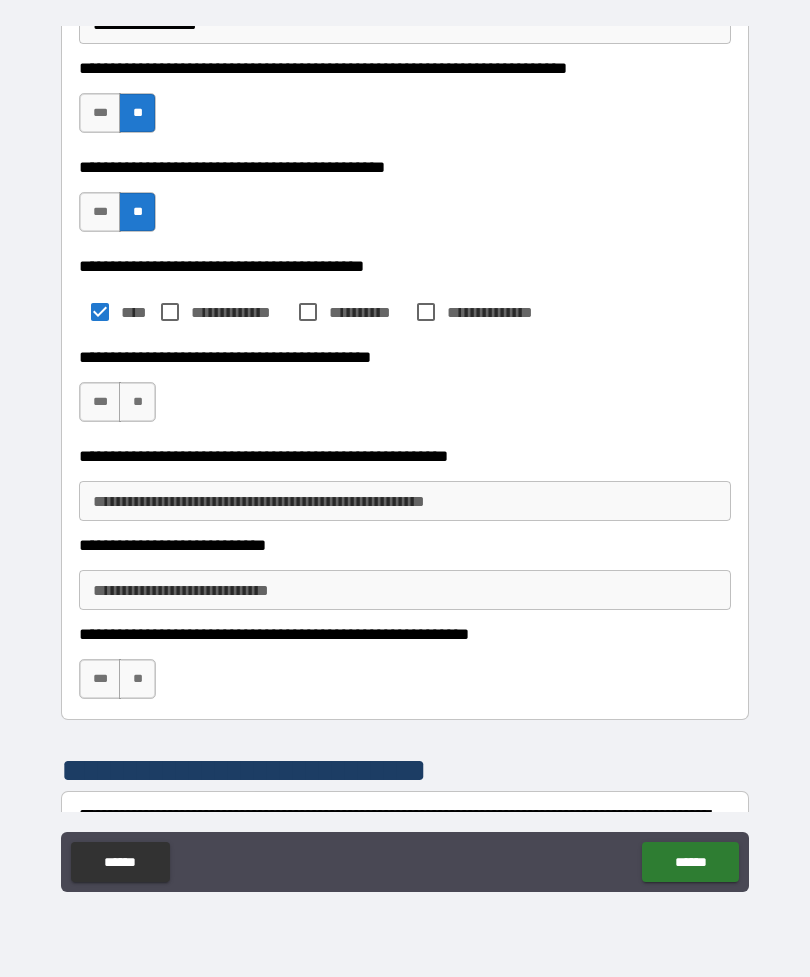 scroll, scrollTop: 6525, scrollLeft: 0, axis: vertical 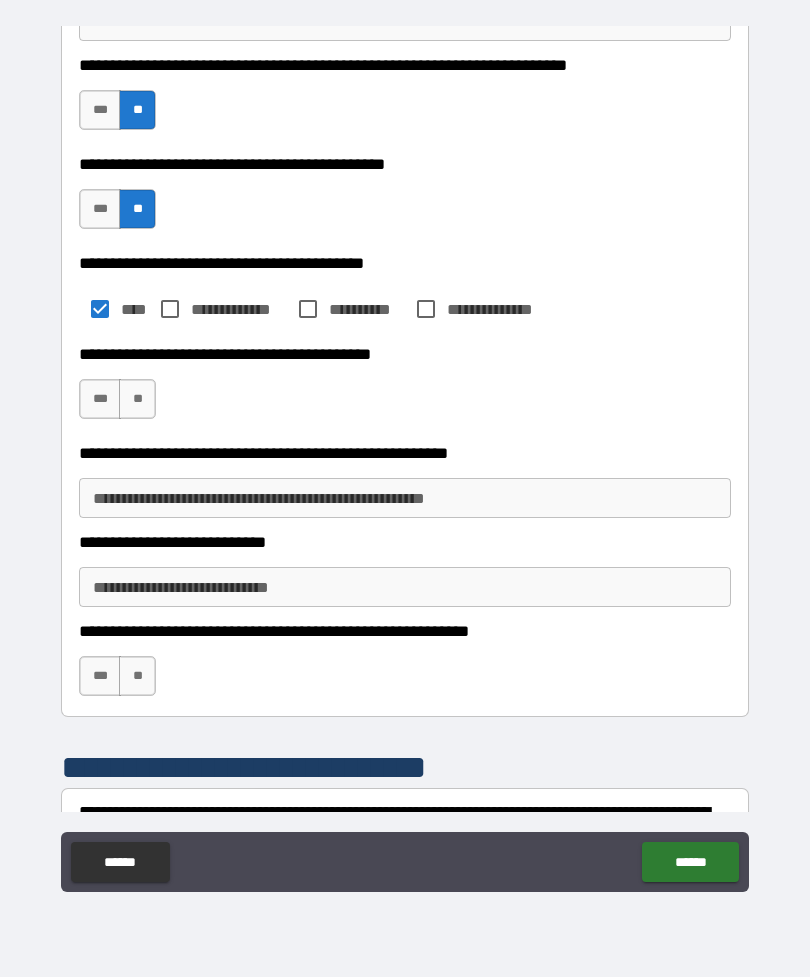 click on "**" at bounding box center [137, 399] 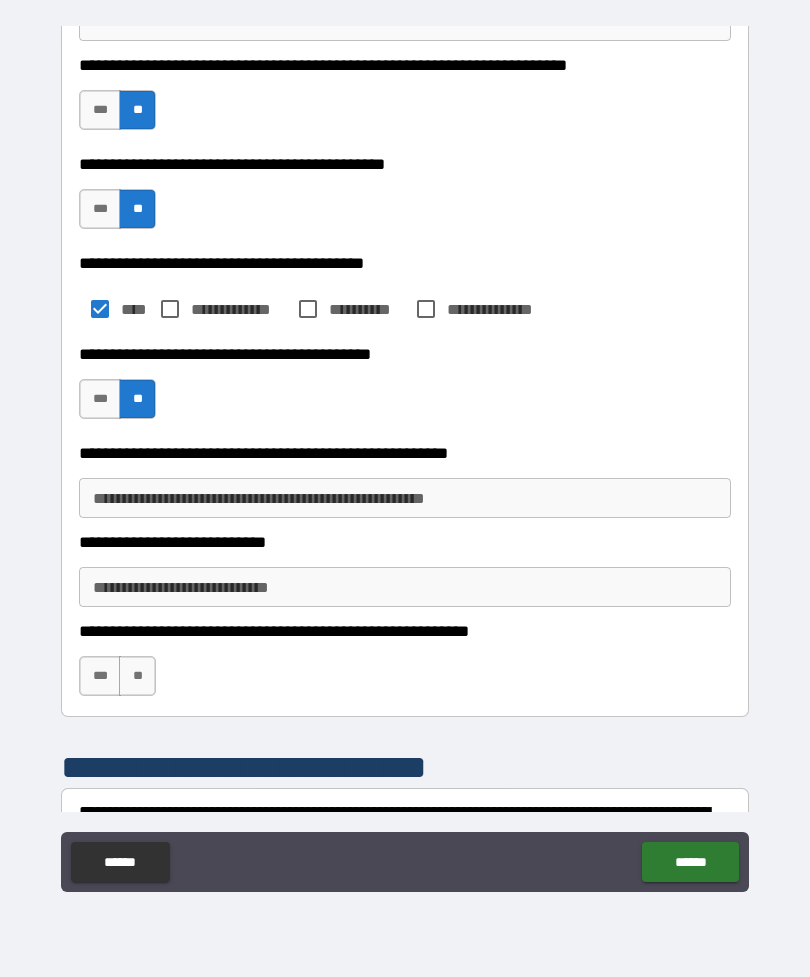 click on "**********" at bounding box center [405, 498] 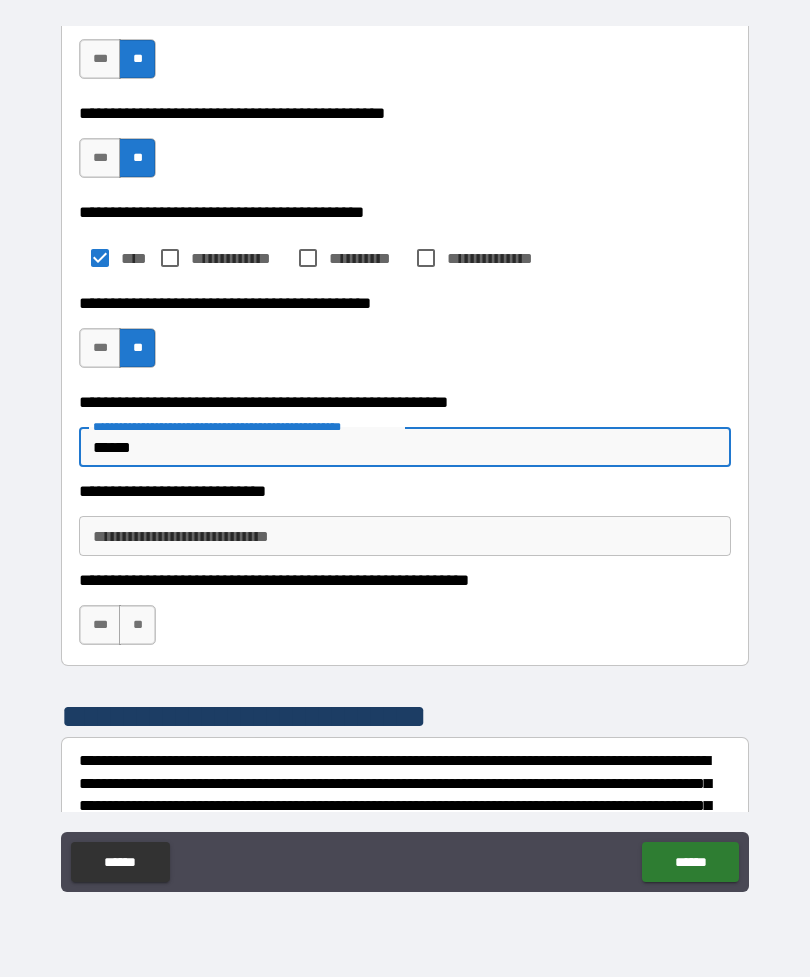 scroll, scrollTop: 6647, scrollLeft: 0, axis: vertical 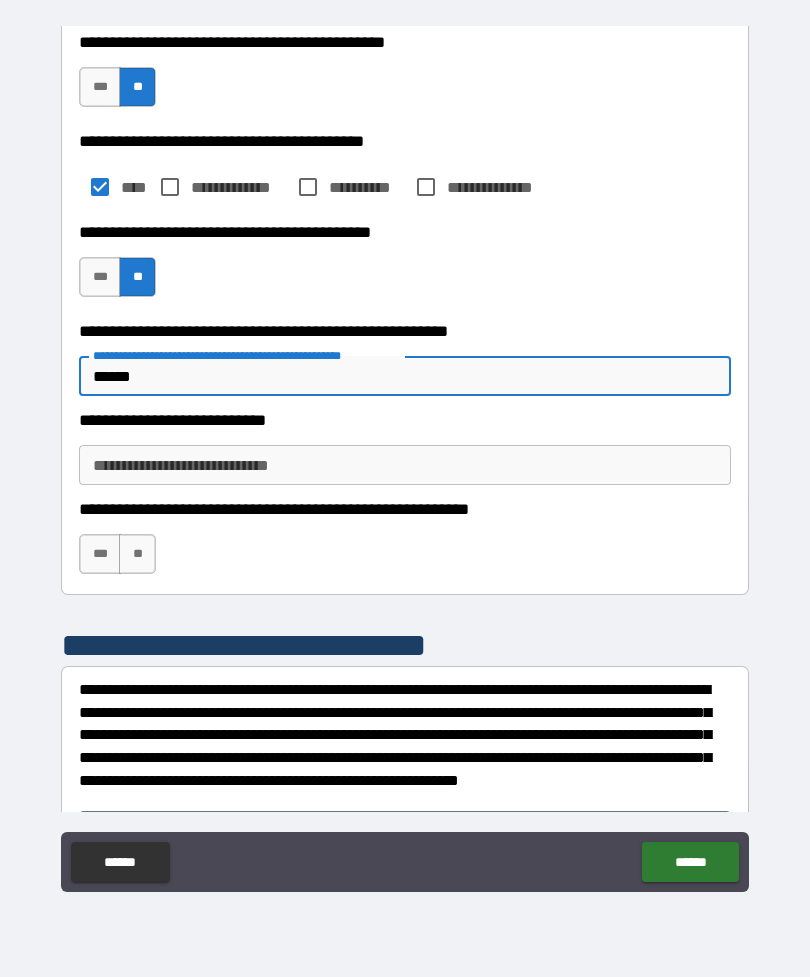 type on "******" 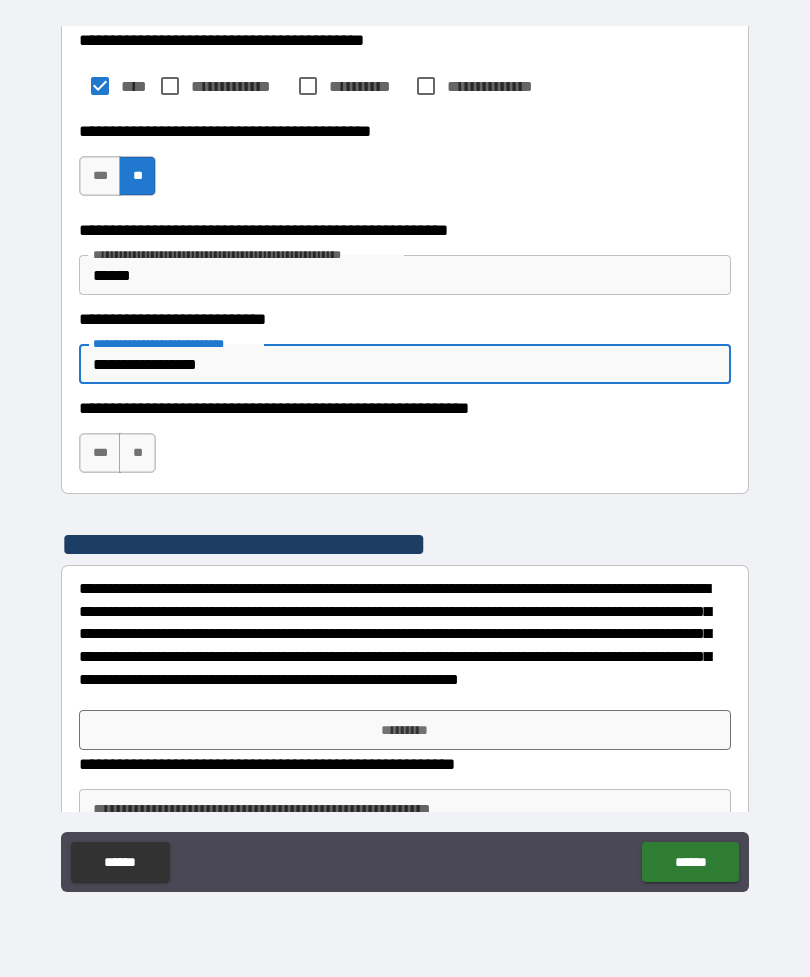 scroll, scrollTop: 6786, scrollLeft: 0, axis: vertical 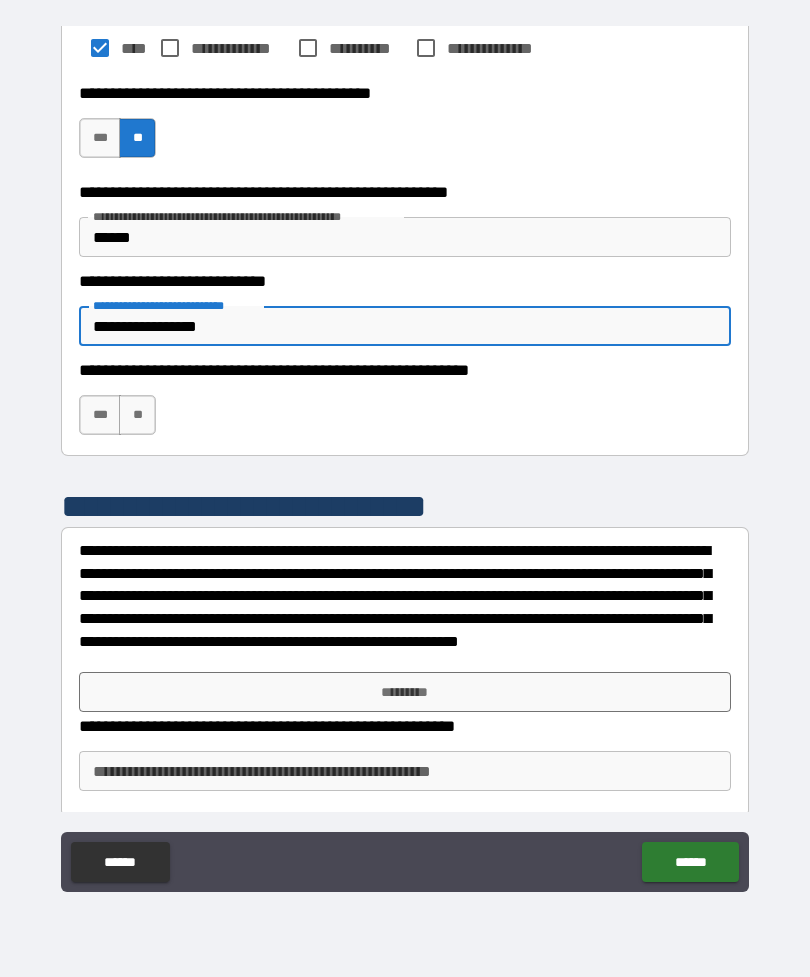type on "**********" 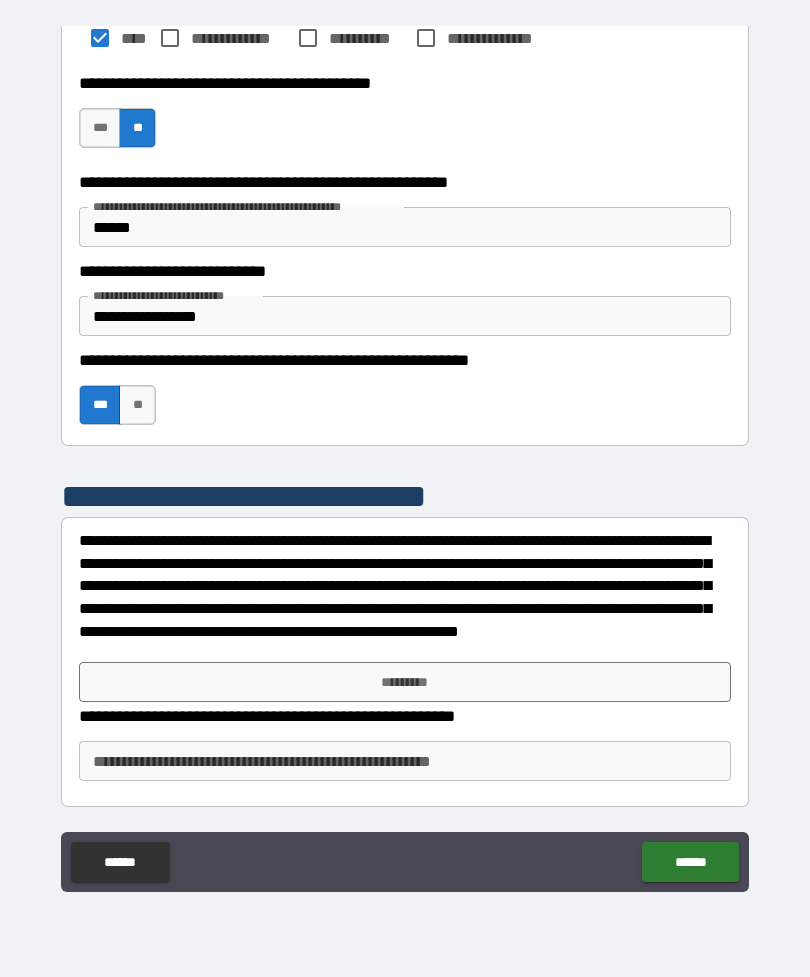 scroll, scrollTop: 6796, scrollLeft: 0, axis: vertical 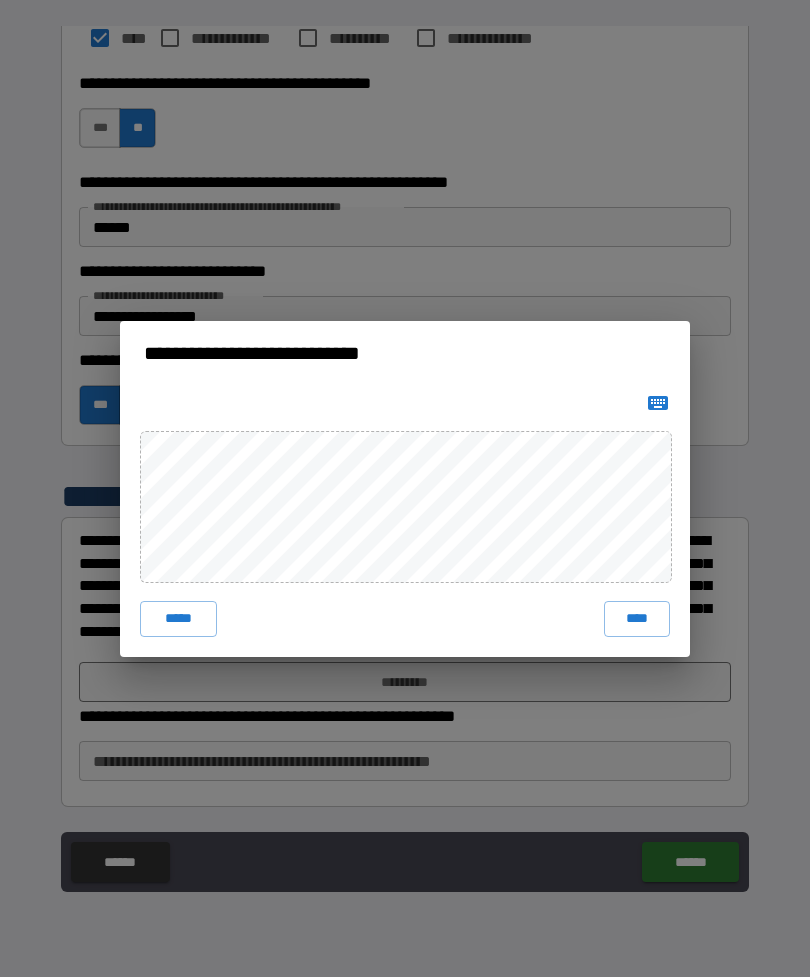 click on "*****" at bounding box center (178, 619) 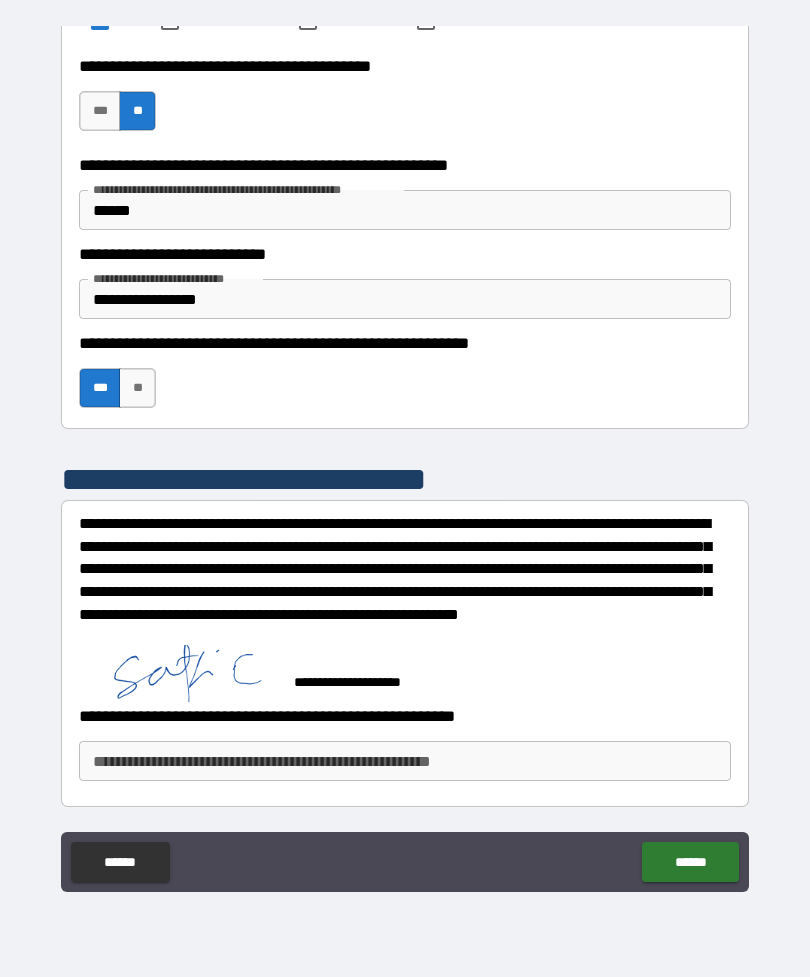 click on "**********" at bounding box center (405, 761) 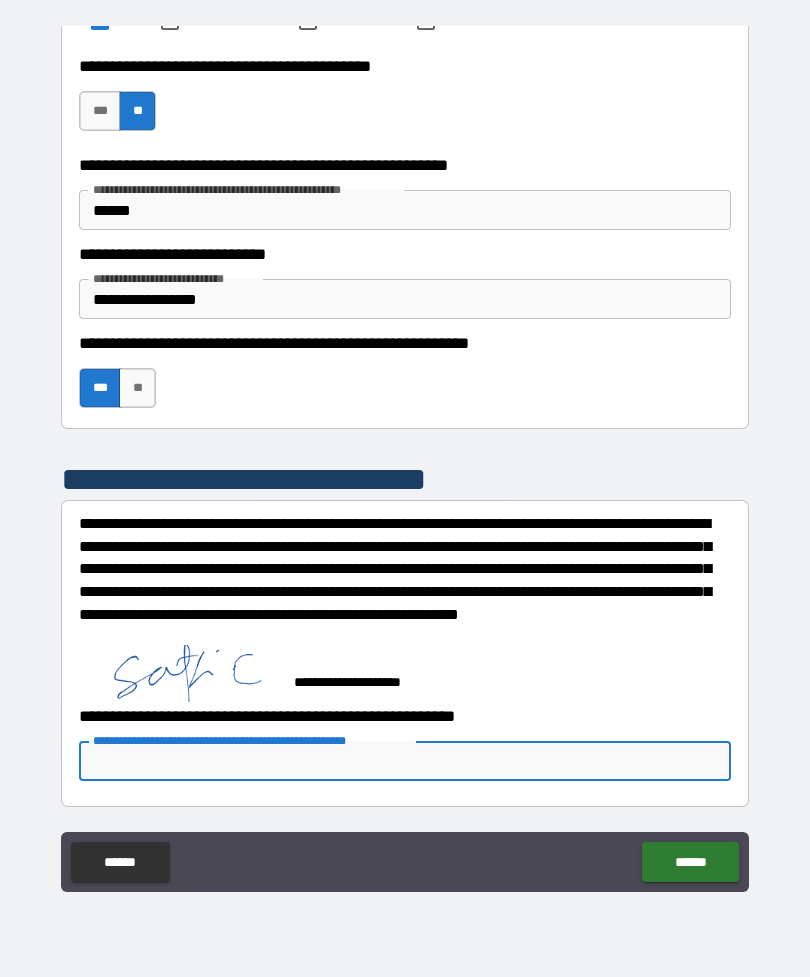 scroll, scrollTop: 6813, scrollLeft: 0, axis: vertical 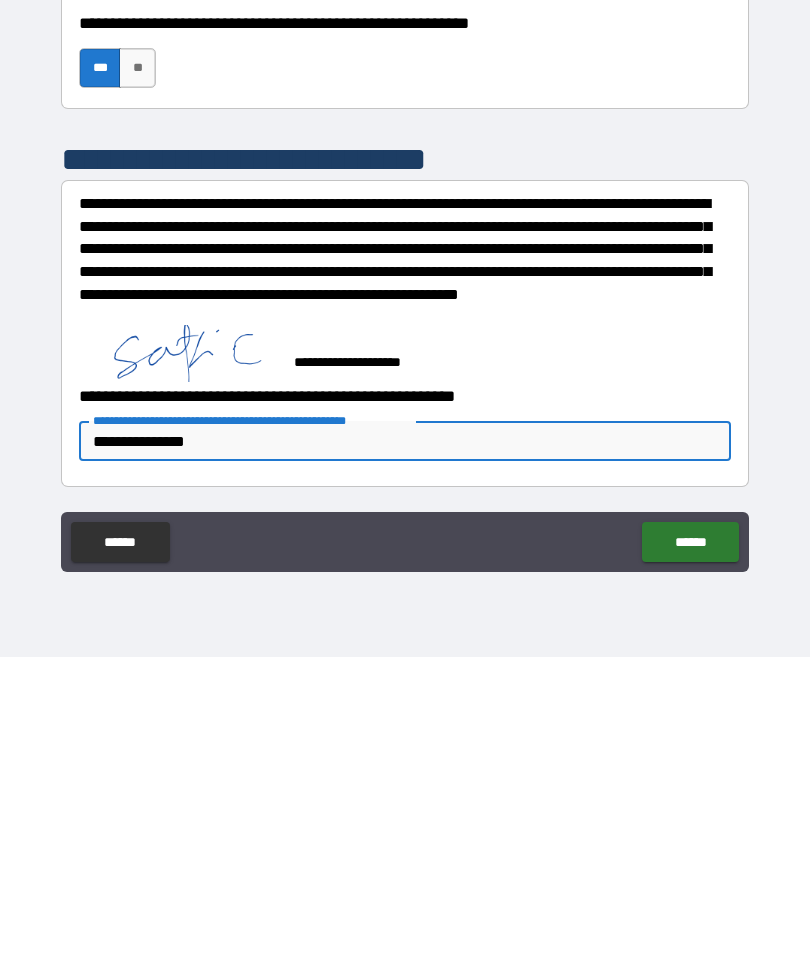 type on "**********" 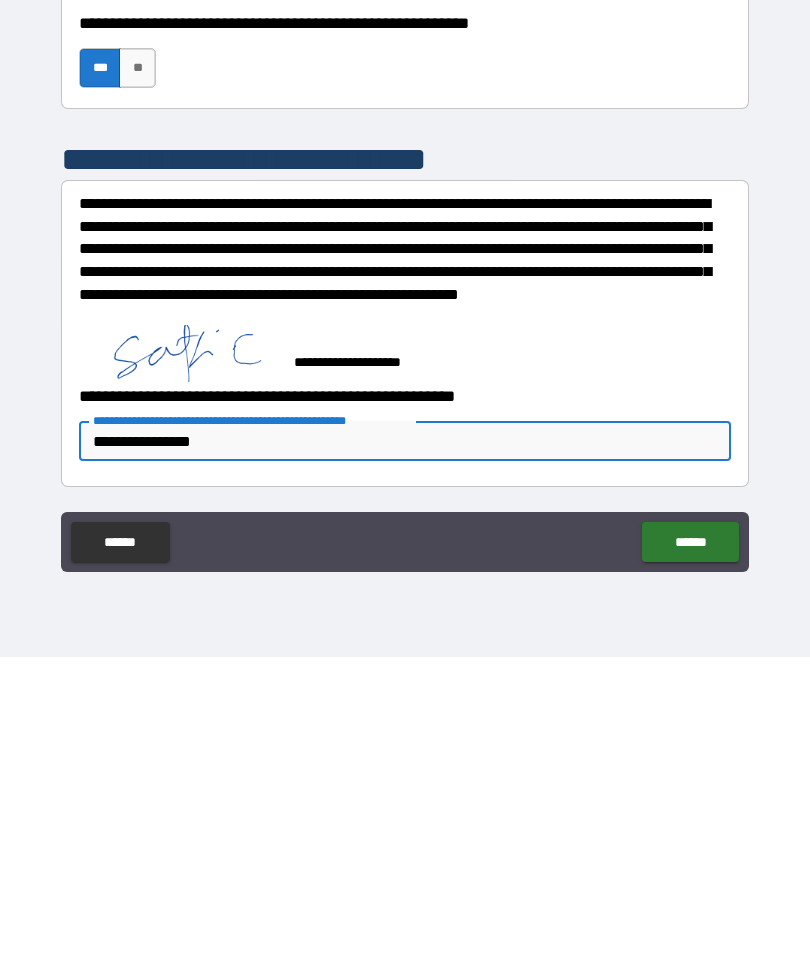 click on "******" at bounding box center [690, 862] 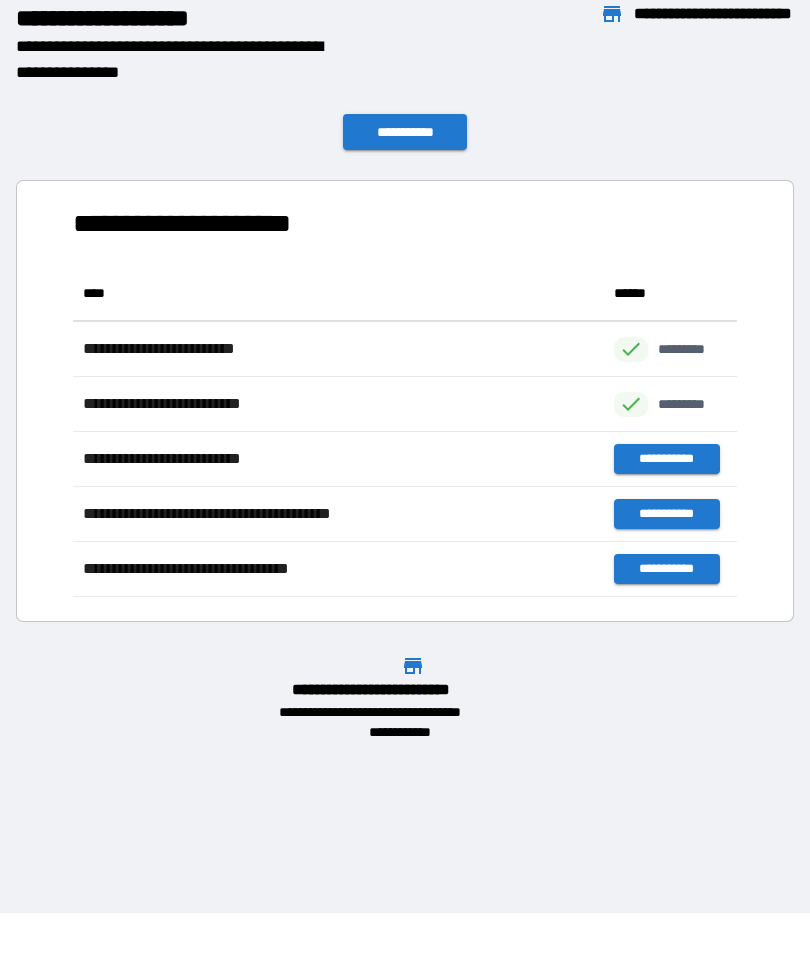scroll, scrollTop: 1, scrollLeft: 1, axis: both 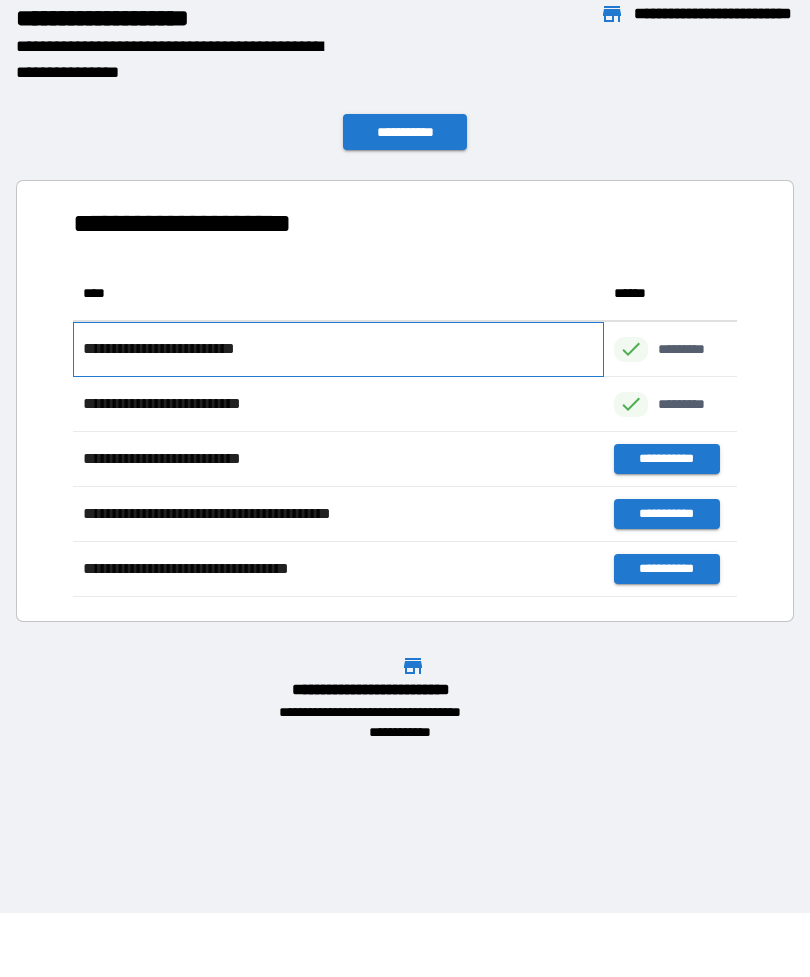 click on "**********" at bounding box center (338, 349) 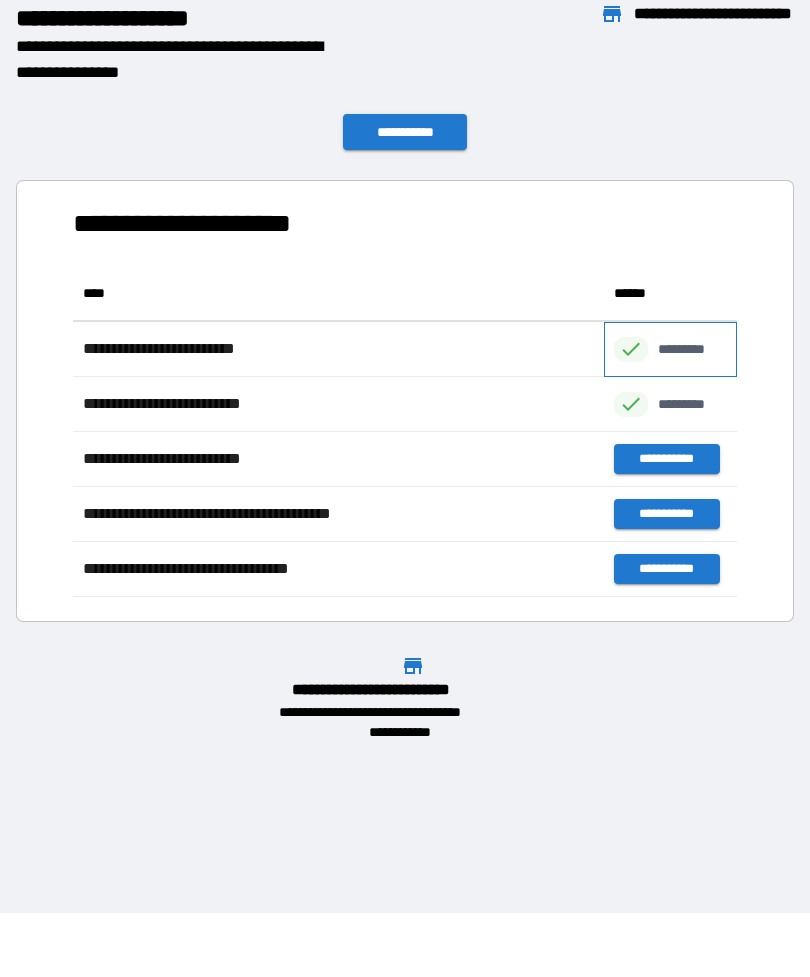 click on "*********" at bounding box center (670, 349) 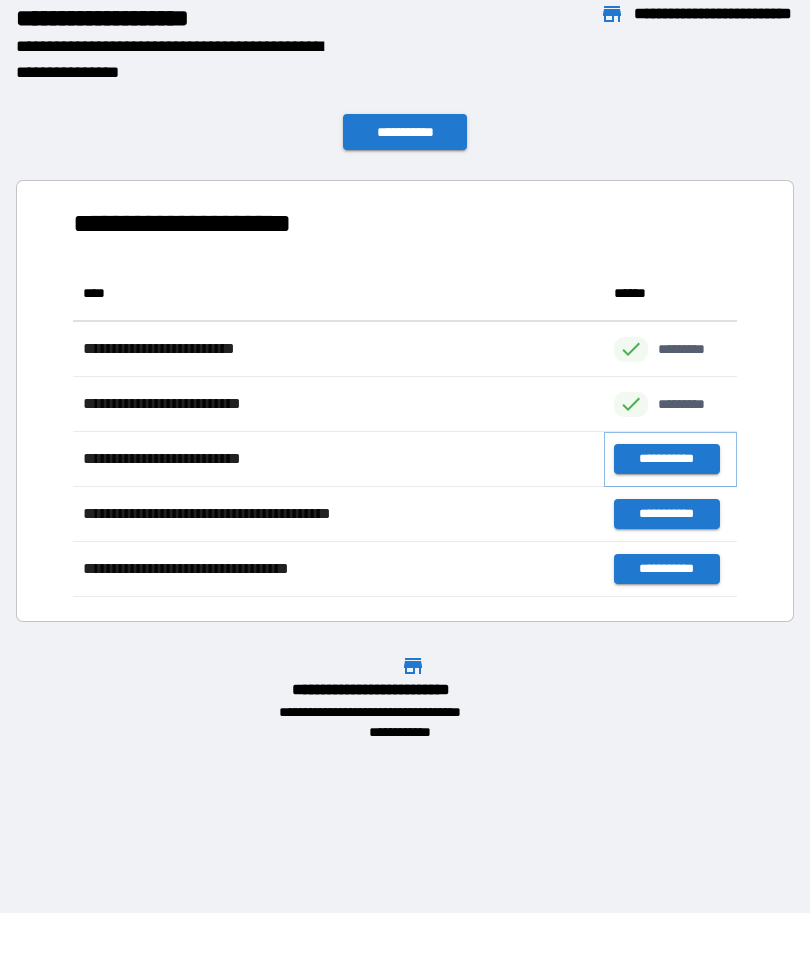 click on "**********" at bounding box center (666, 459) 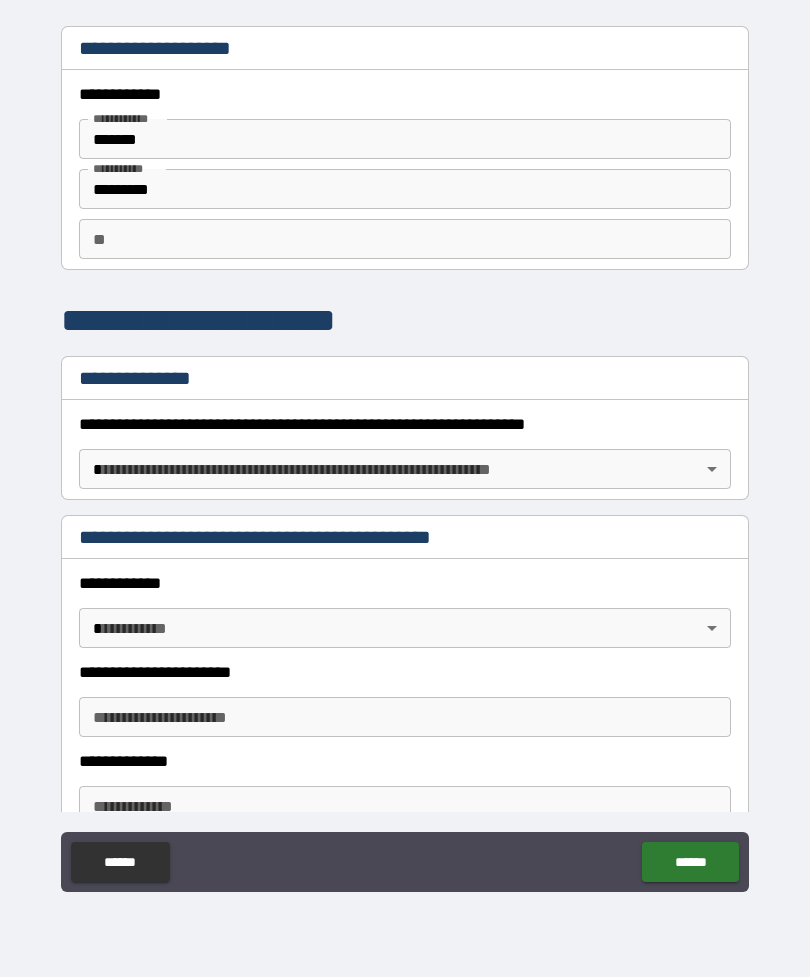 click on "**********" at bounding box center [405, 456] 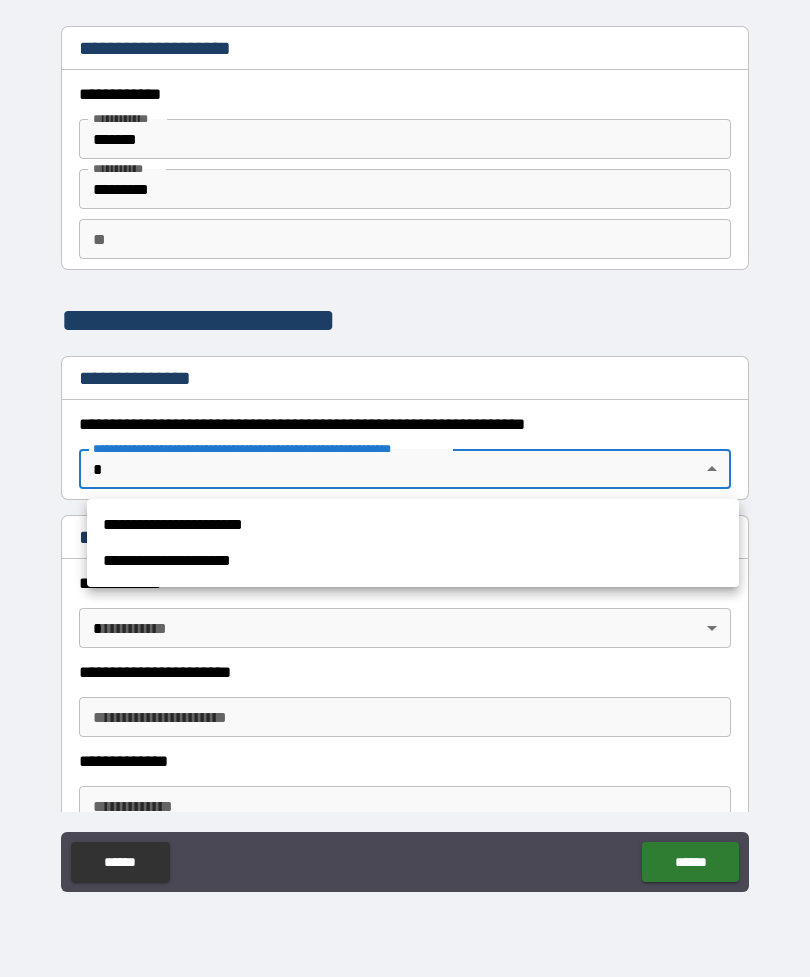 click on "**********" at bounding box center (413, 525) 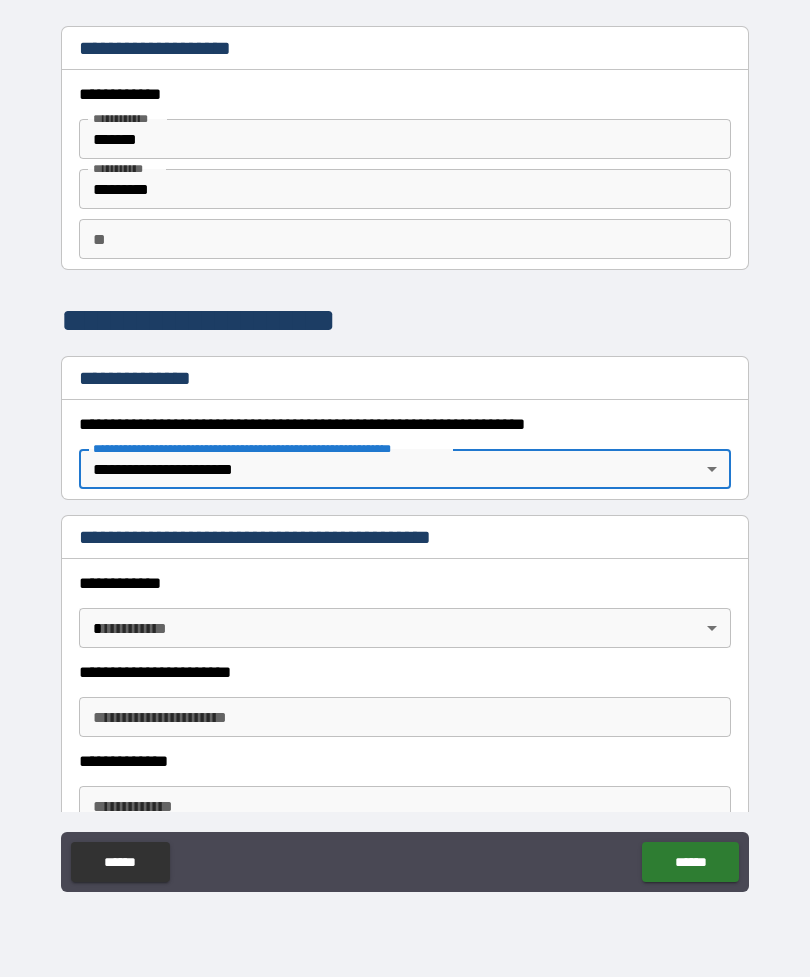 type on "*" 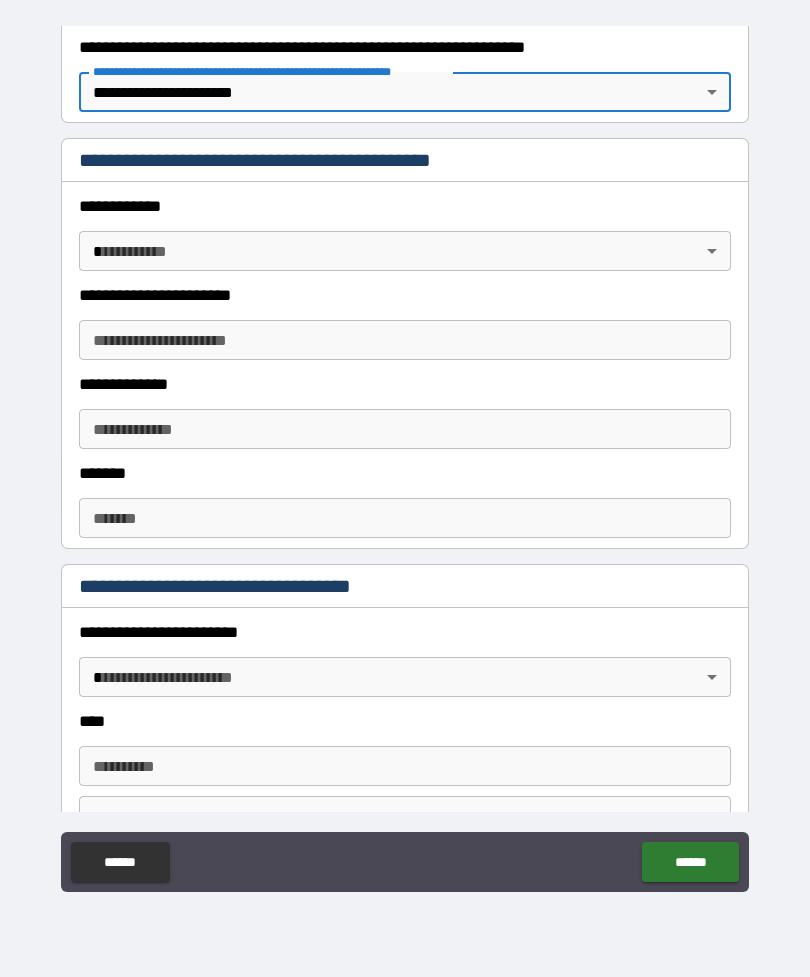 scroll, scrollTop: 393, scrollLeft: 0, axis: vertical 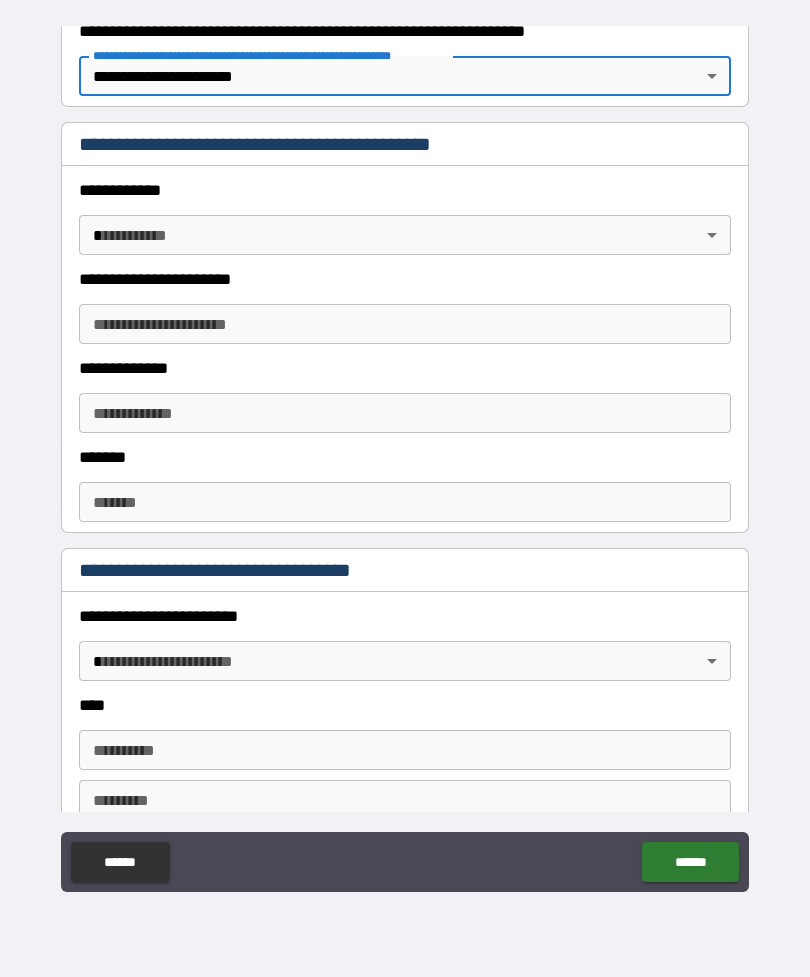 click on "**********" at bounding box center [405, 456] 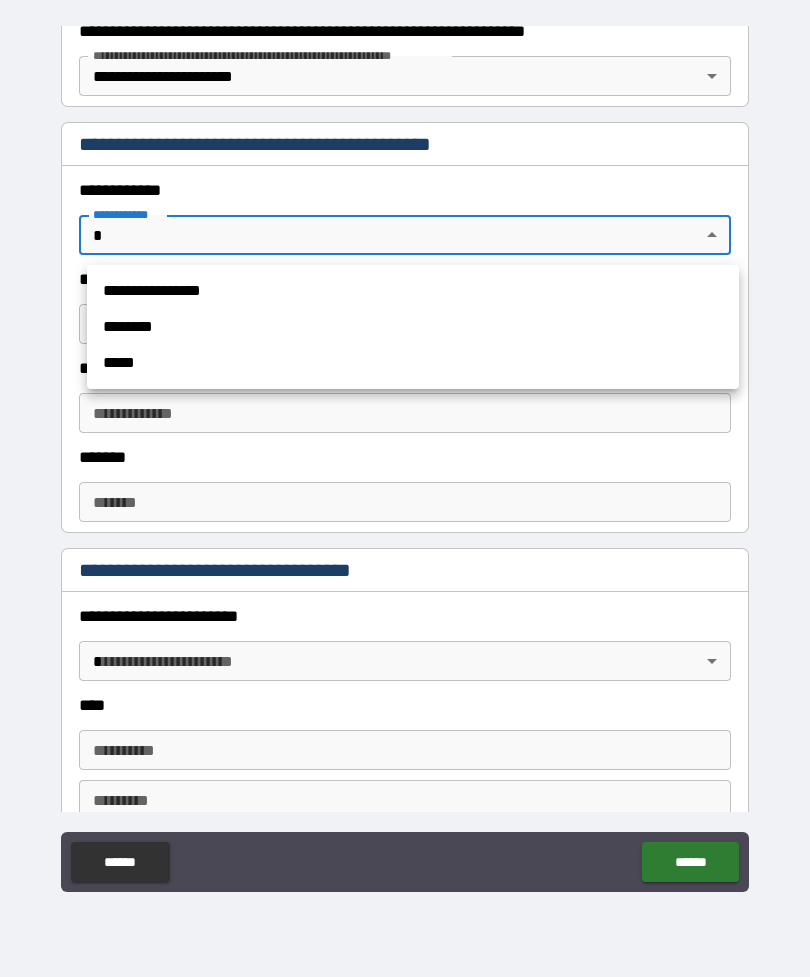 click on "**********" at bounding box center (413, 291) 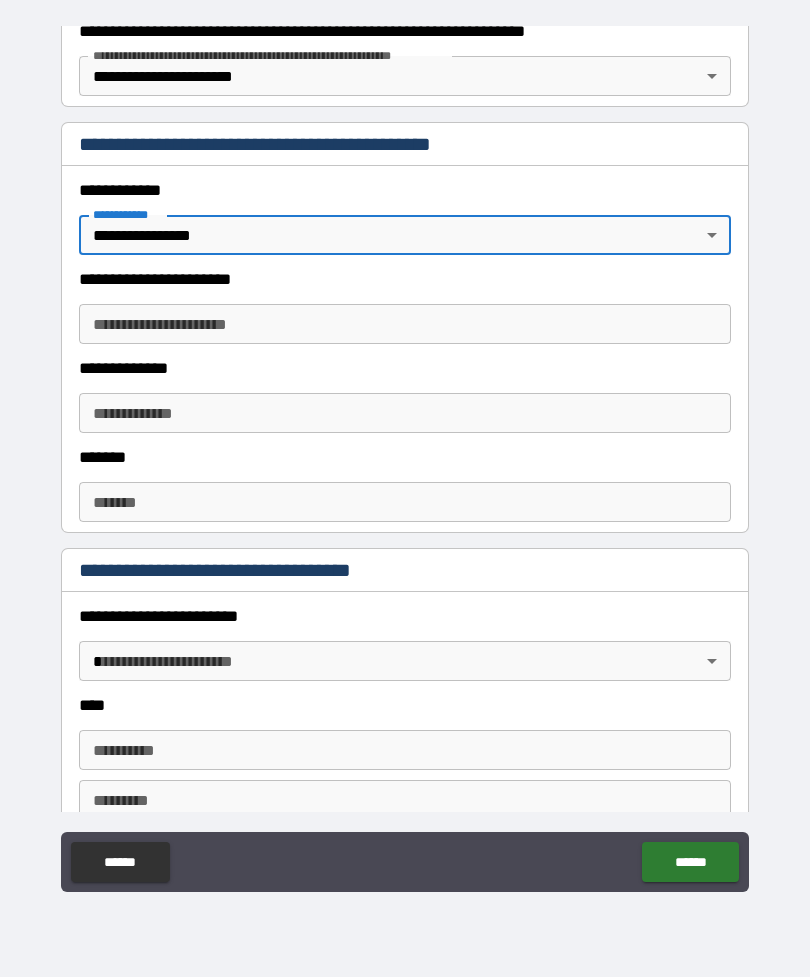 click on "**********" at bounding box center (405, 324) 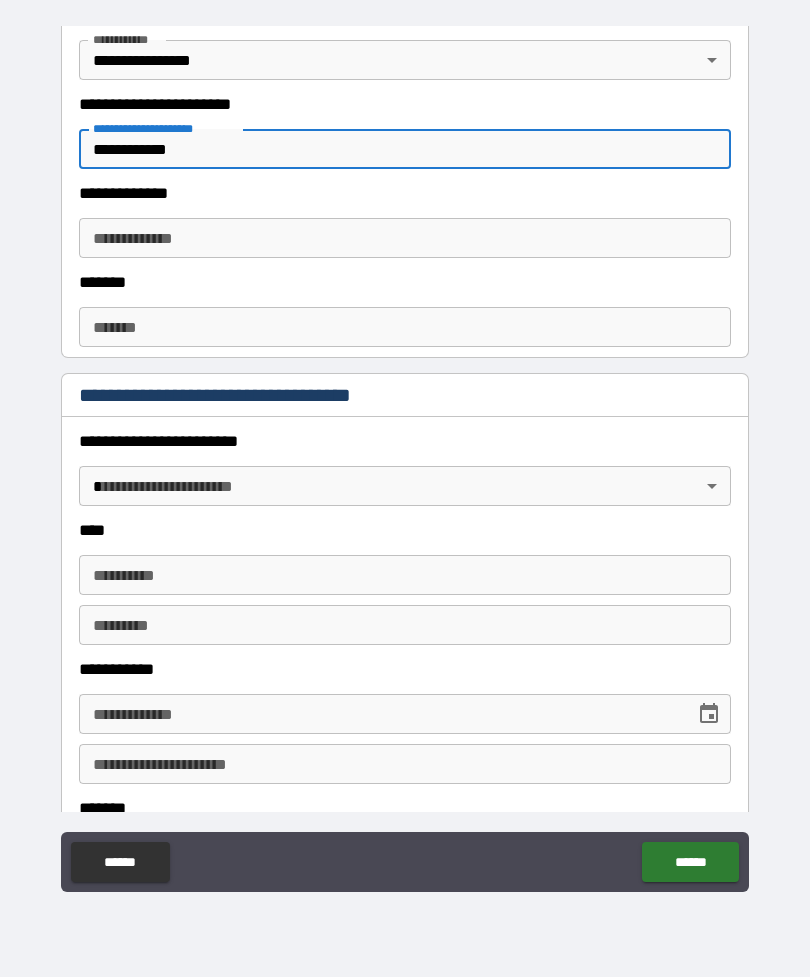 scroll, scrollTop: 671, scrollLeft: 0, axis: vertical 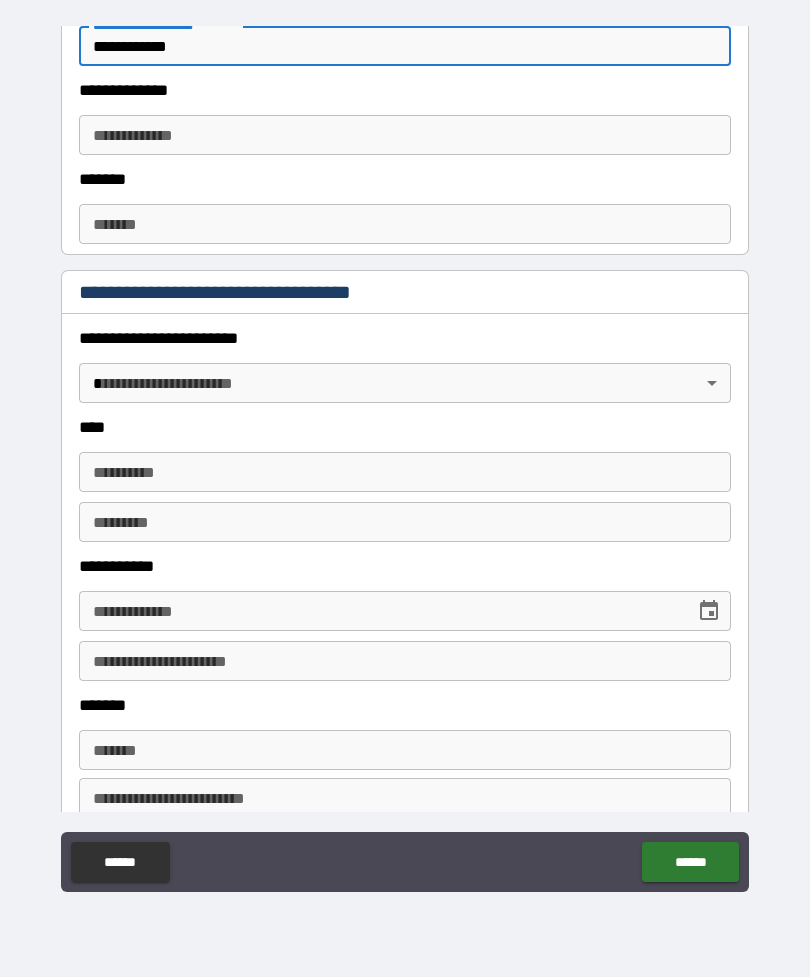 type on "**********" 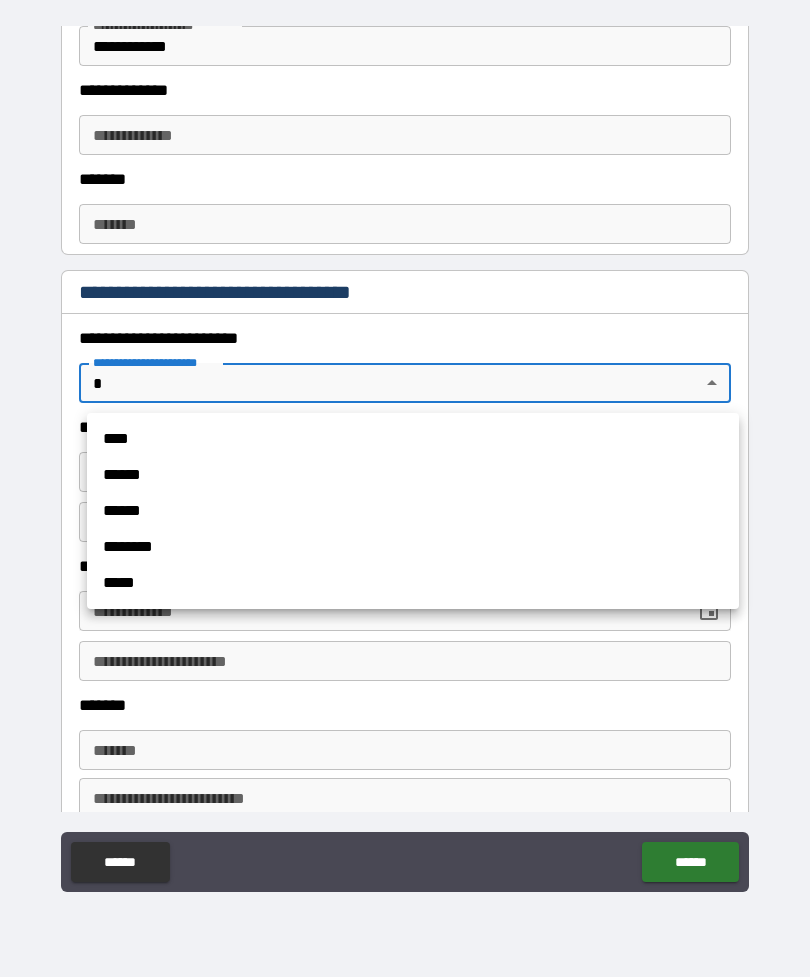 click on "******" at bounding box center [413, 475] 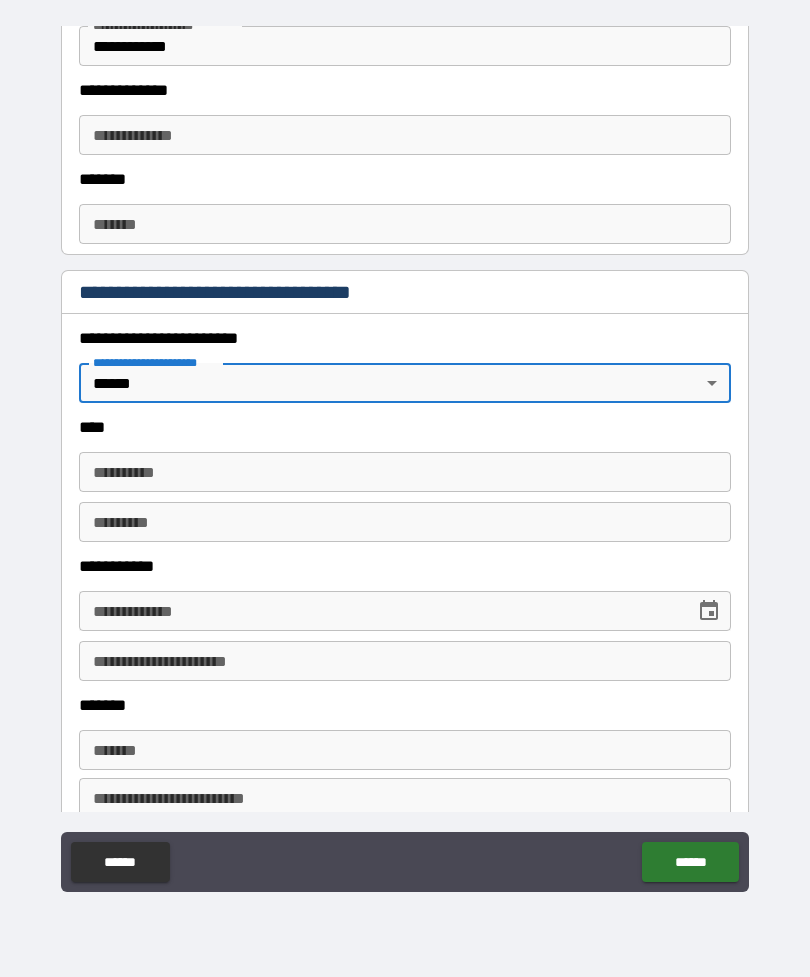 click on "**********" at bounding box center (405, 472) 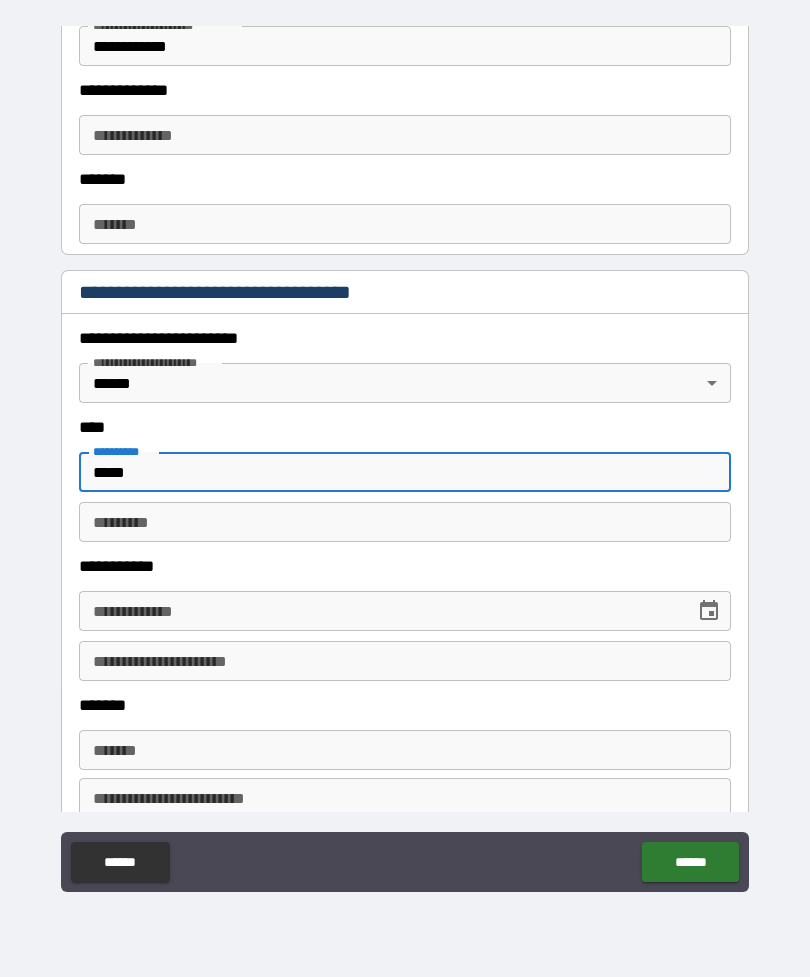 type on "*****" 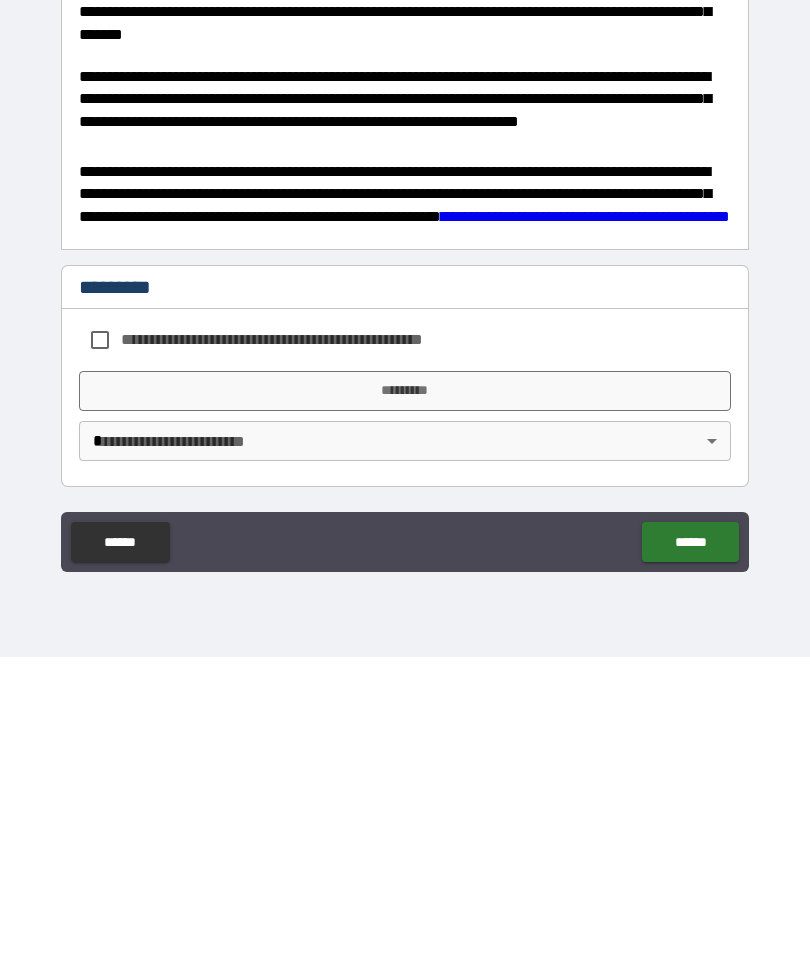 scroll, scrollTop: 3753, scrollLeft: 0, axis: vertical 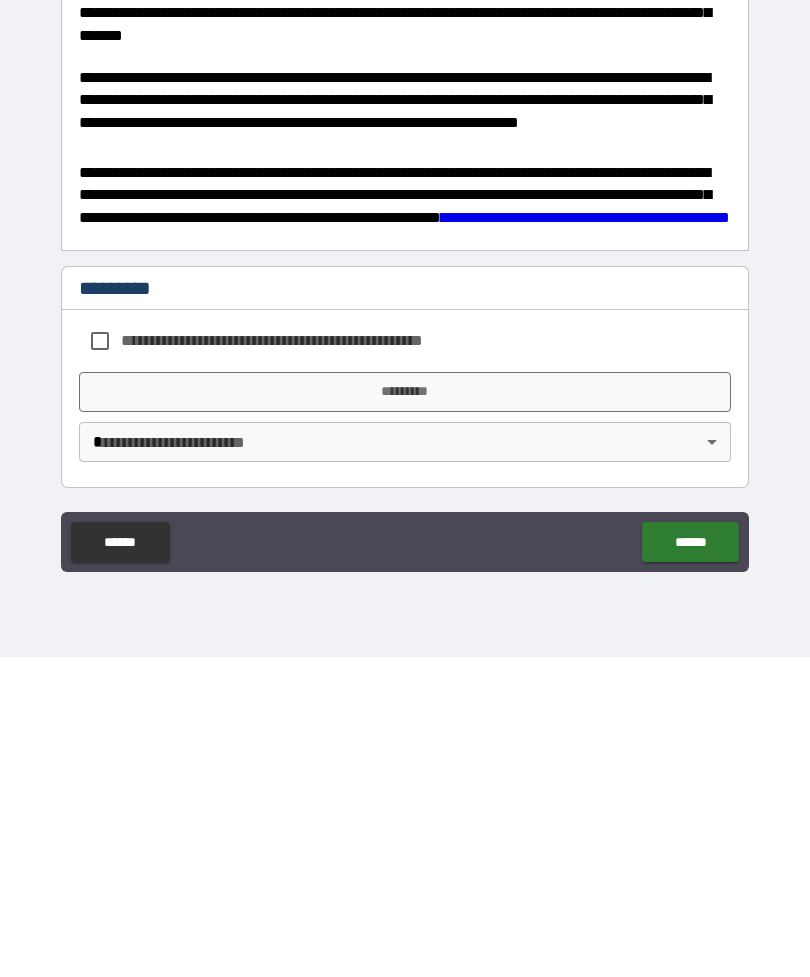 type on "*********" 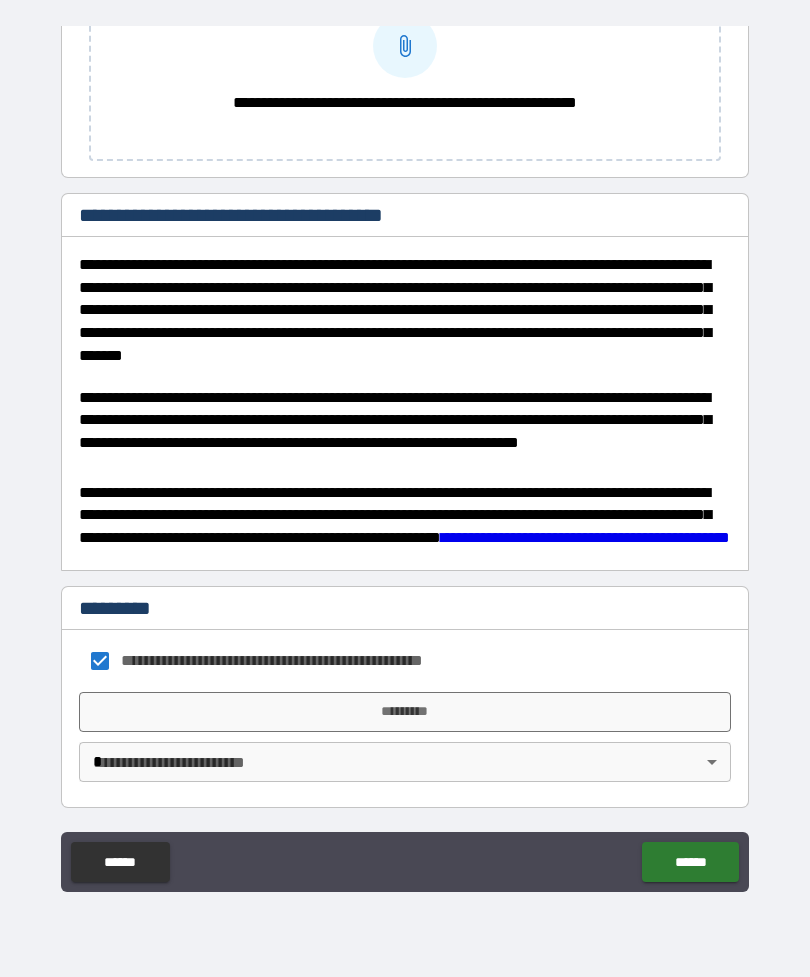 click on "*********" at bounding box center (405, 712) 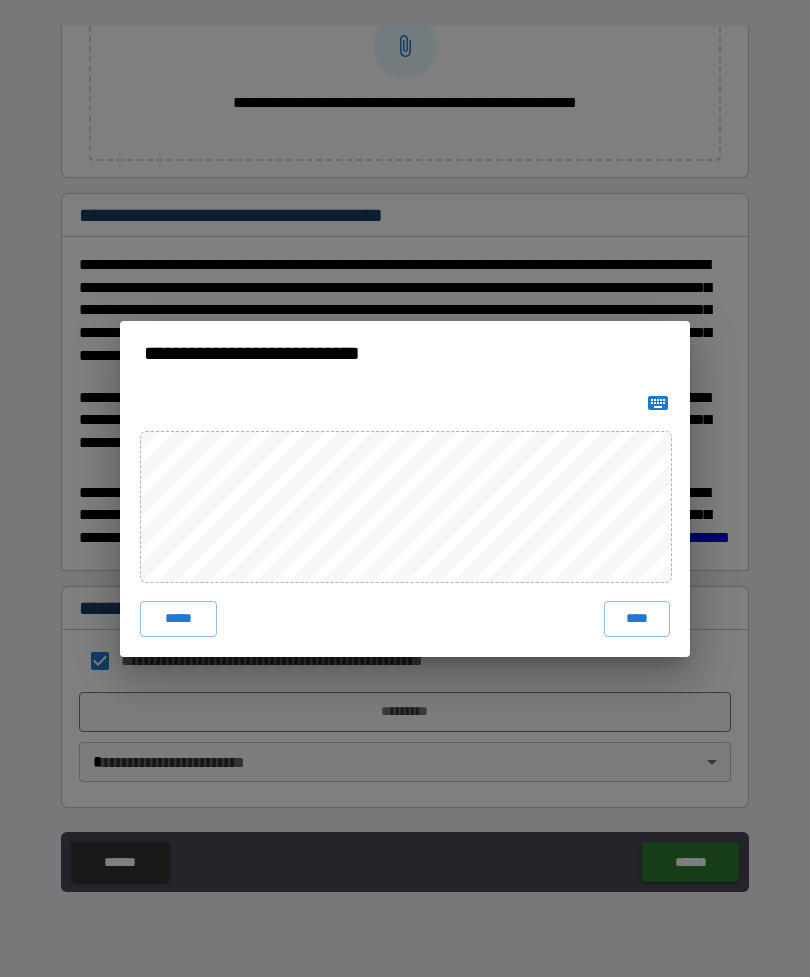 click on "****" at bounding box center (637, 619) 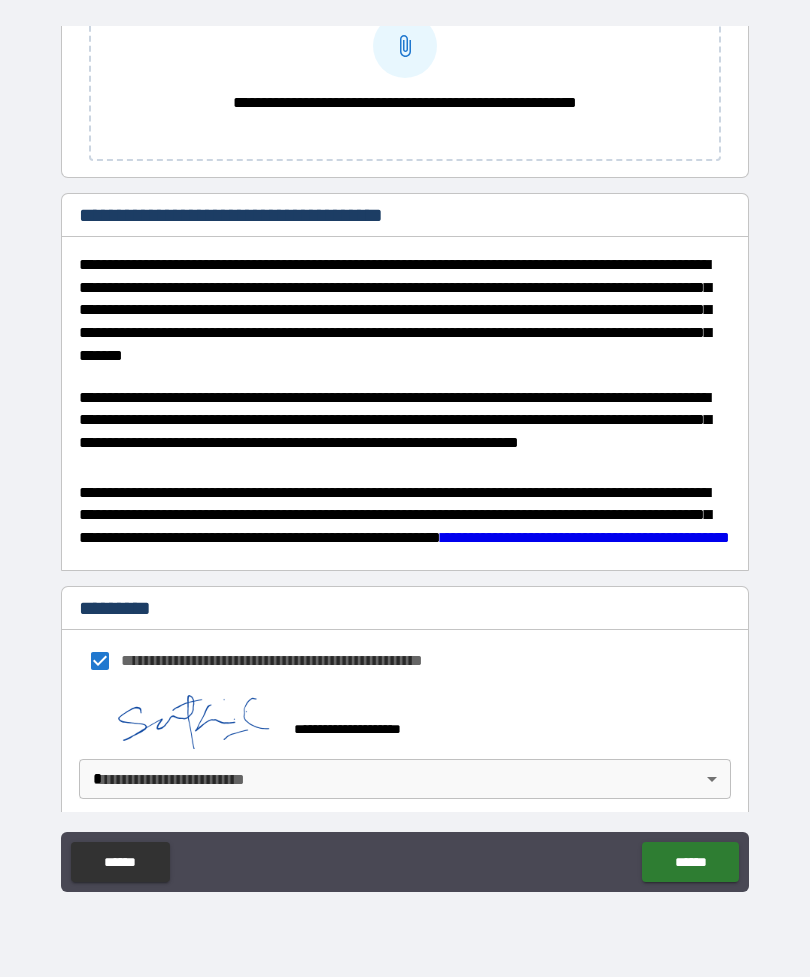 click on "**********" at bounding box center [405, 456] 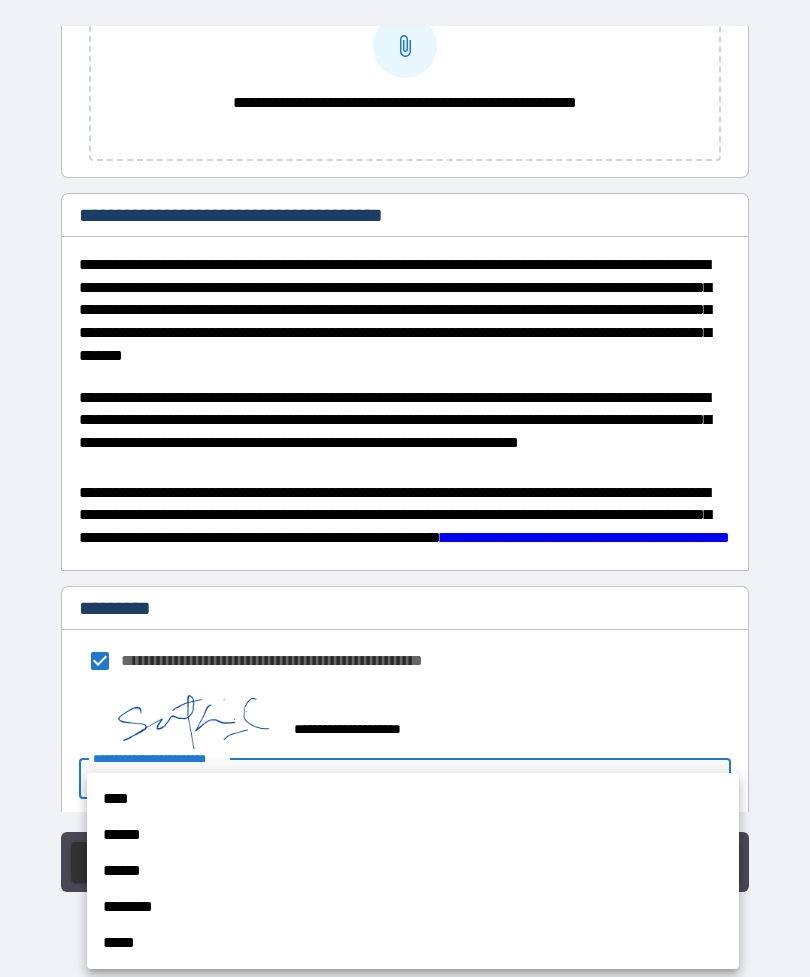 click on "******" at bounding box center [413, 835] 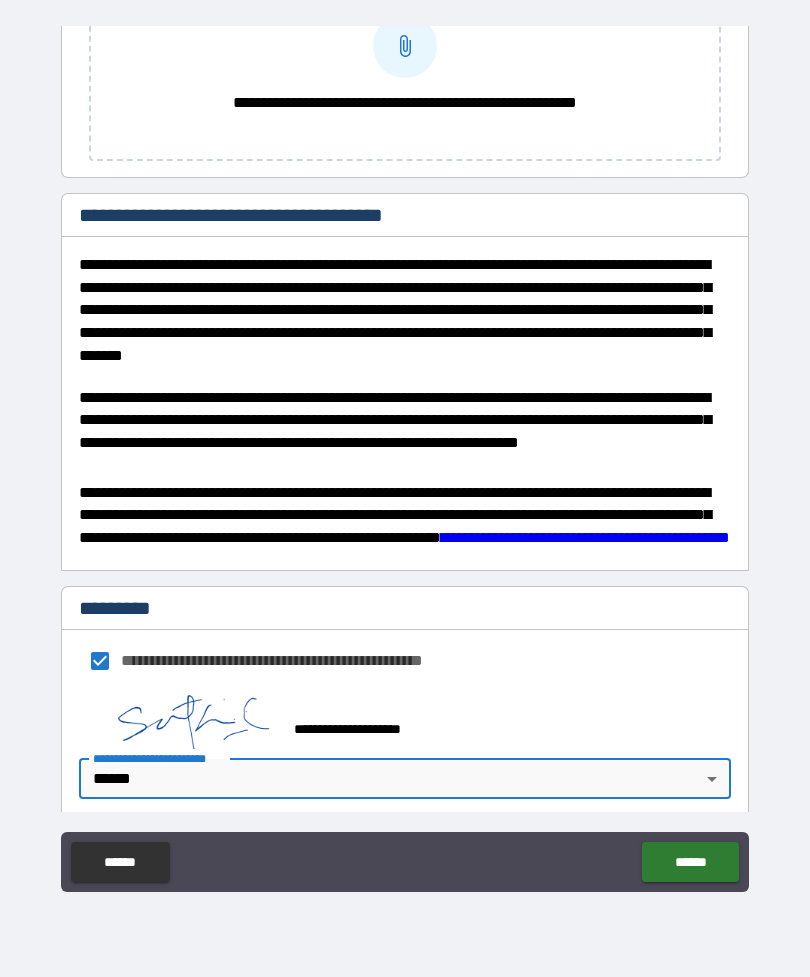 click on "******" at bounding box center (690, 862) 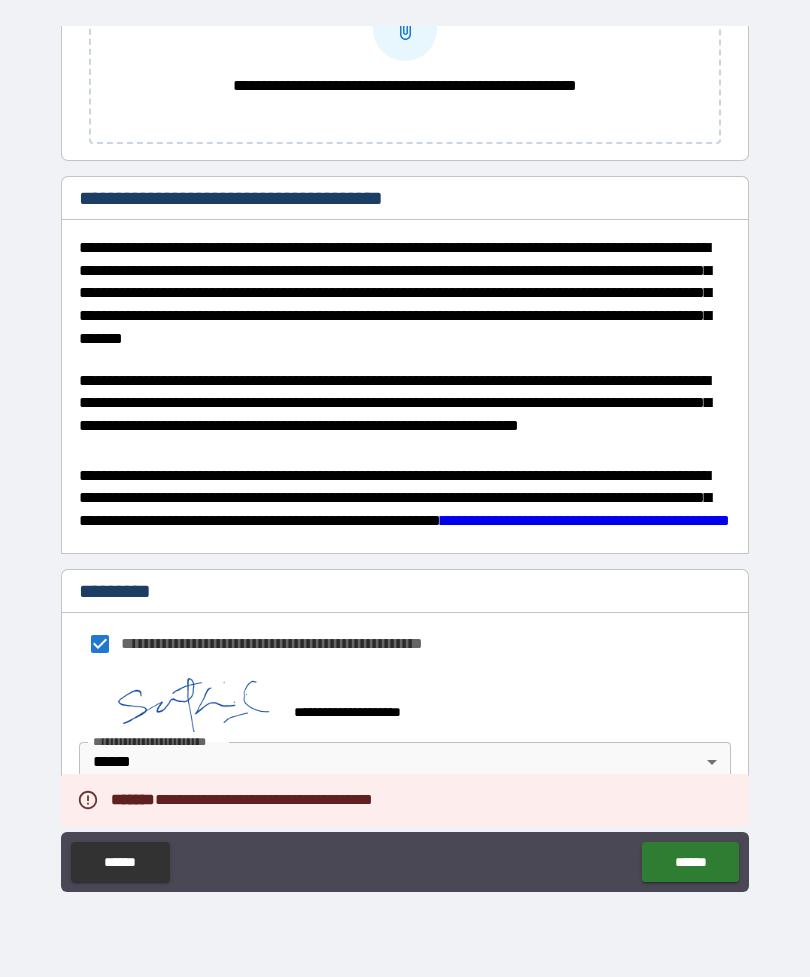 scroll, scrollTop: 3770, scrollLeft: 0, axis: vertical 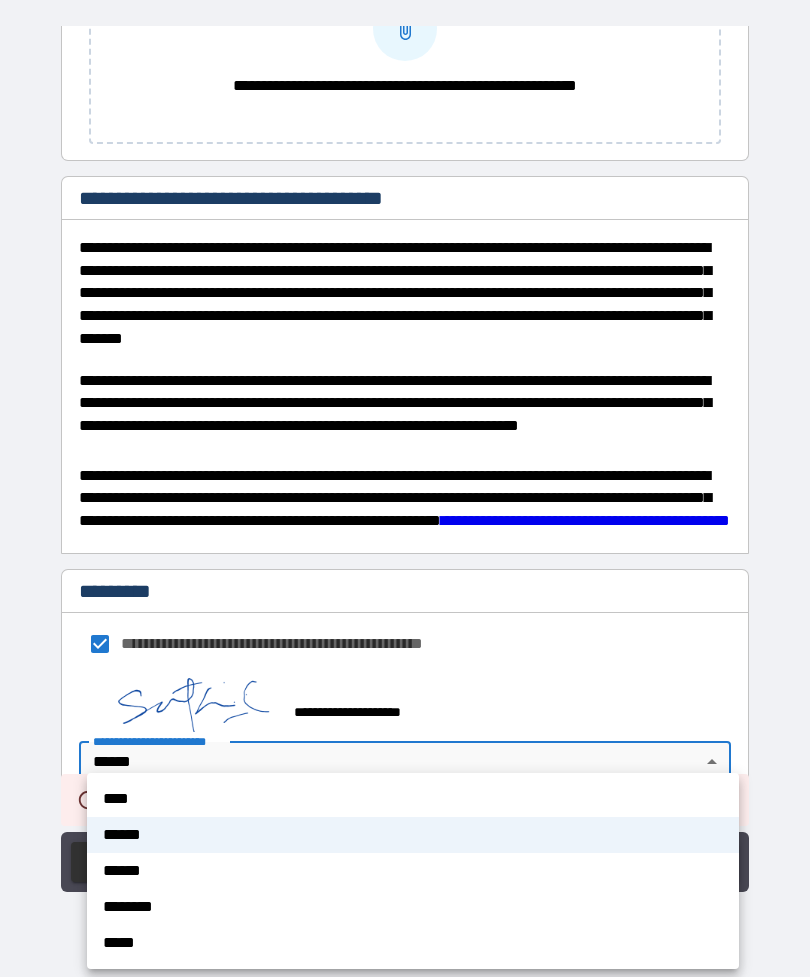 click on "******" at bounding box center [413, 835] 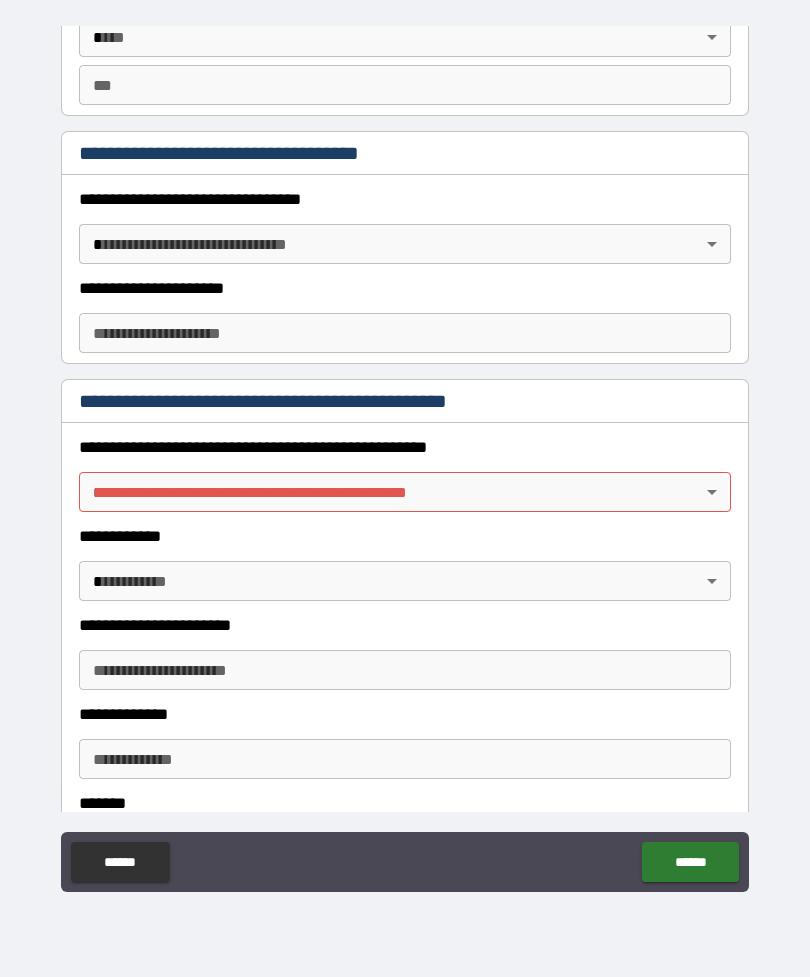 scroll, scrollTop: 1505, scrollLeft: 0, axis: vertical 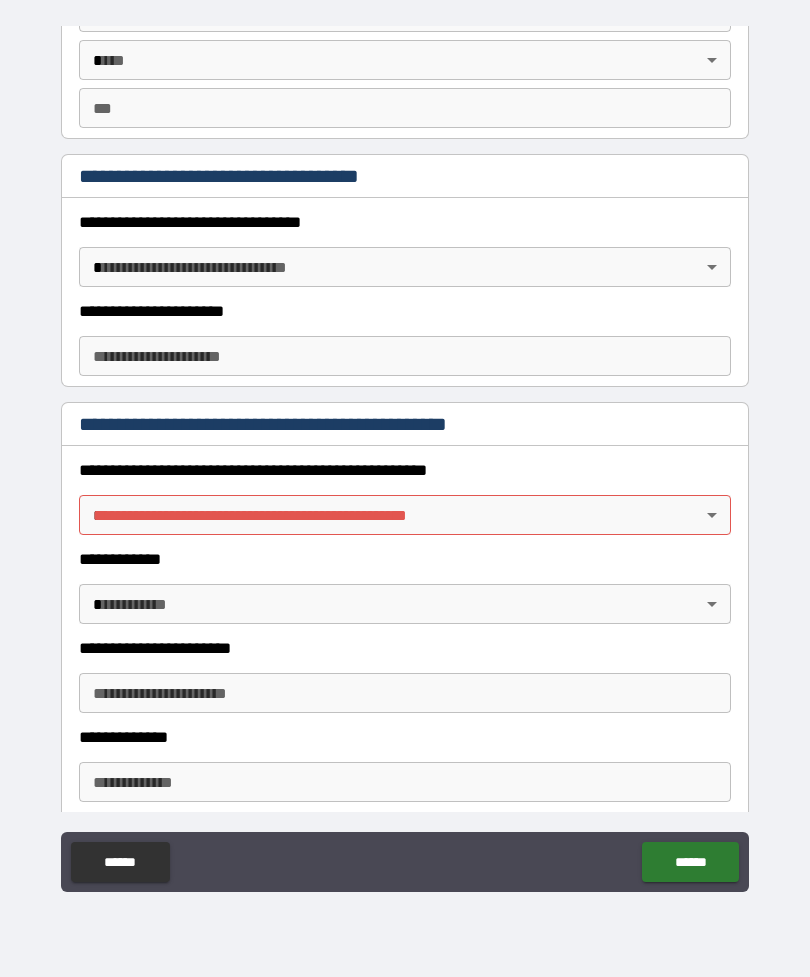 click on "**********" at bounding box center (405, 456) 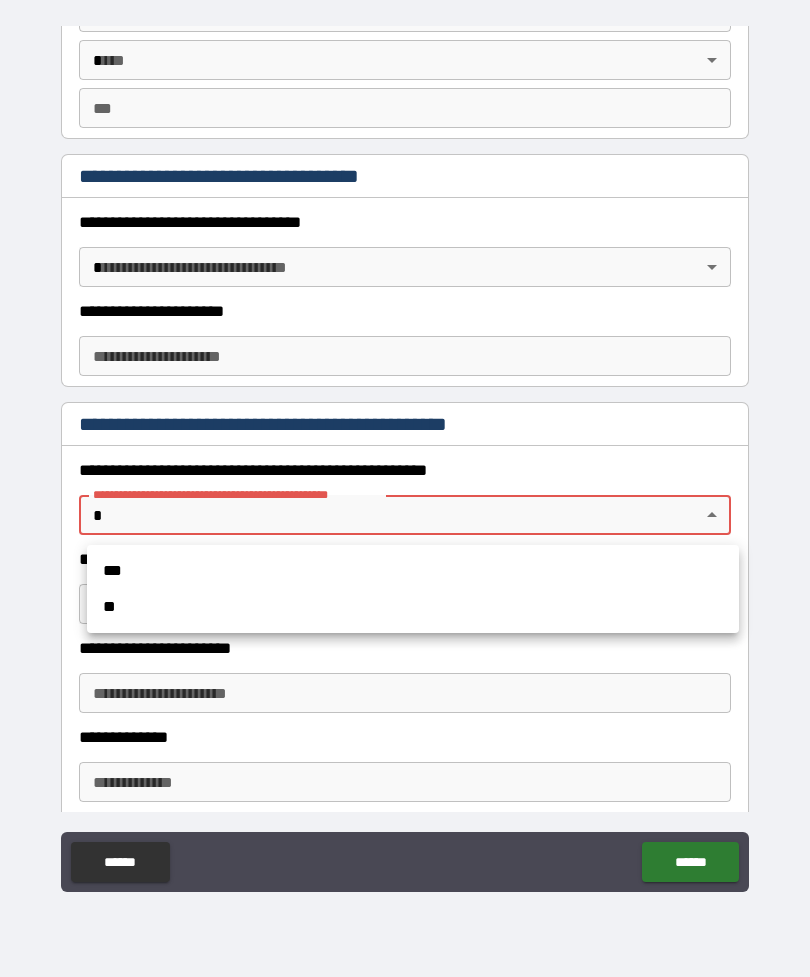 click on "**" at bounding box center [413, 607] 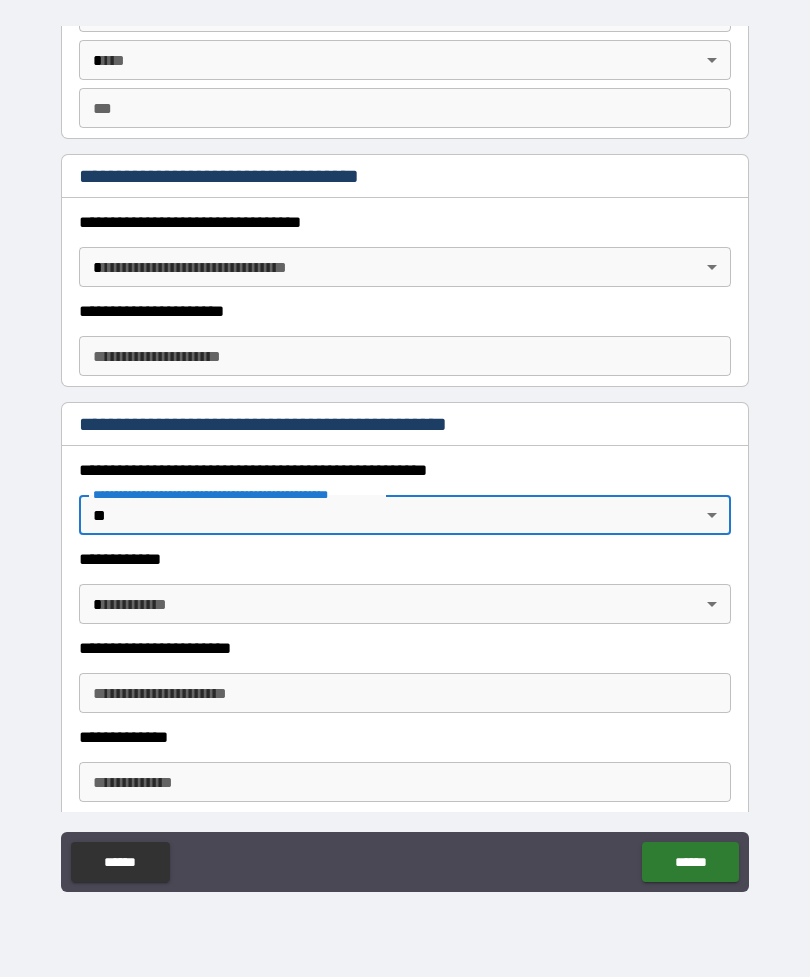 type on "*" 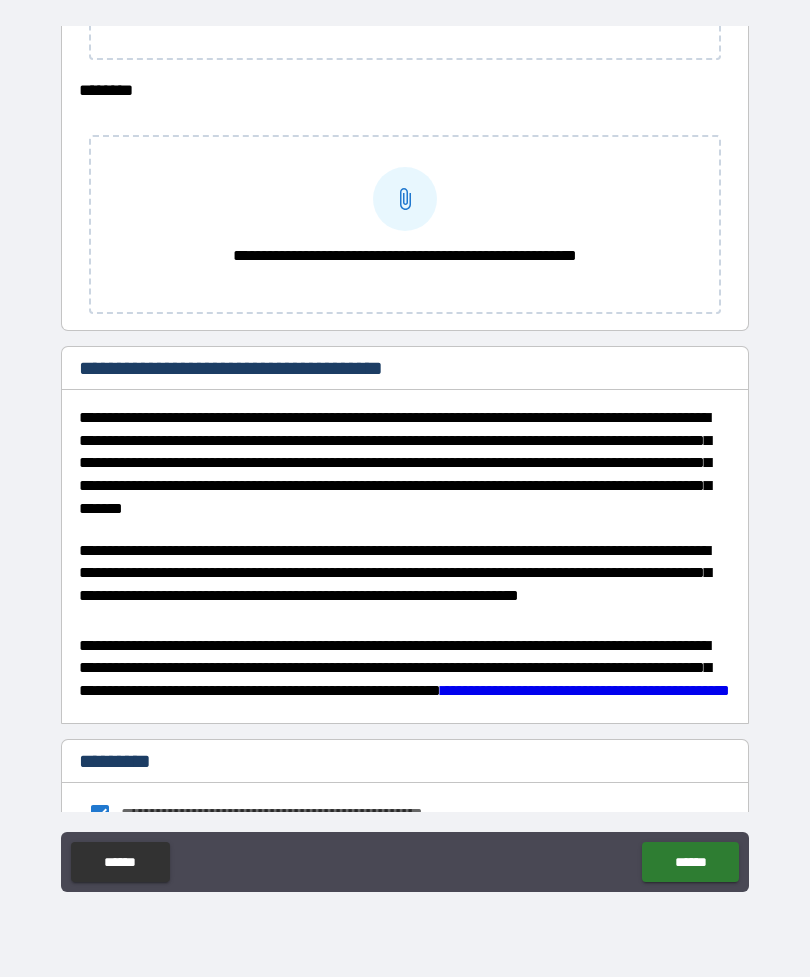 scroll, scrollTop: 3715, scrollLeft: 0, axis: vertical 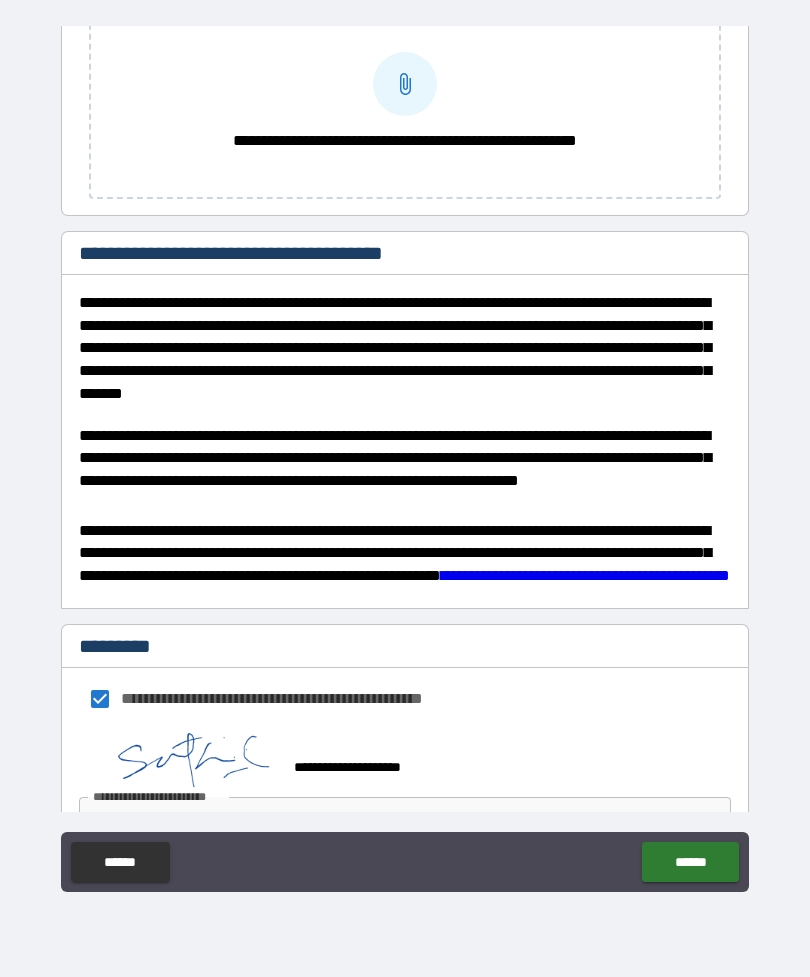 click on "******" at bounding box center [690, 862] 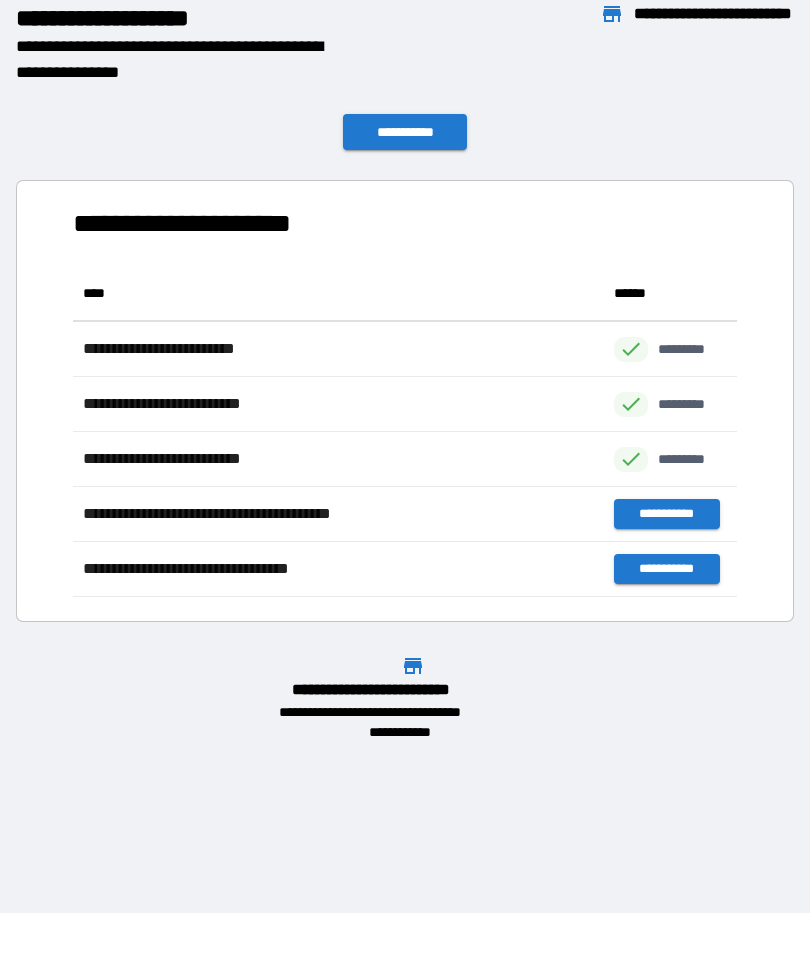scroll, scrollTop: 1, scrollLeft: 1, axis: both 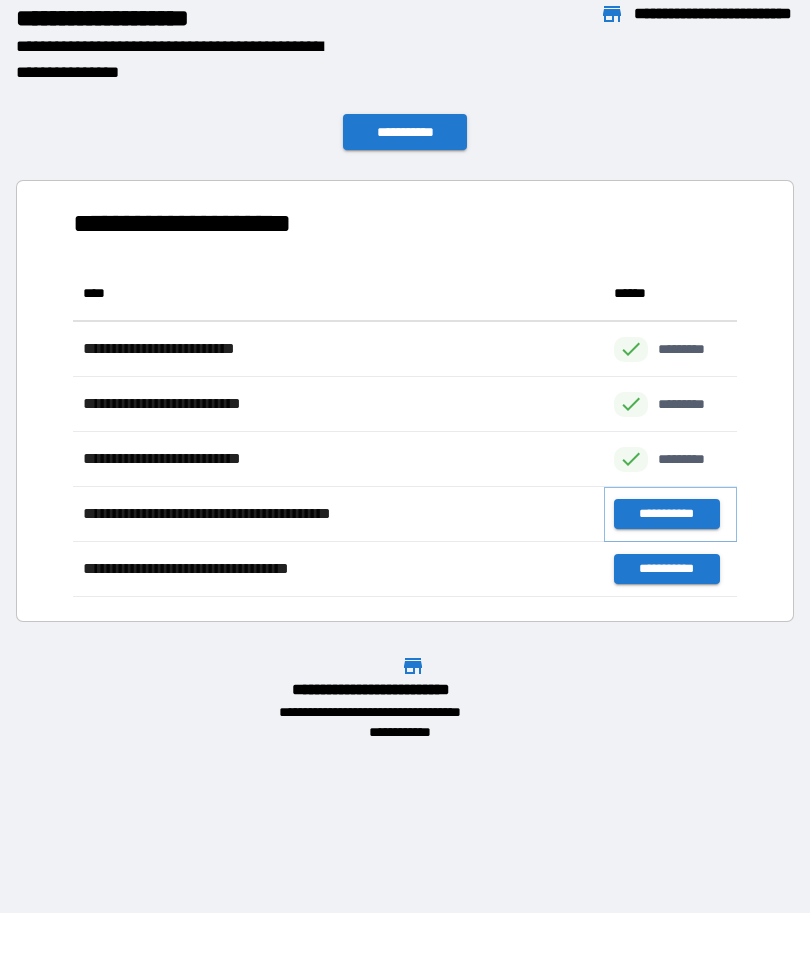 click on "**********" at bounding box center [666, 514] 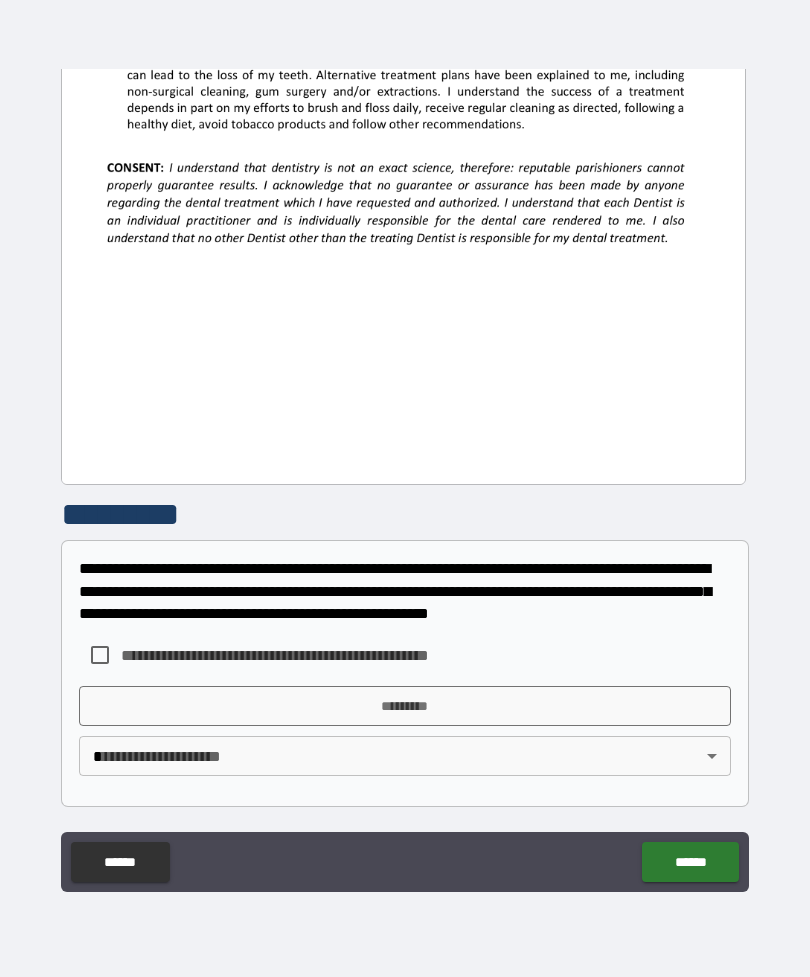 scroll, scrollTop: 1422, scrollLeft: 0, axis: vertical 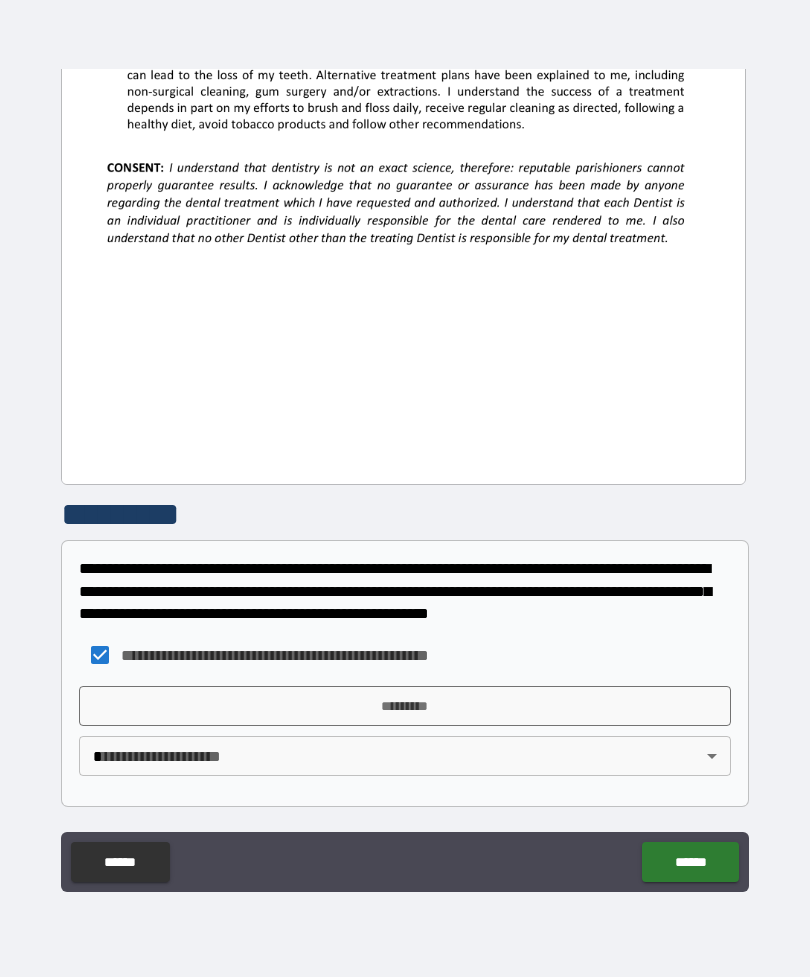 click on "*********" at bounding box center (405, 706) 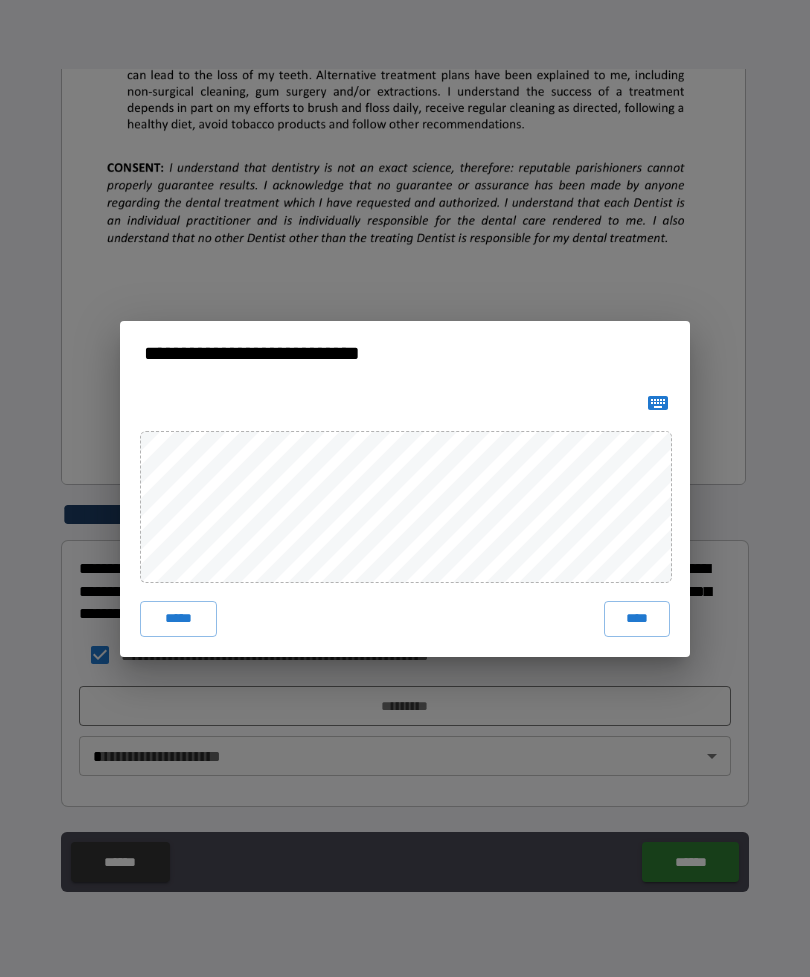 click on "****" at bounding box center (637, 619) 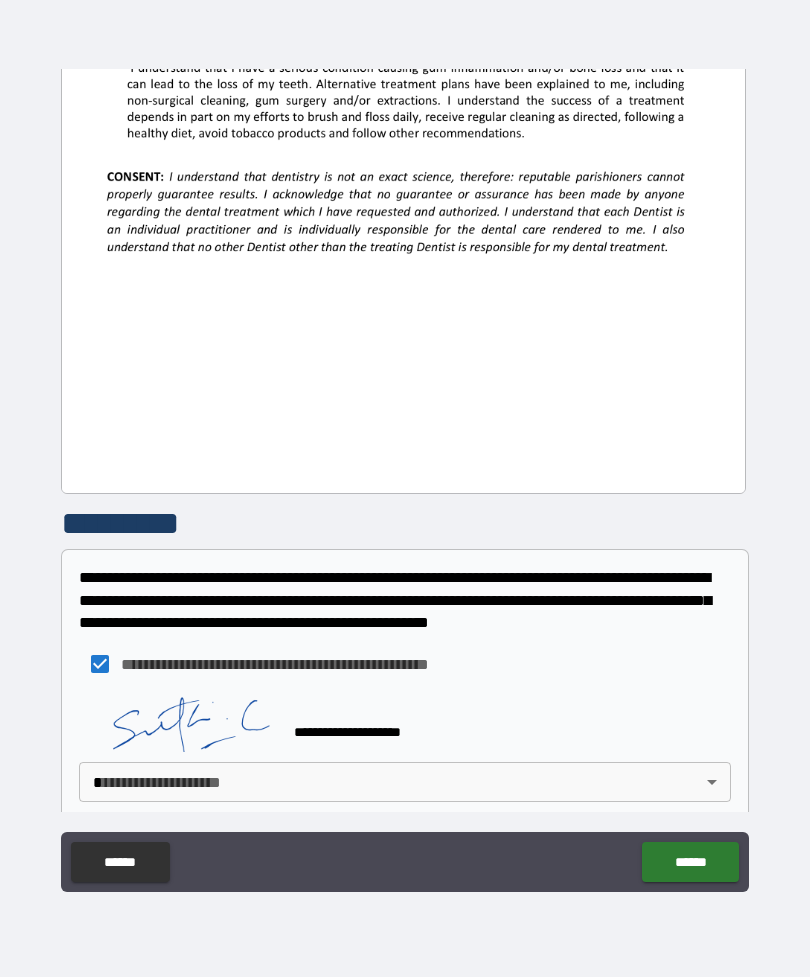 click on "**********" at bounding box center [405, 456] 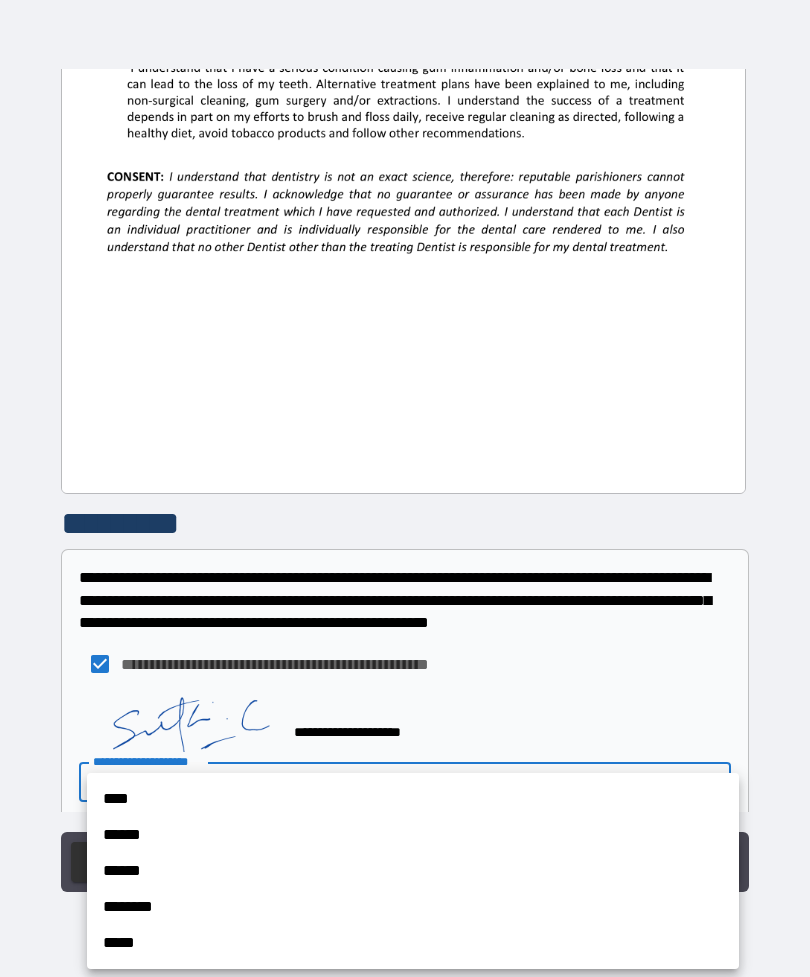 click on "******" at bounding box center [413, 871] 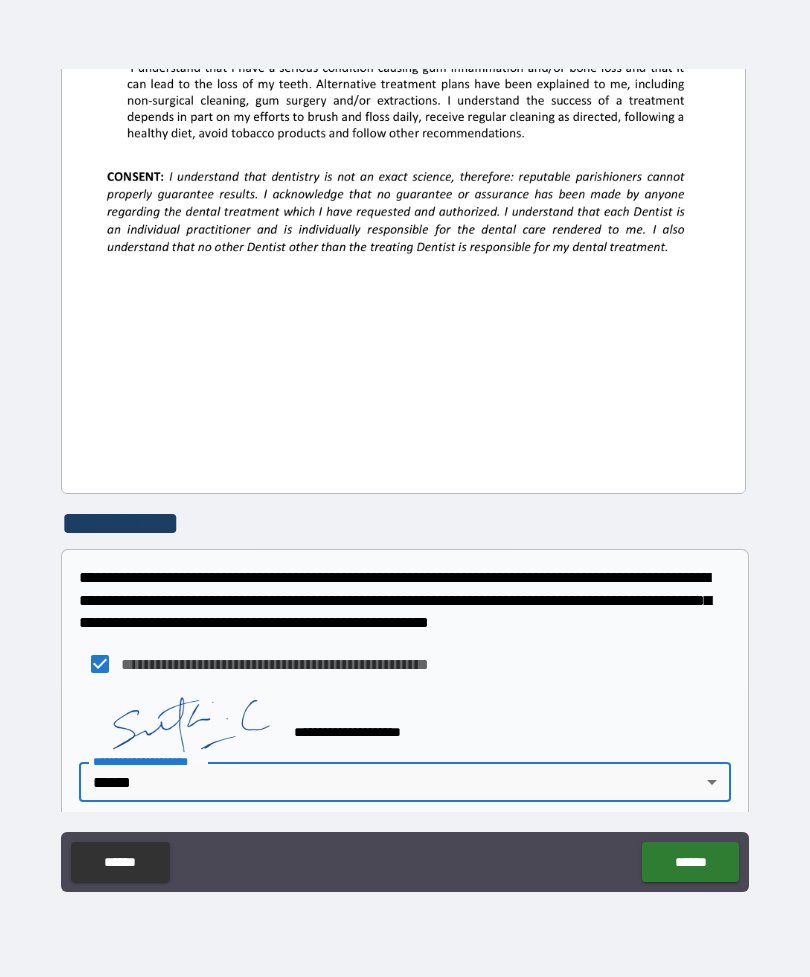 click on "******" at bounding box center [690, 862] 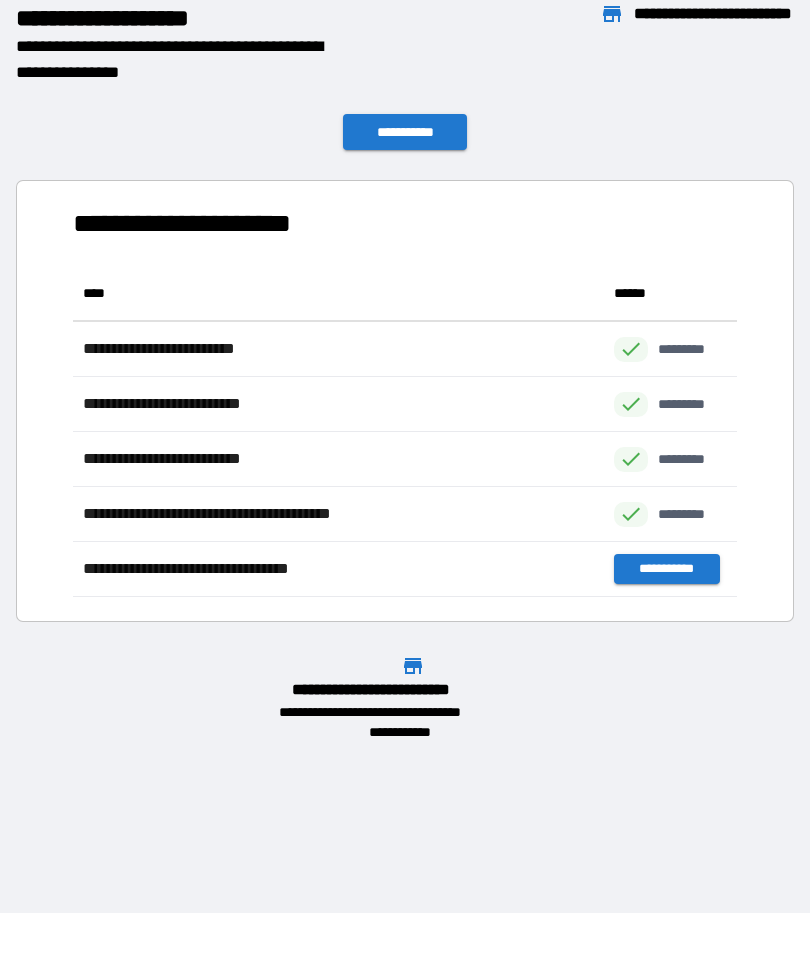 scroll, scrollTop: 331, scrollLeft: 664, axis: both 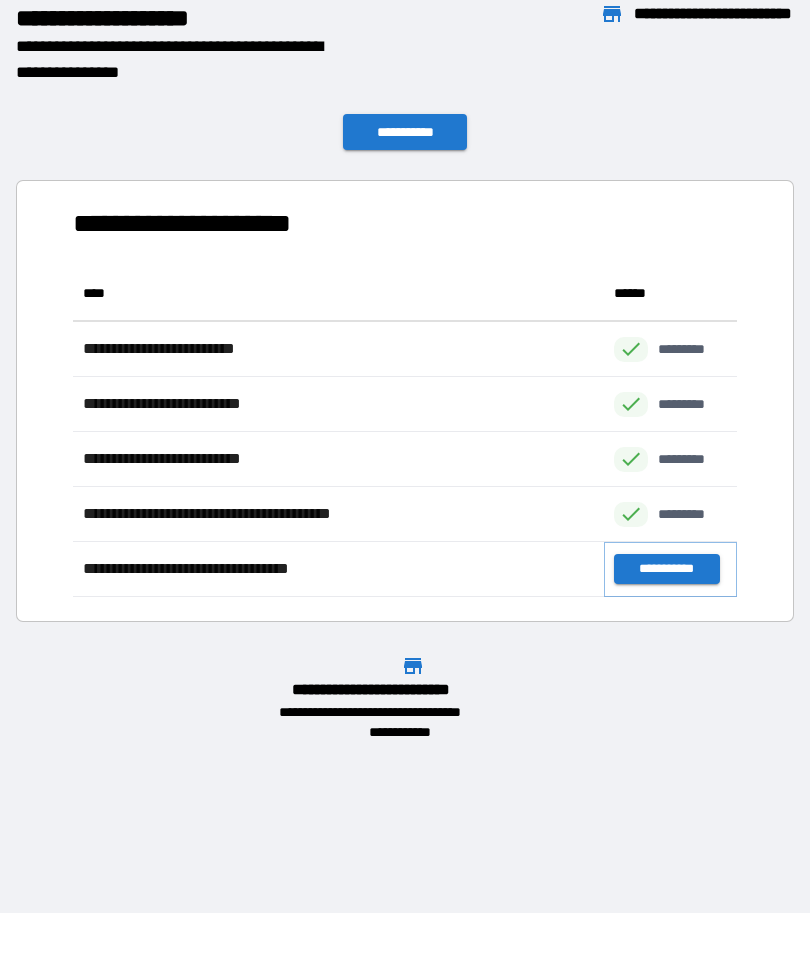 click on "**********" at bounding box center (666, 569) 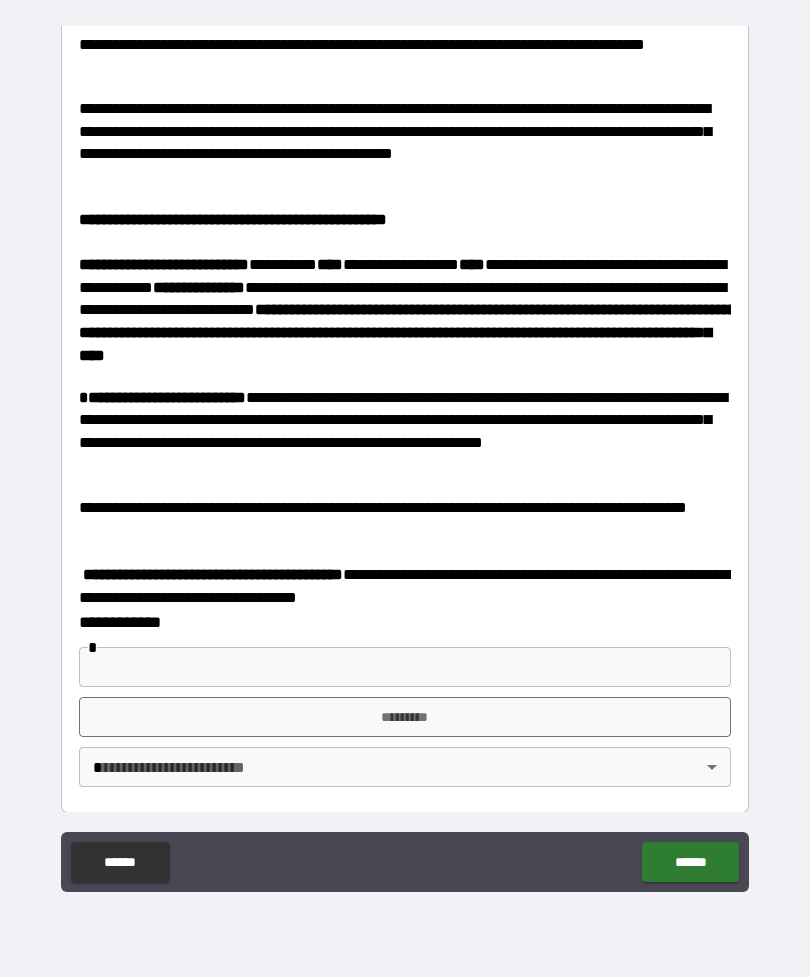 scroll, scrollTop: 664, scrollLeft: 0, axis: vertical 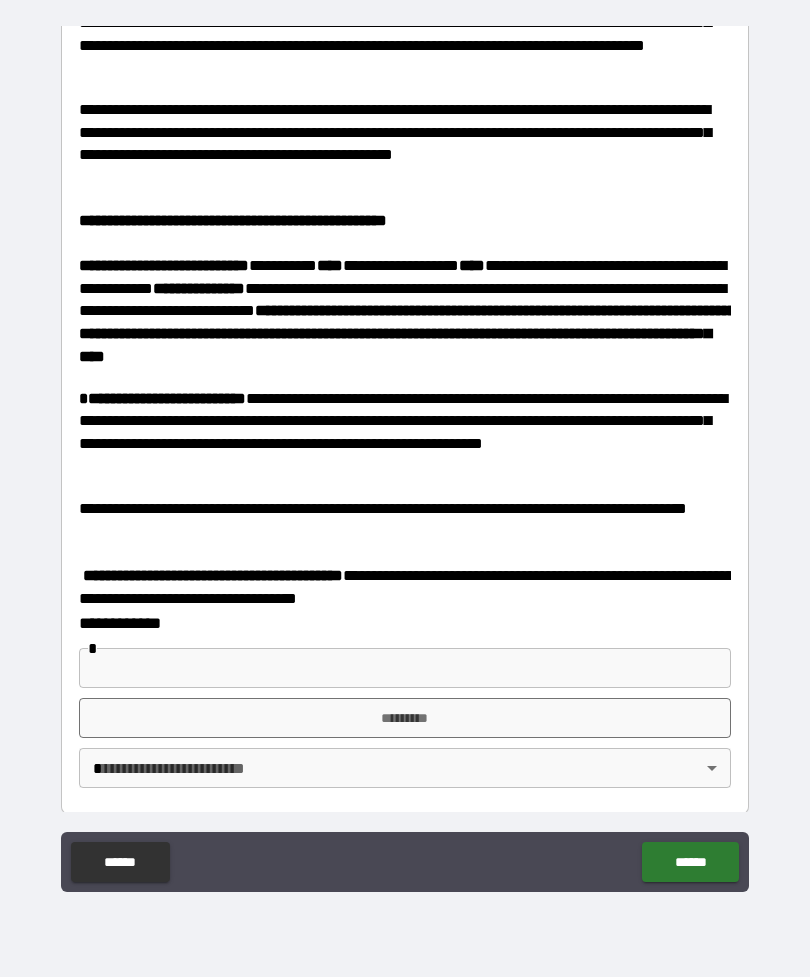 click on "**********" at bounding box center [405, 653] 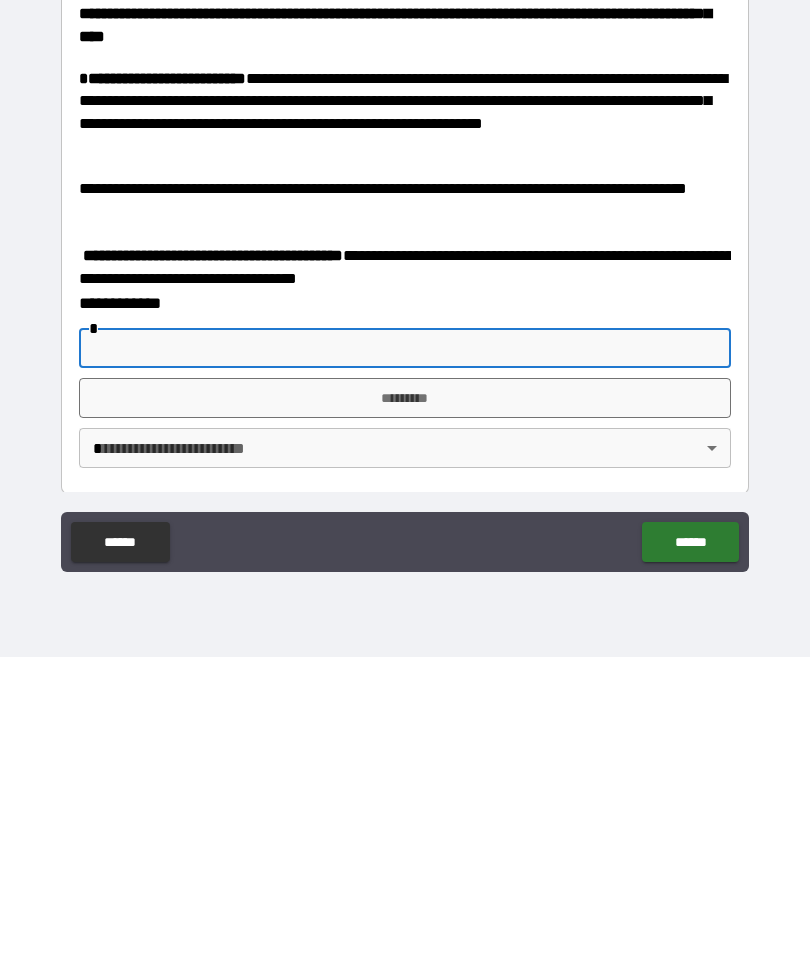 click on "*********" at bounding box center [405, 718] 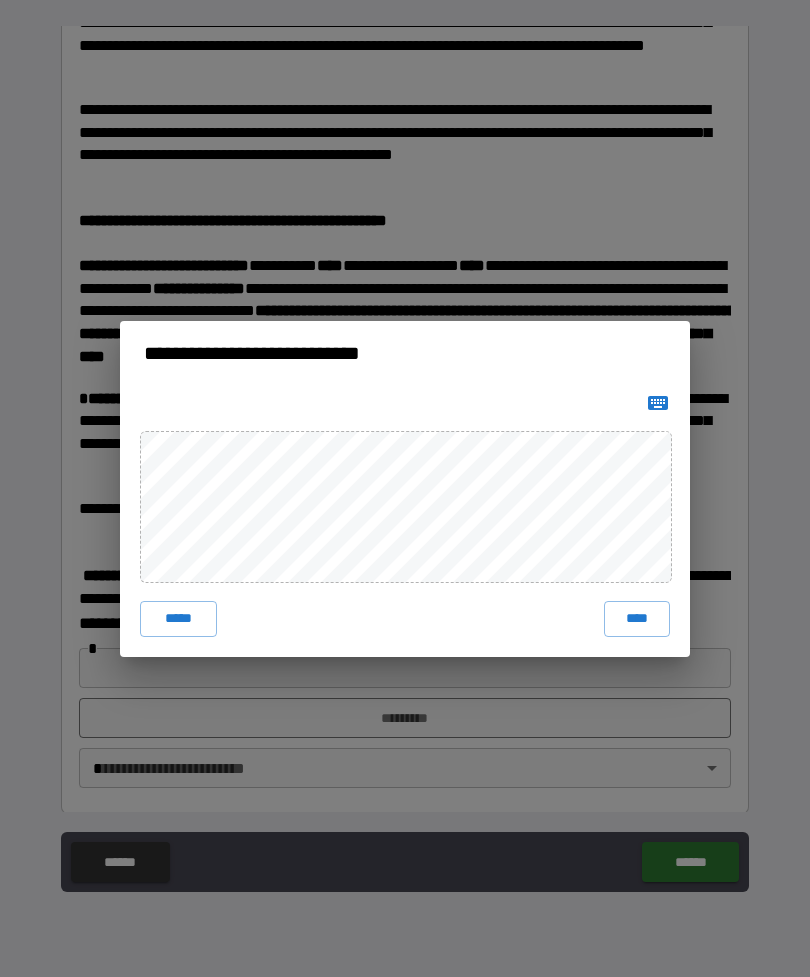 click on "****" at bounding box center (637, 619) 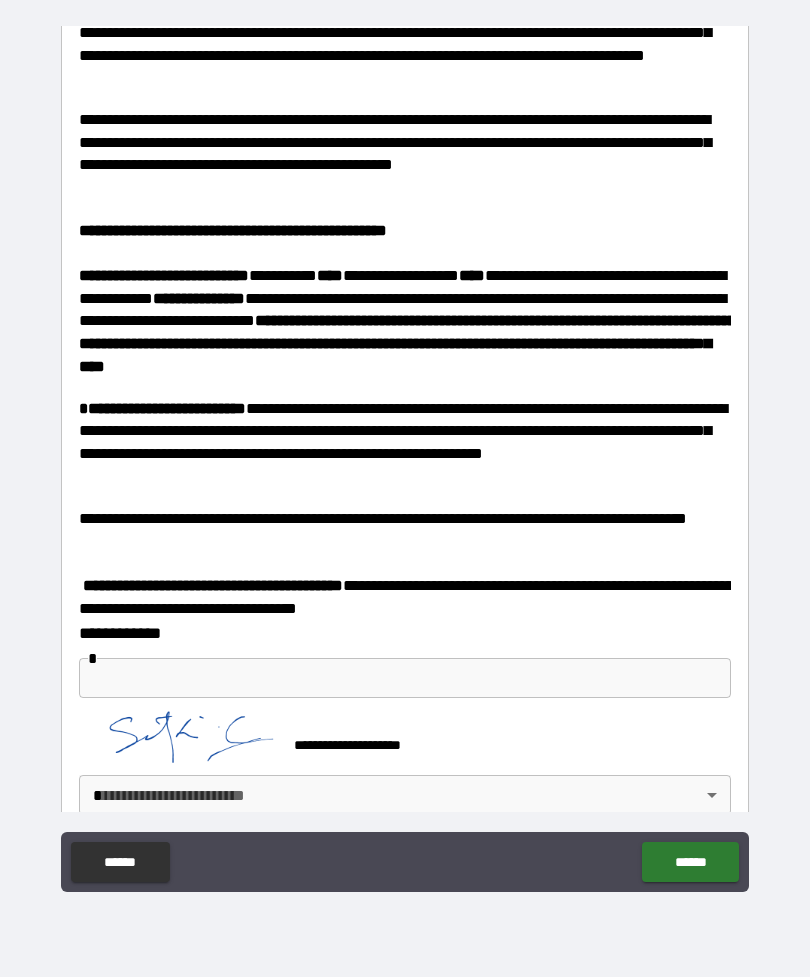 click at bounding box center (405, 678) 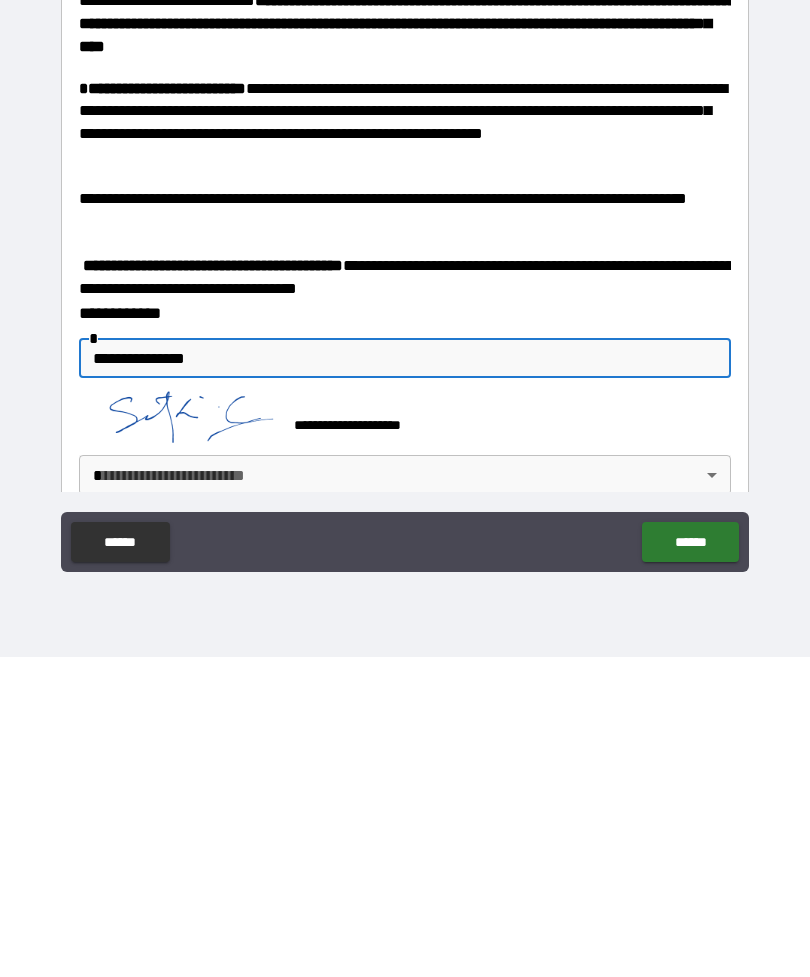 type on "**********" 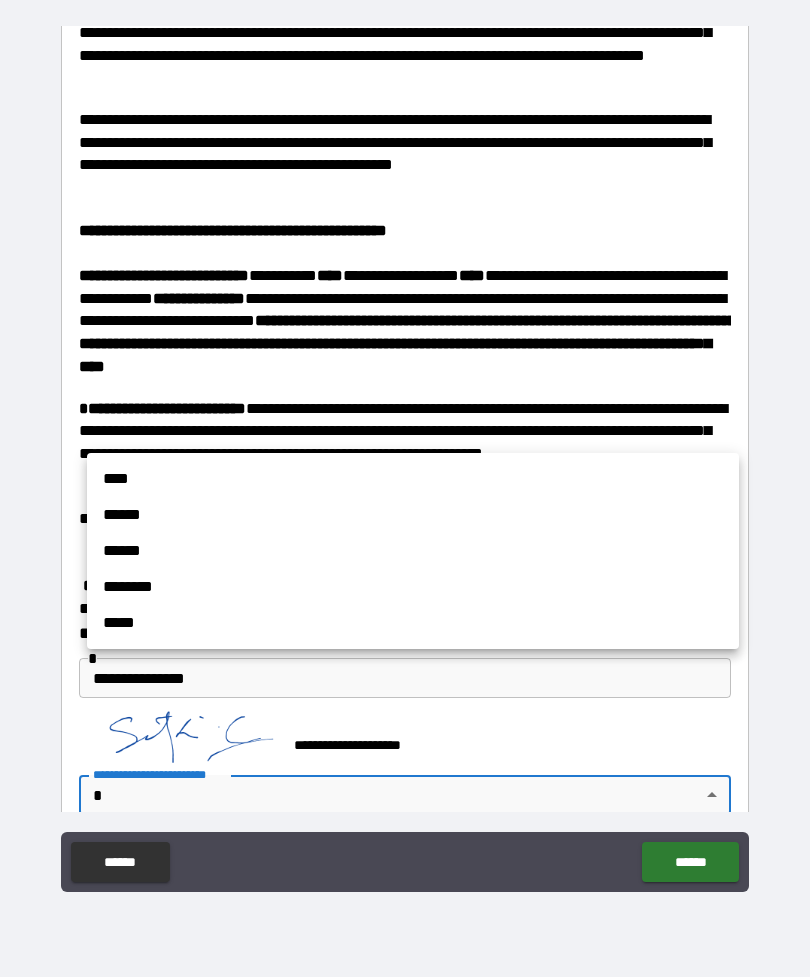 click on "******" at bounding box center (413, 515) 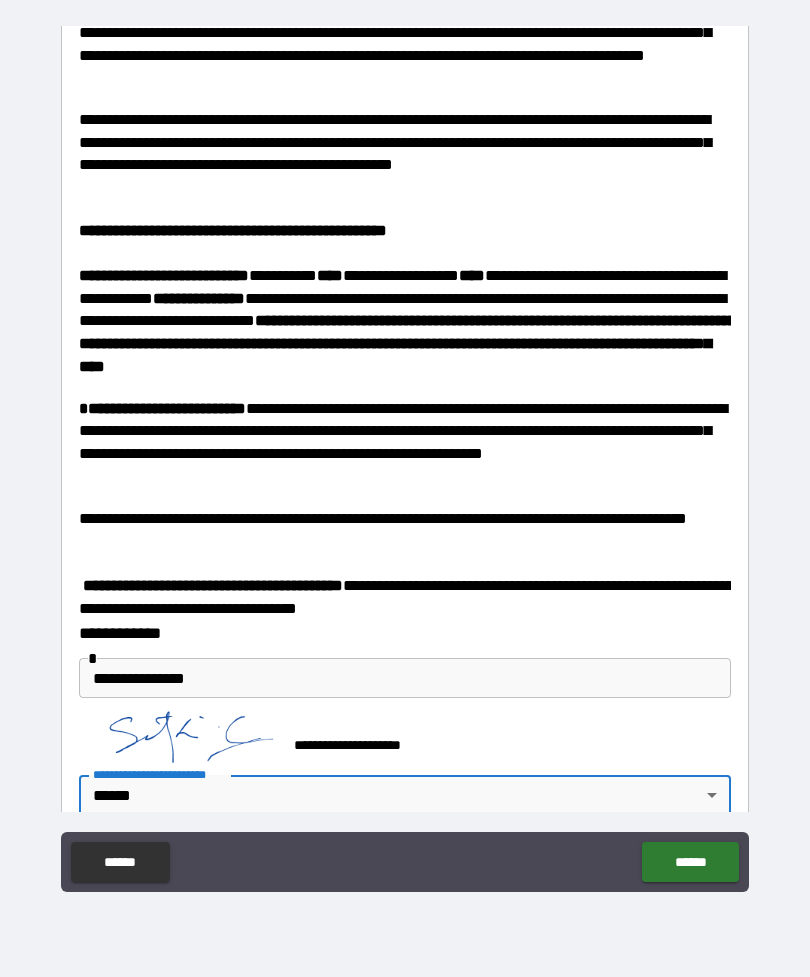 type on "******" 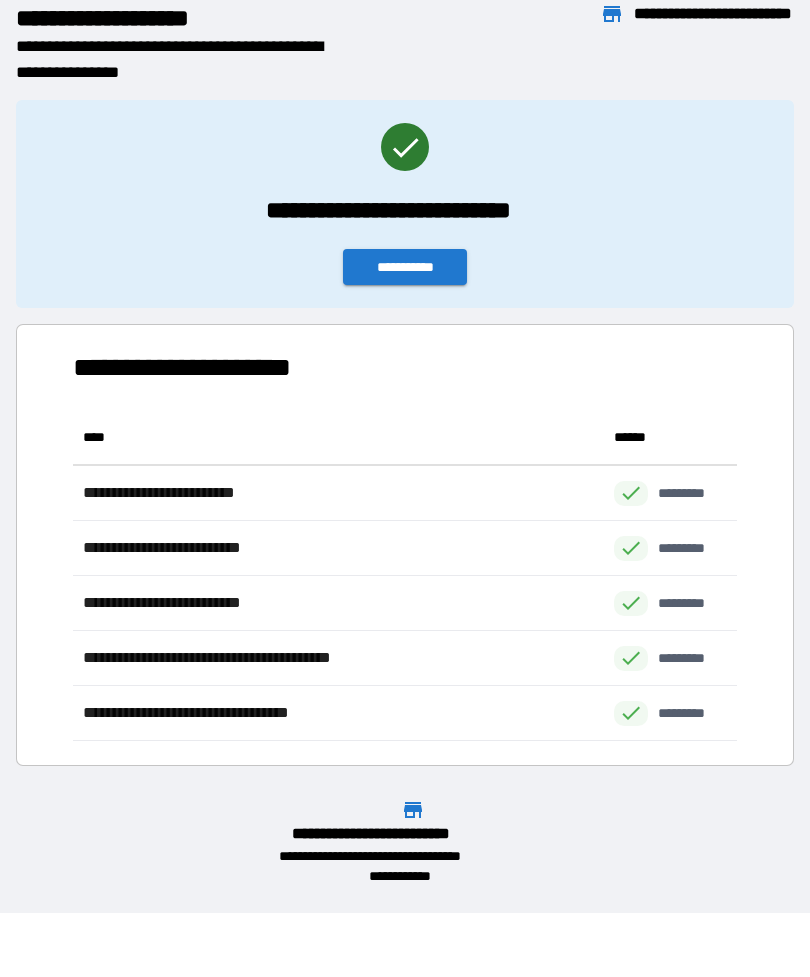 scroll, scrollTop: 1, scrollLeft: 1, axis: both 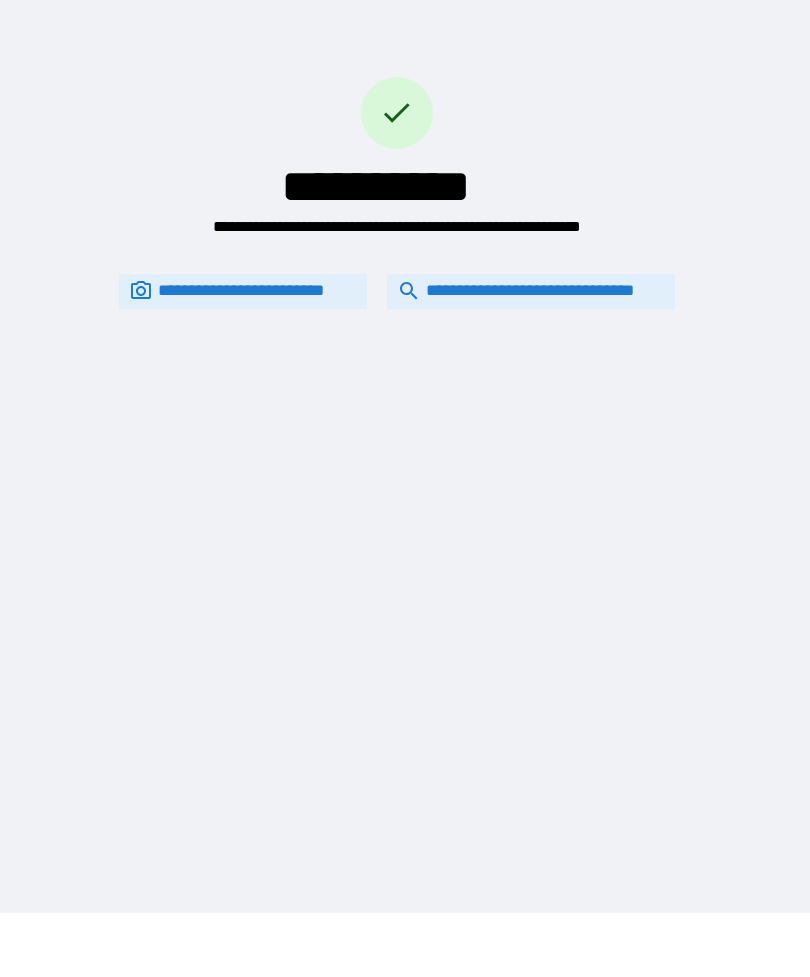 click on "**********" at bounding box center [531, 291] 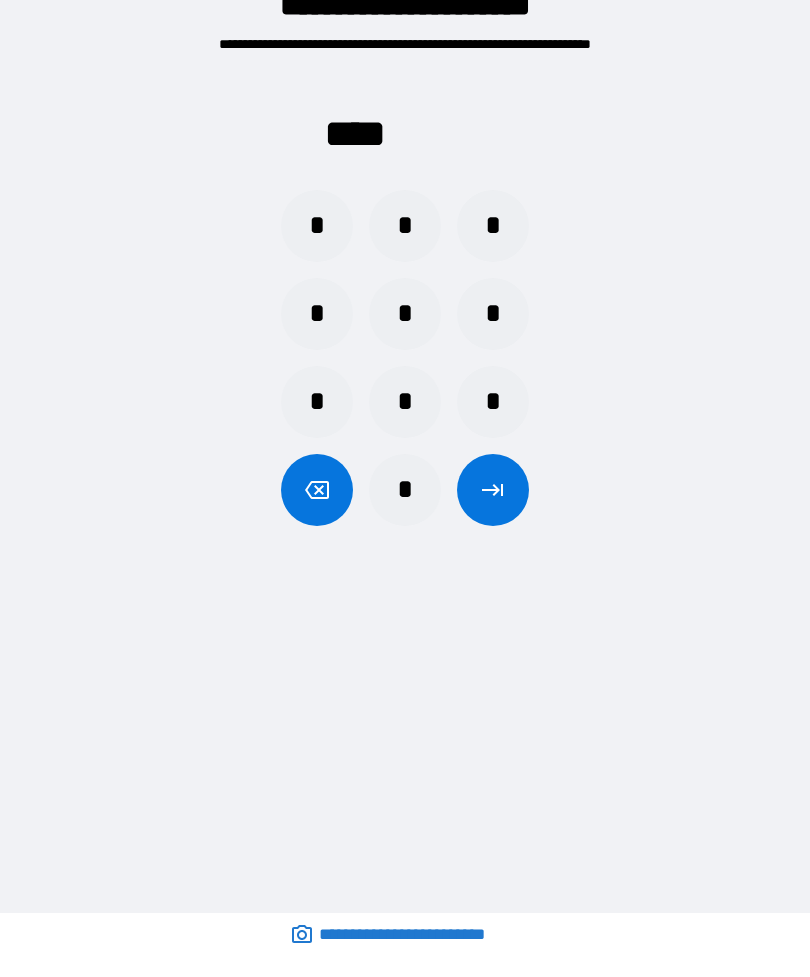 click on "*" at bounding box center (317, 226) 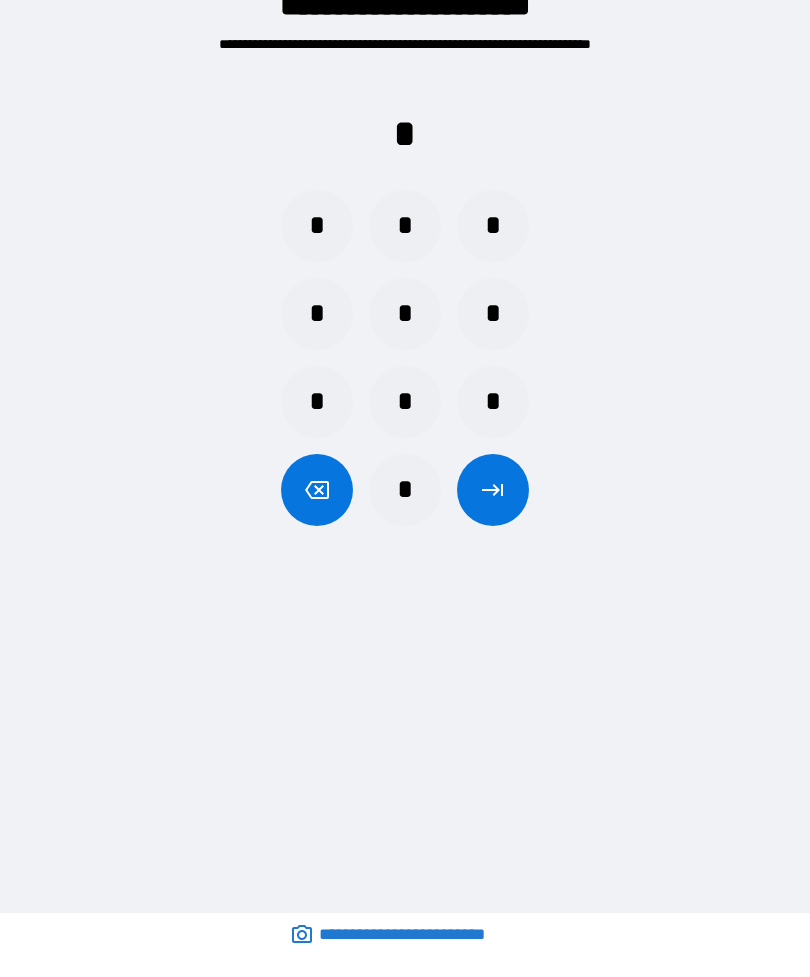 click on "*" at bounding box center (493, 226) 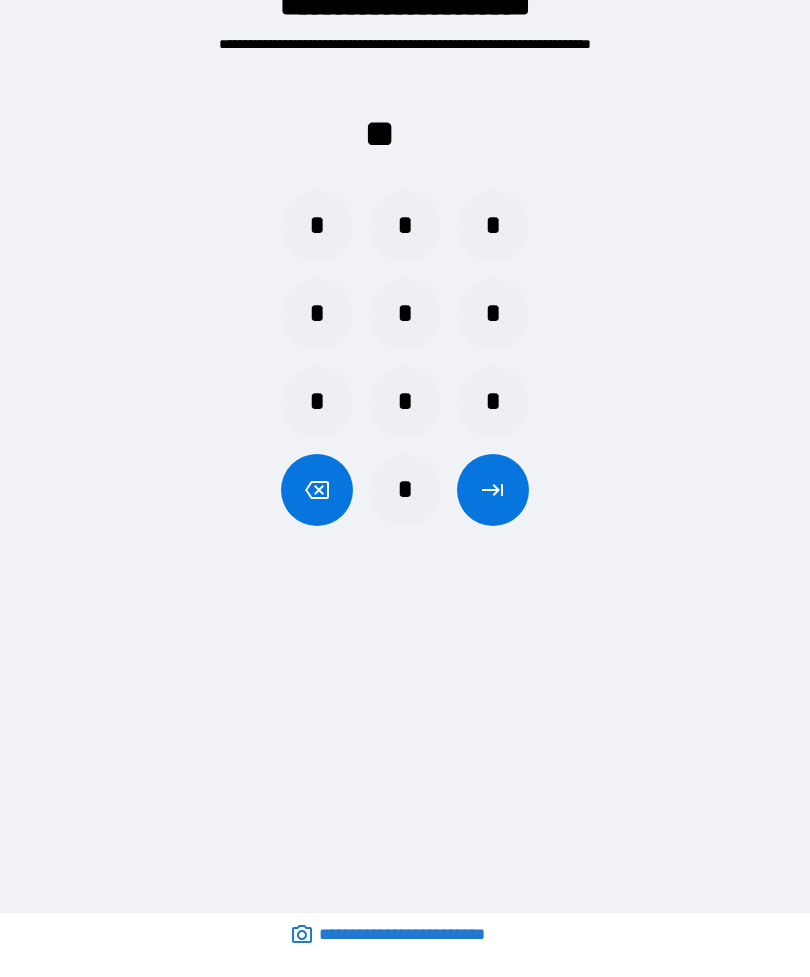 click on "*" at bounding box center (405, 402) 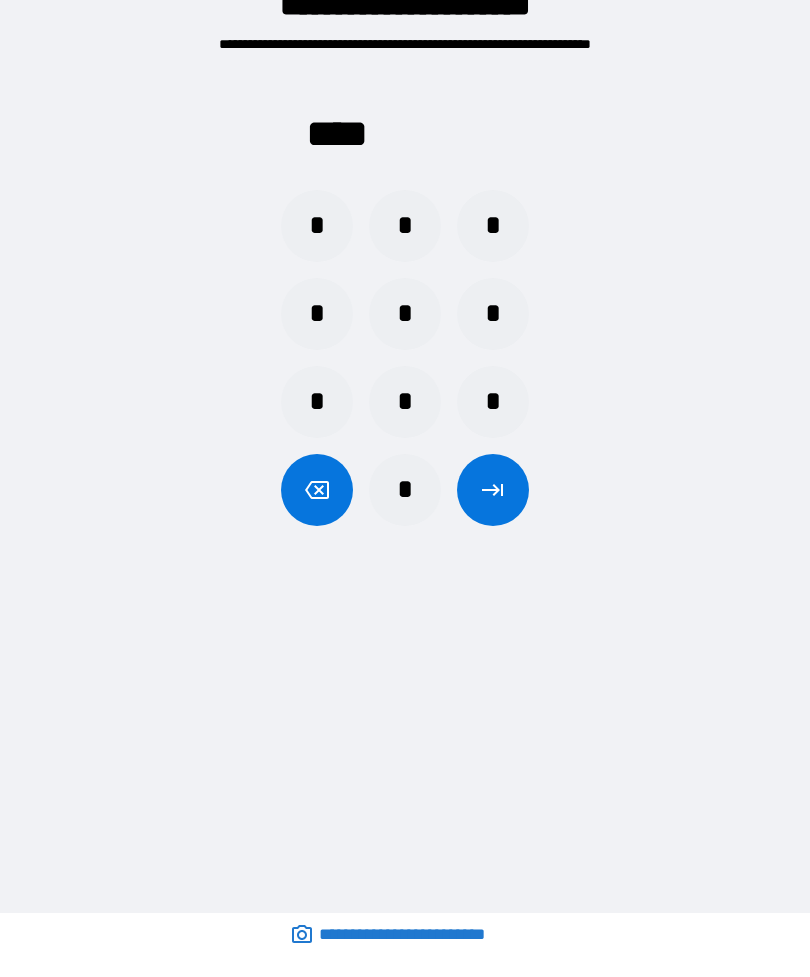 click at bounding box center [493, 490] 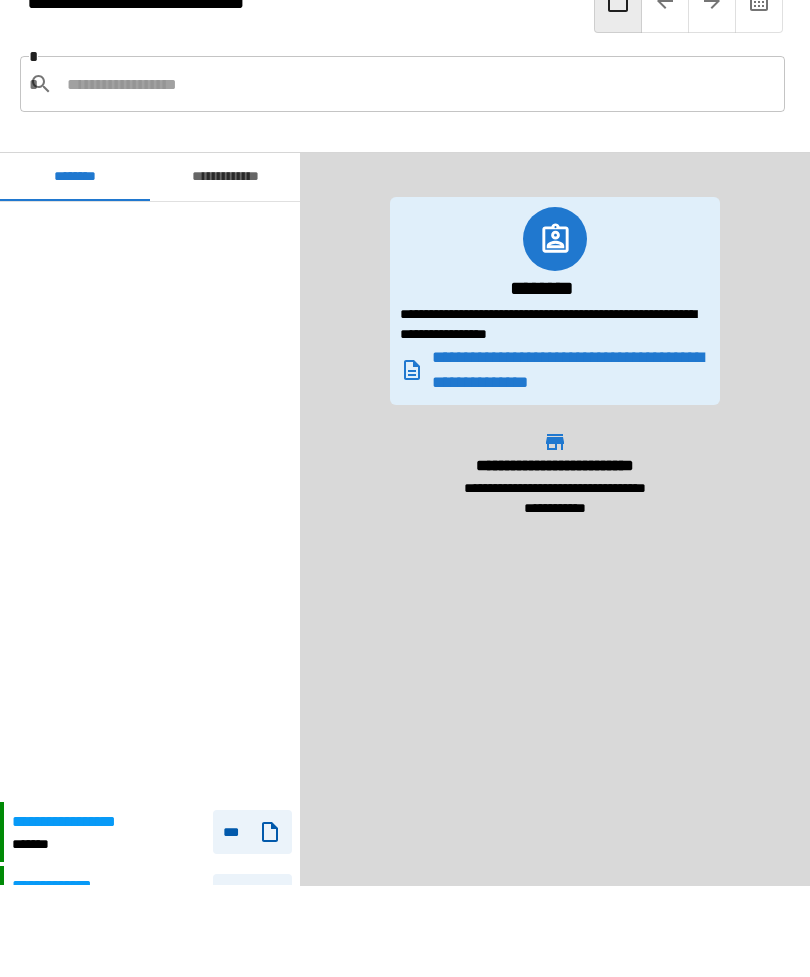 scroll, scrollTop: 0, scrollLeft: 0, axis: both 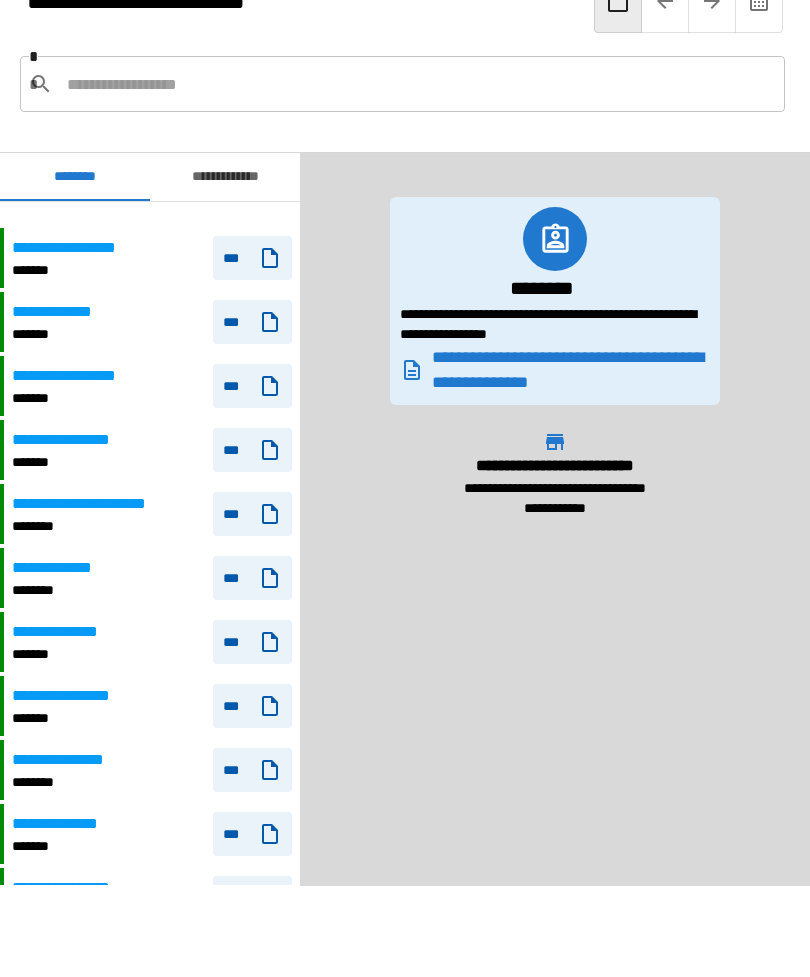 click on "**********" at bounding box center [225, 177] 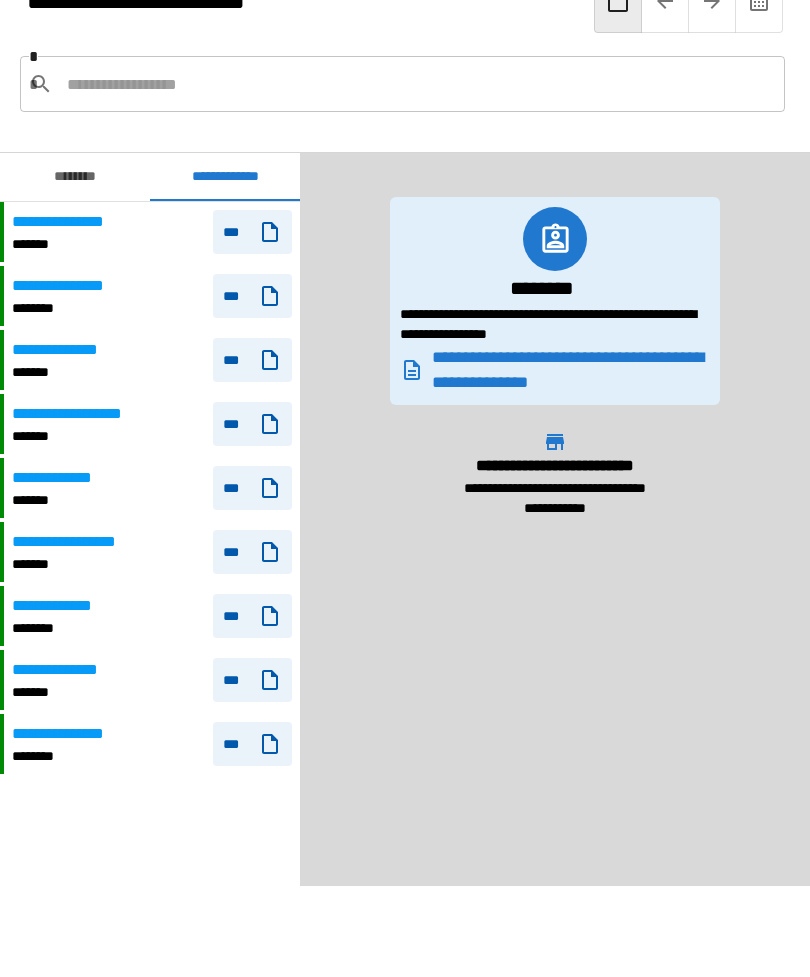 click on "********" at bounding box center (75, 177) 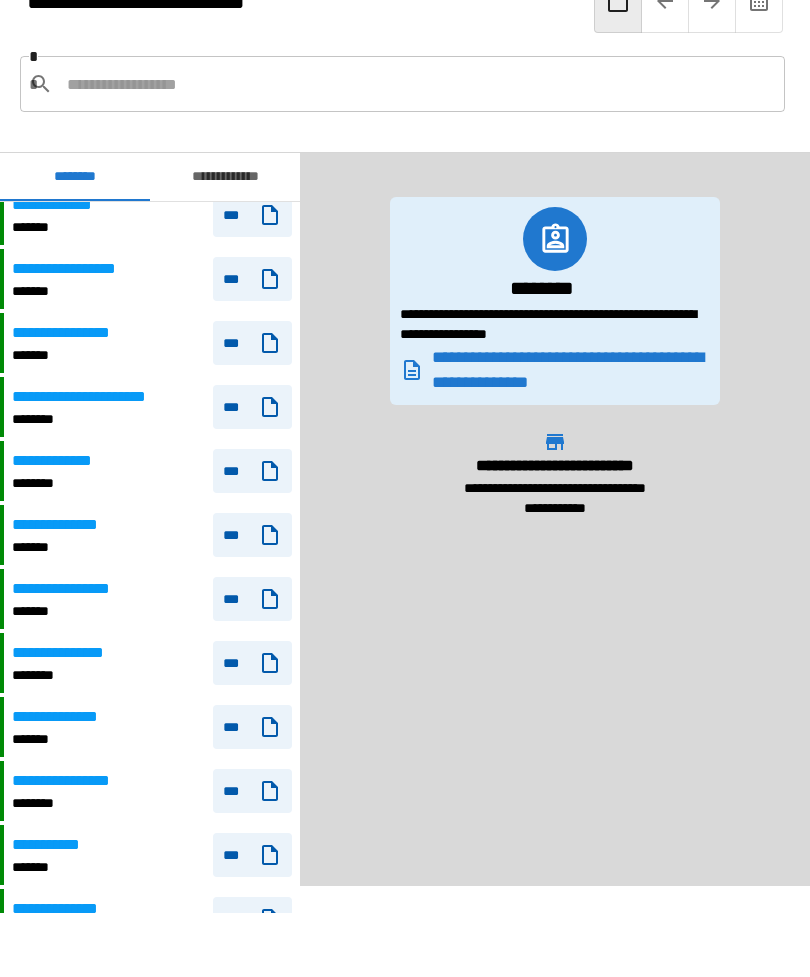 scroll, scrollTop: 677, scrollLeft: 0, axis: vertical 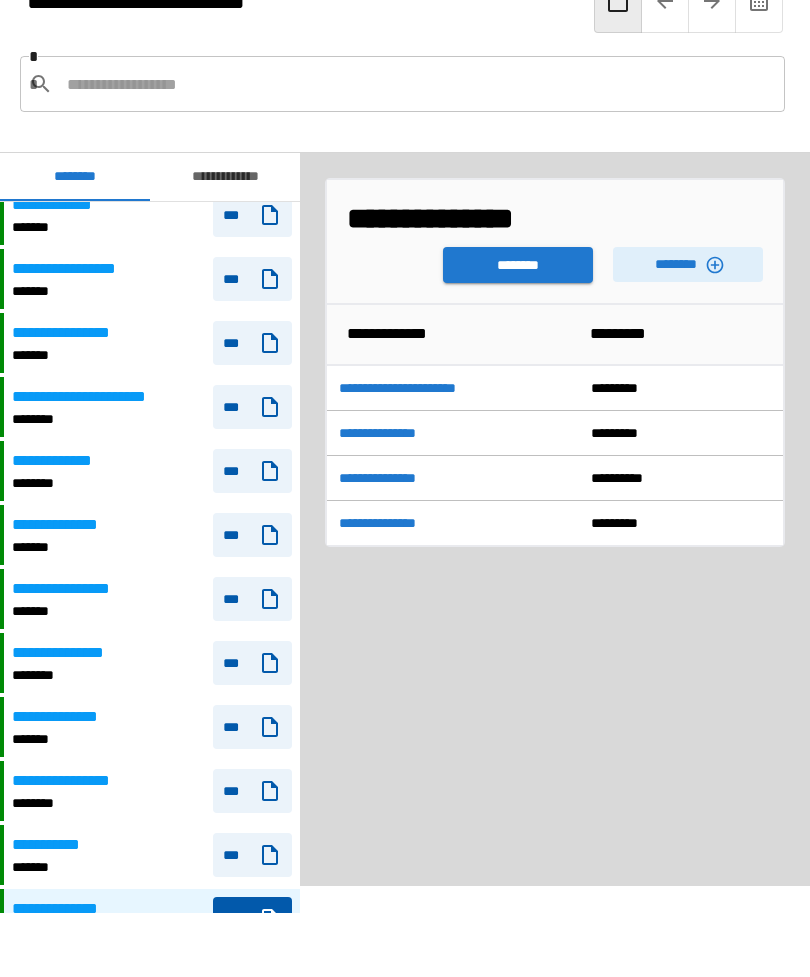 click on "********" at bounding box center (688, 264) 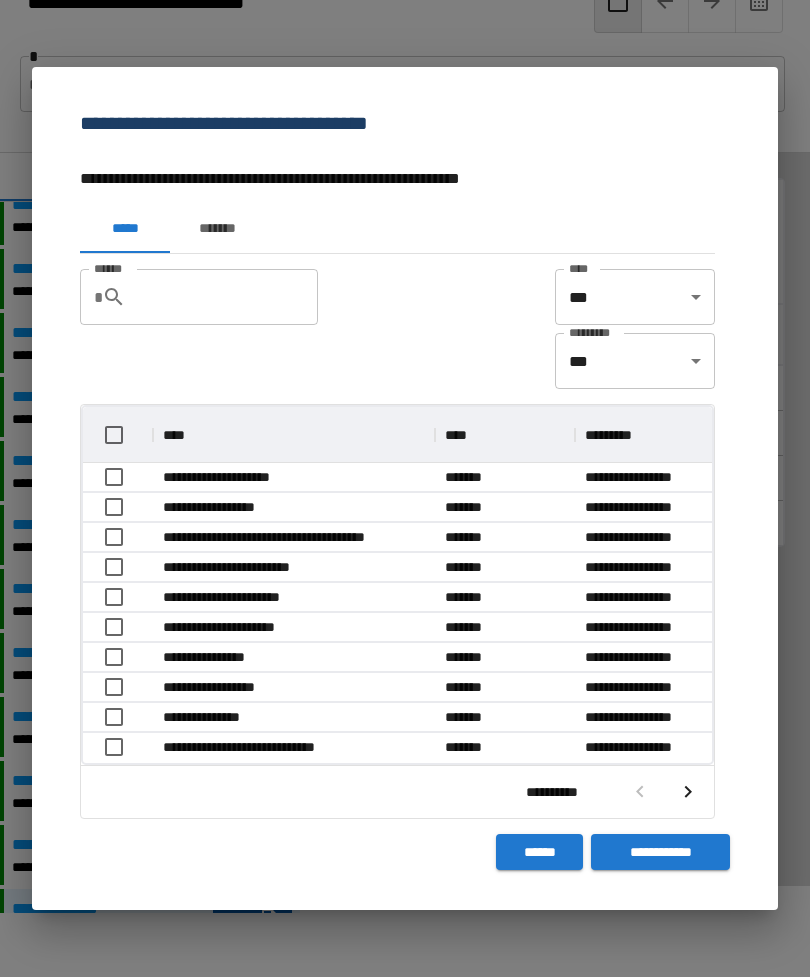 scroll, scrollTop: 356, scrollLeft: 629, axis: both 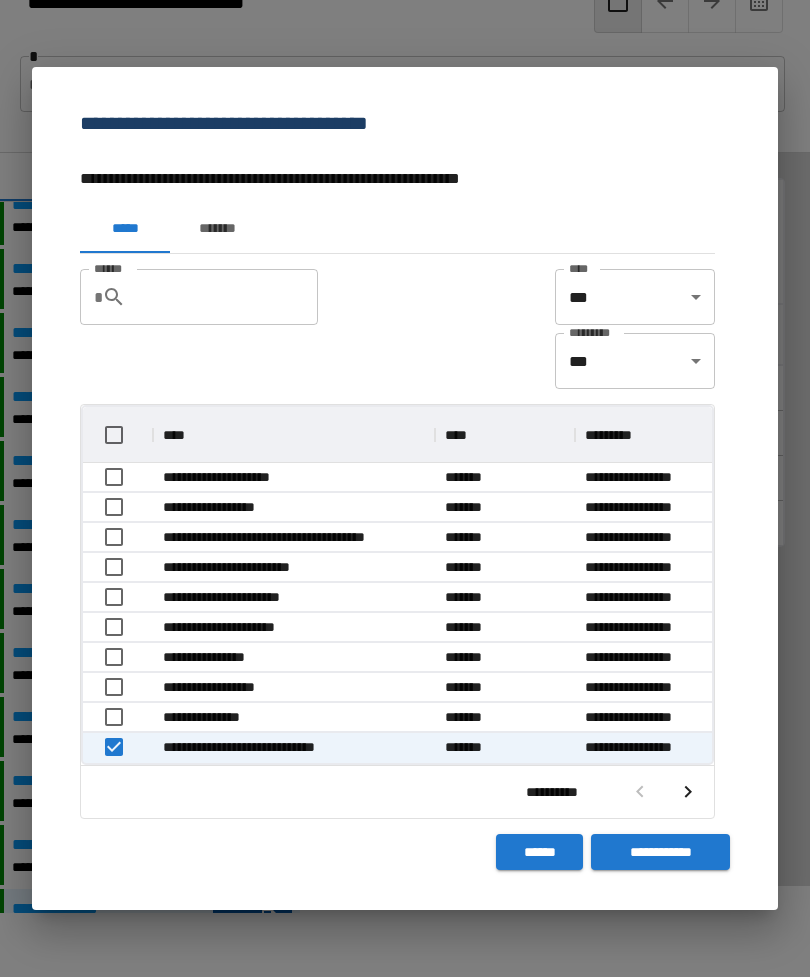 click on "**********" at bounding box center (660, 852) 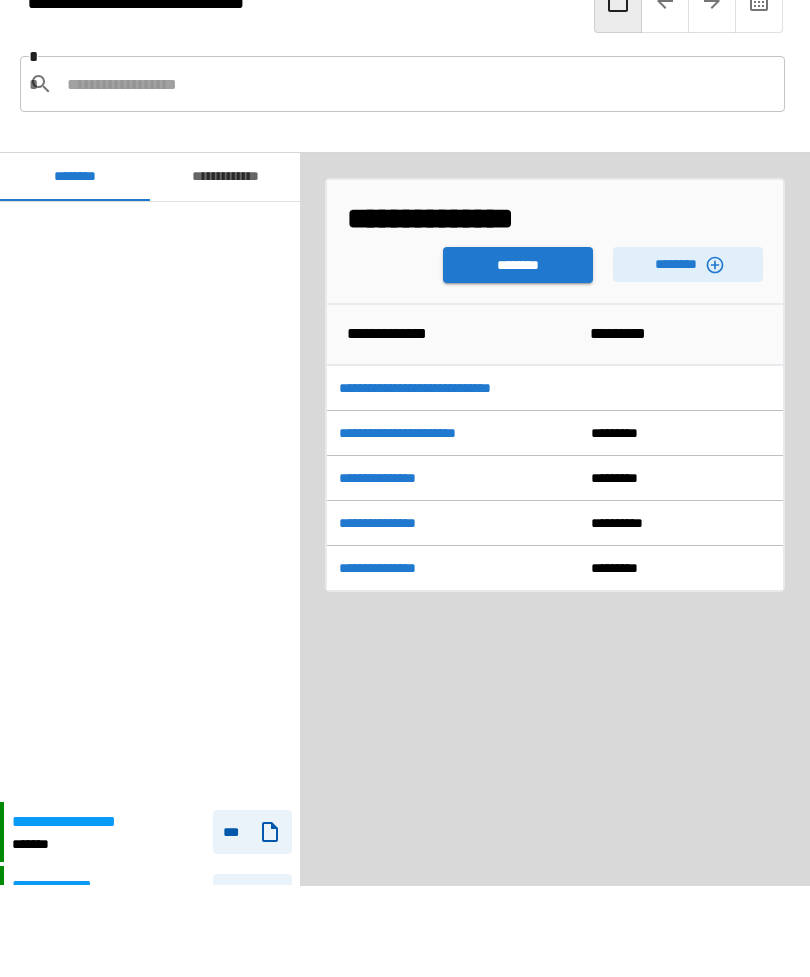 scroll, scrollTop: 600, scrollLeft: 0, axis: vertical 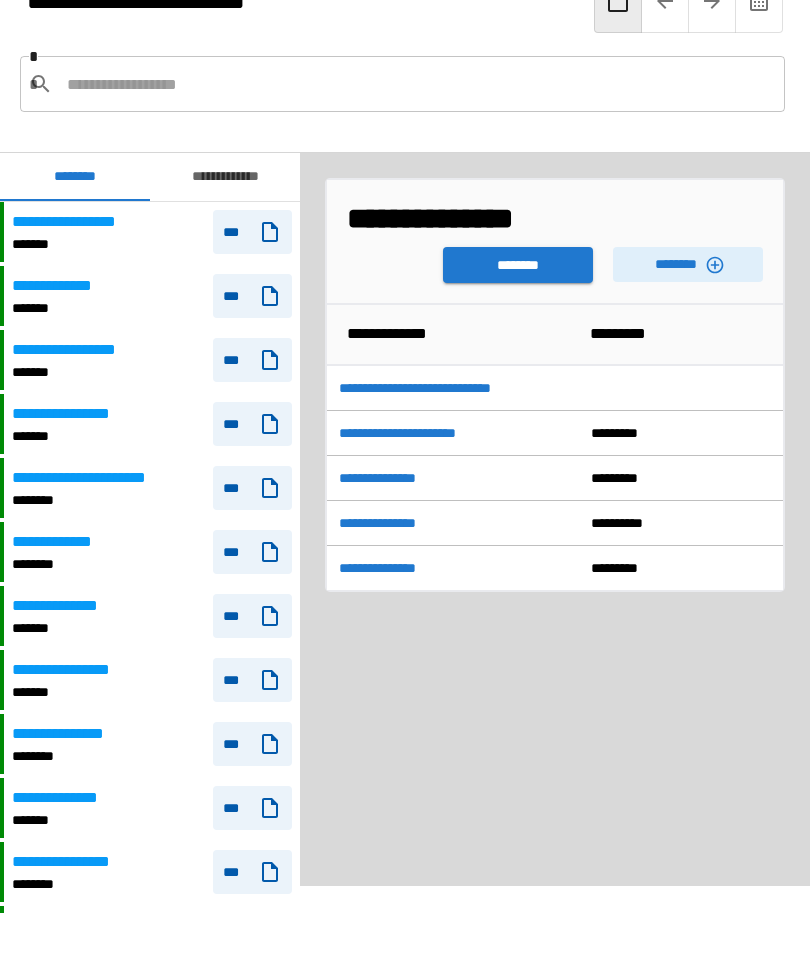 click on "********" at bounding box center [518, 265] 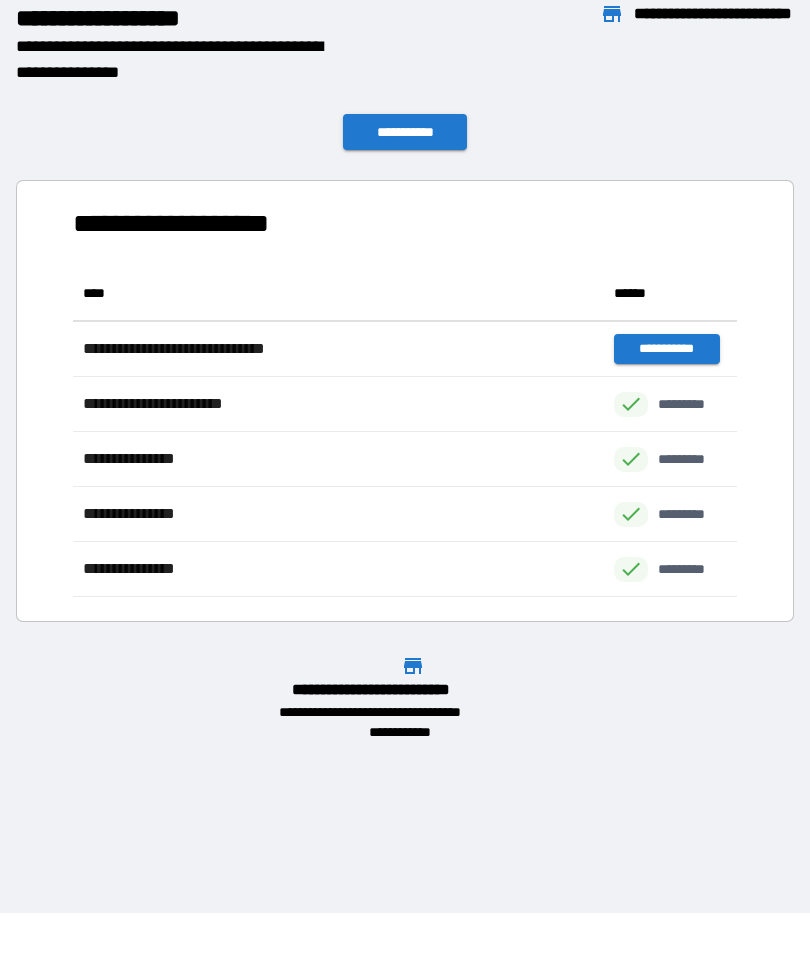 scroll, scrollTop: 331, scrollLeft: 664, axis: both 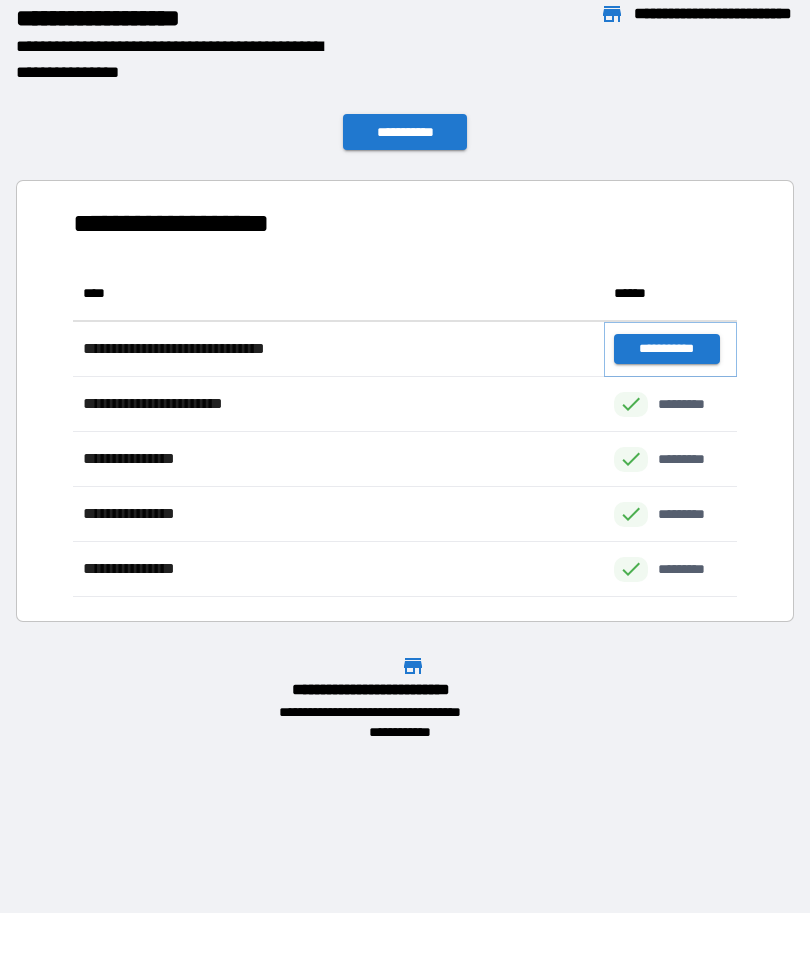 click on "**********" at bounding box center (666, 349) 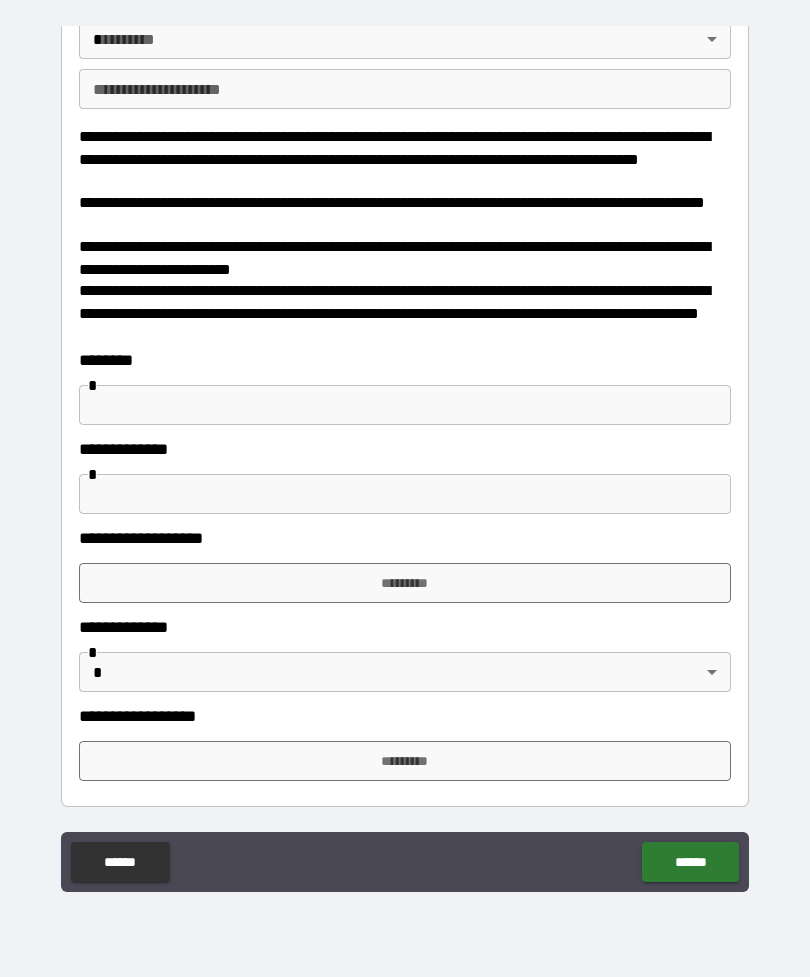 scroll, scrollTop: 148, scrollLeft: 0, axis: vertical 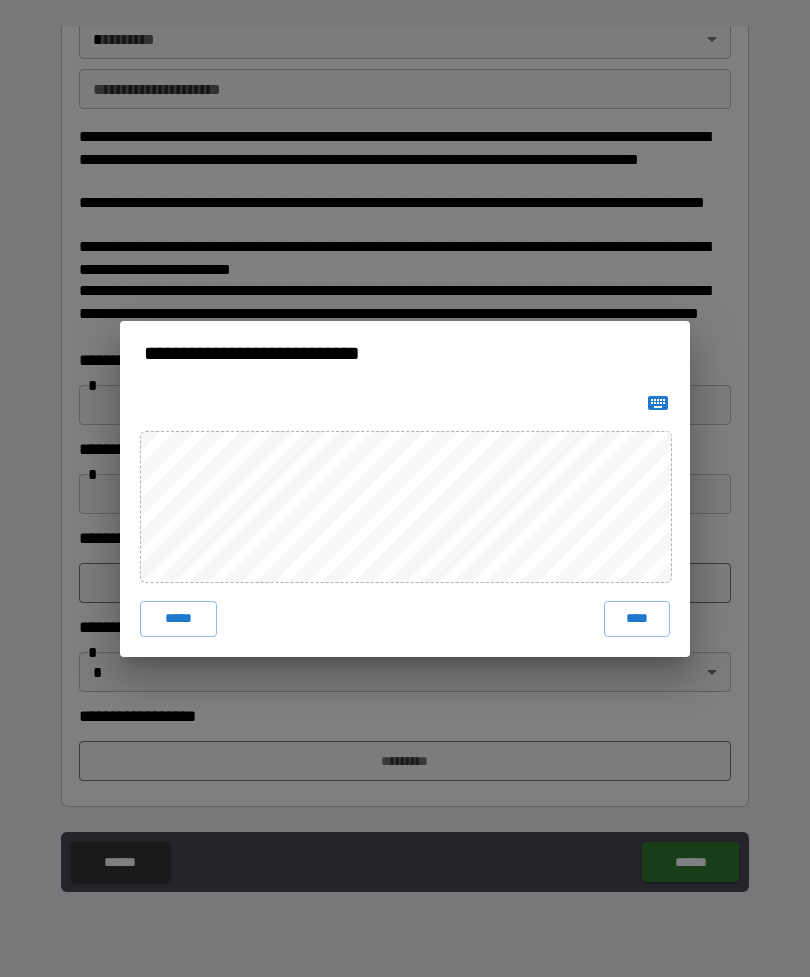 click on "****" at bounding box center (637, 619) 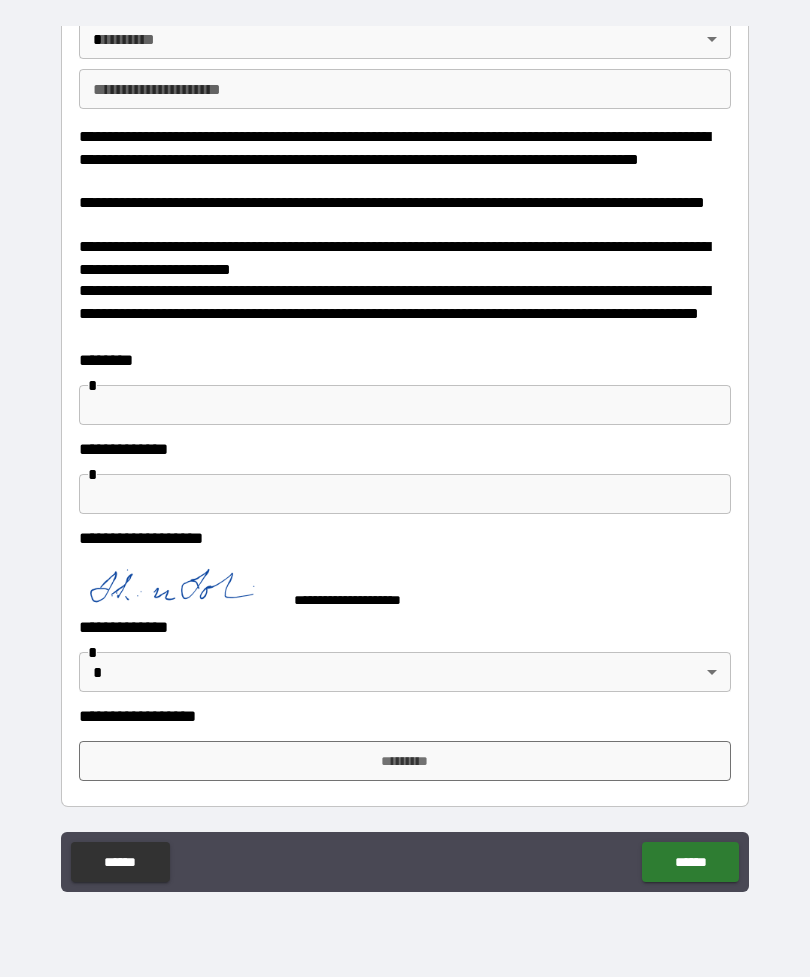 scroll, scrollTop: 138, scrollLeft: 0, axis: vertical 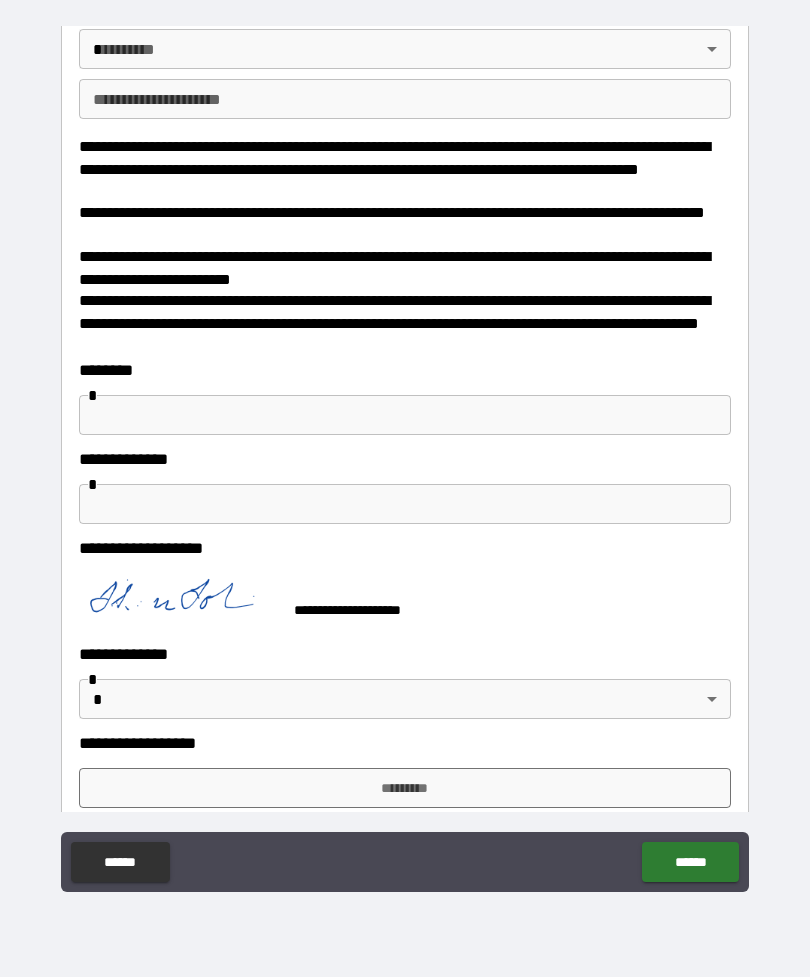 click on "**********" at bounding box center [405, 489] 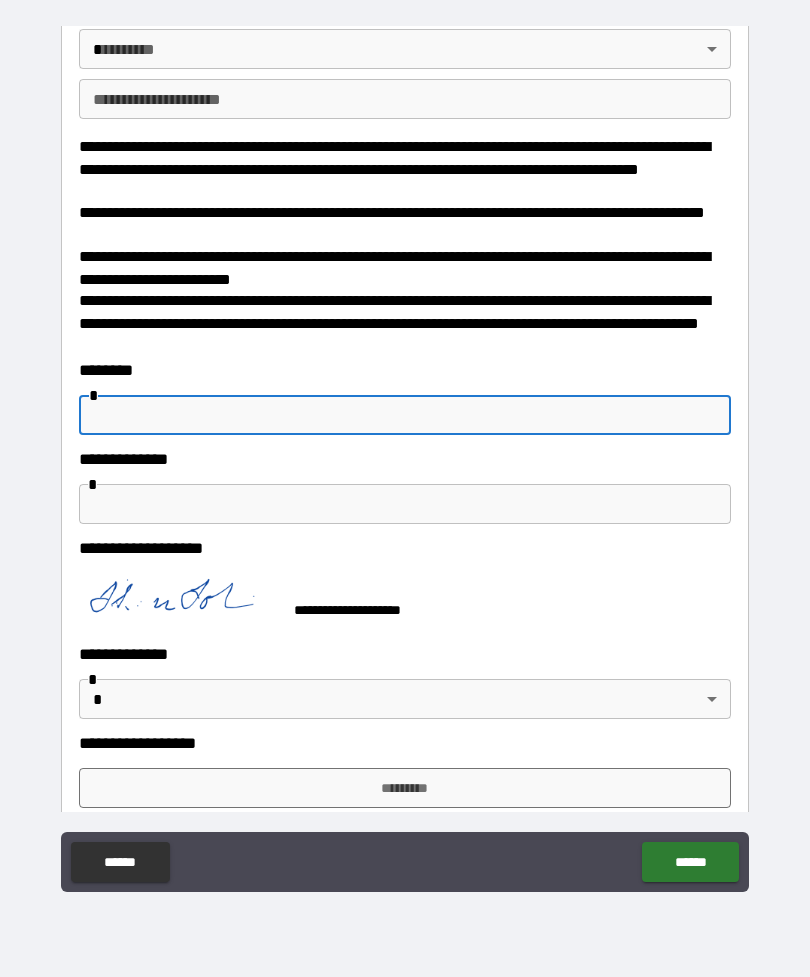 click at bounding box center [405, 415] 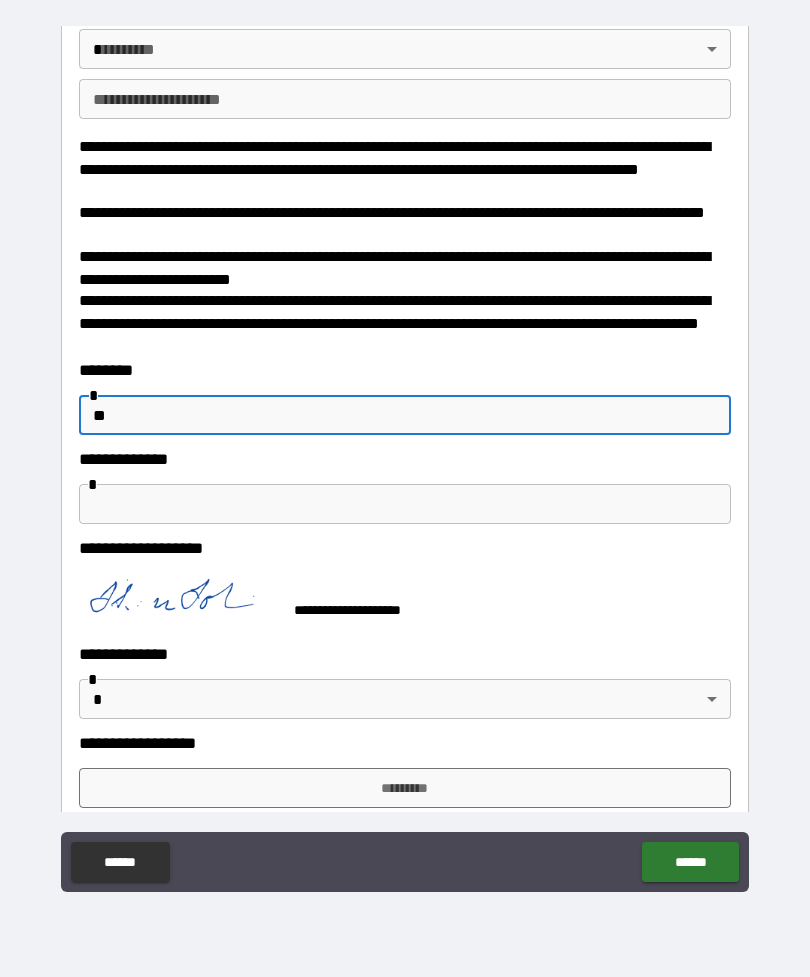 type on "**" 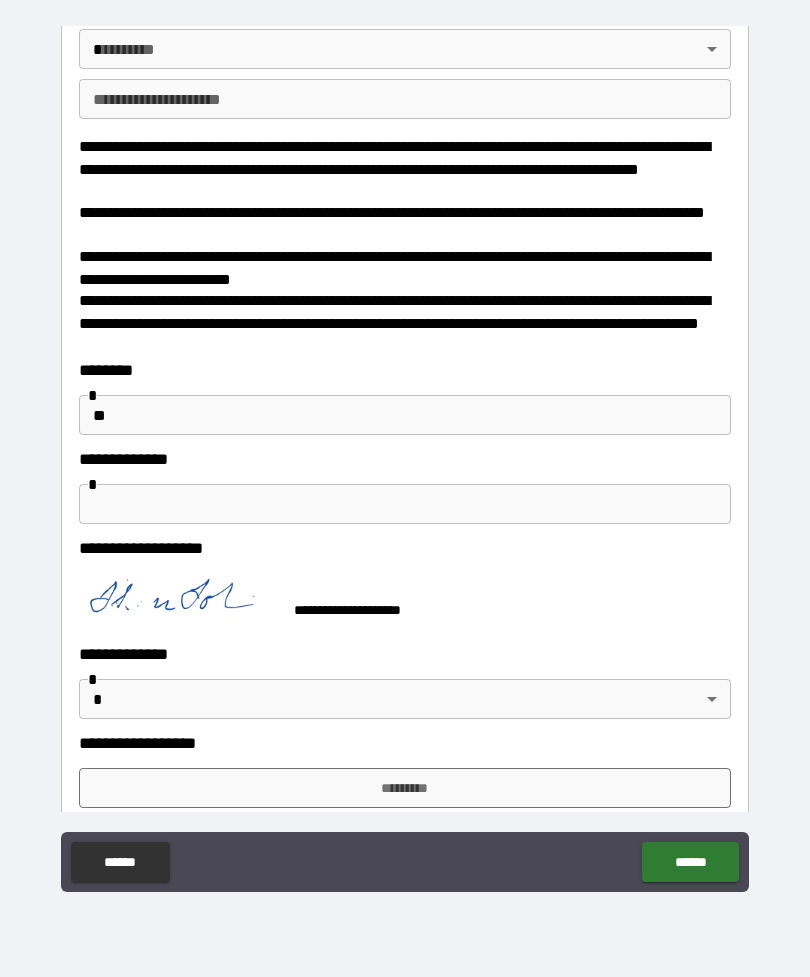 click at bounding box center [405, 504] 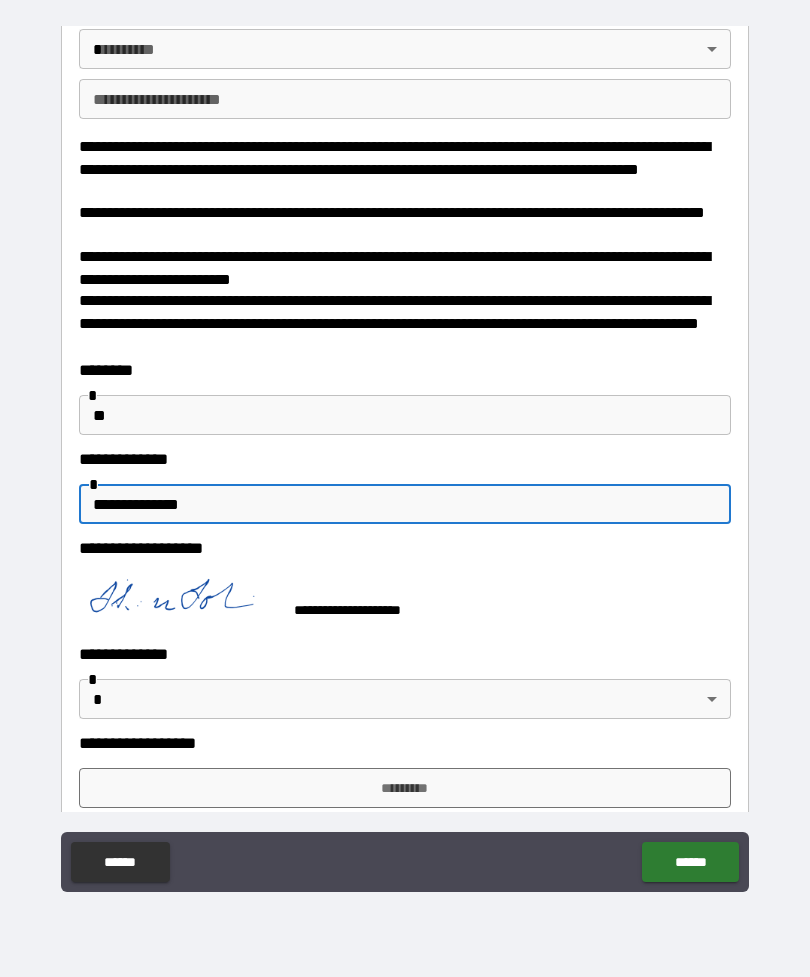 type on "**********" 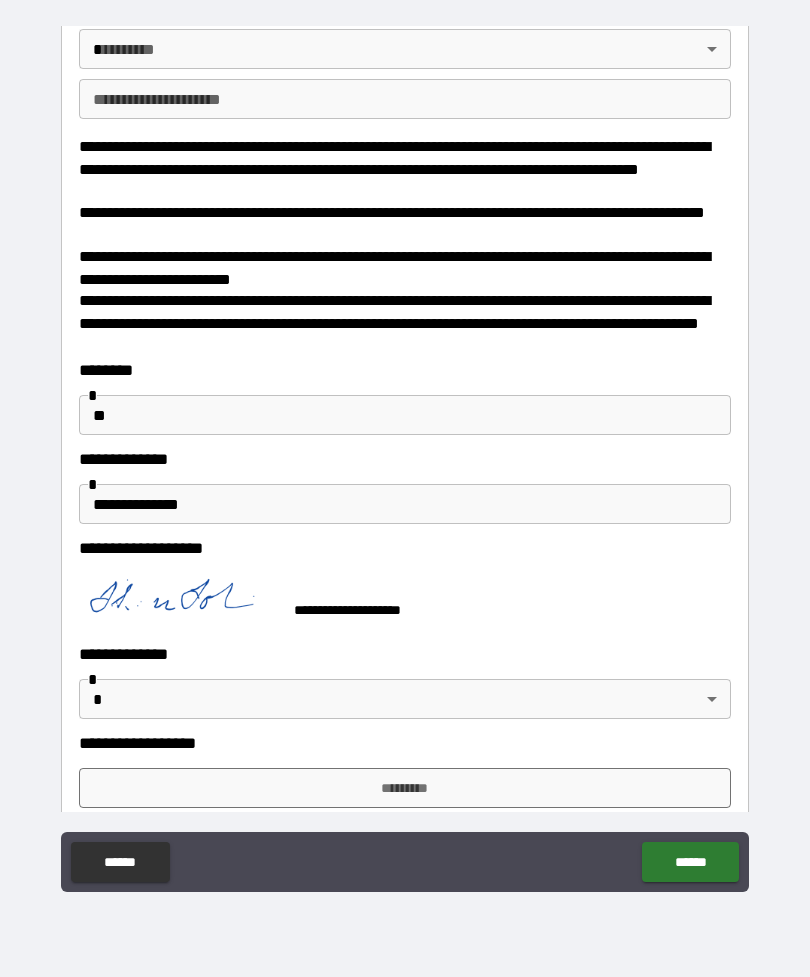 click on "**********" at bounding box center [405, 456] 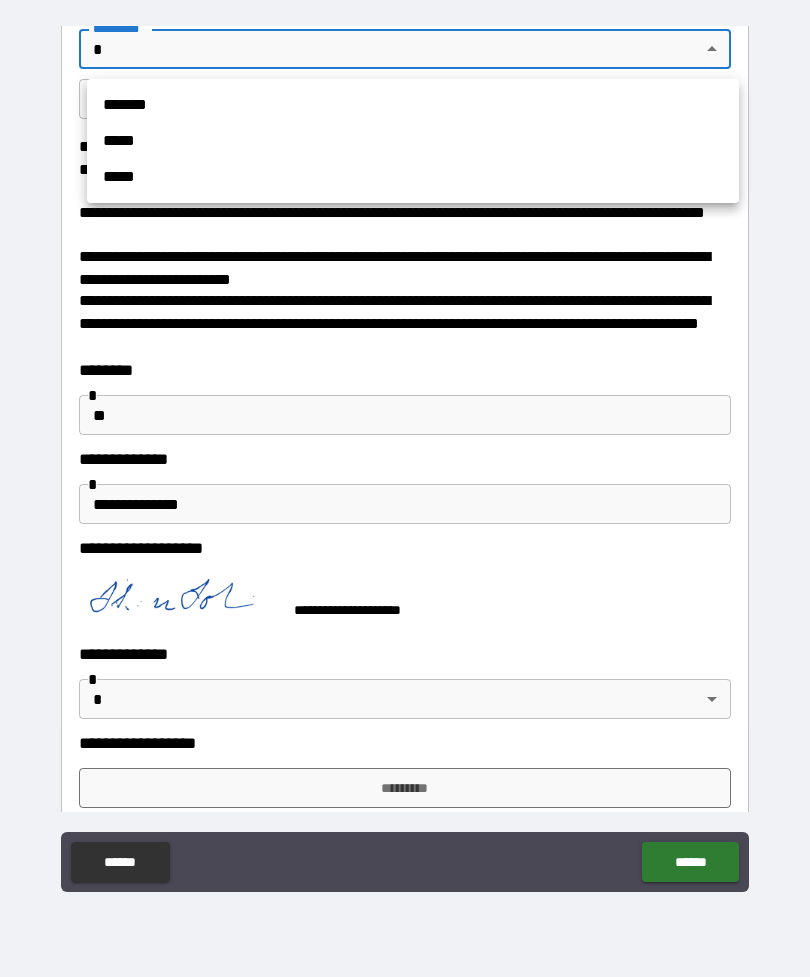 click on "*******" at bounding box center [413, 105] 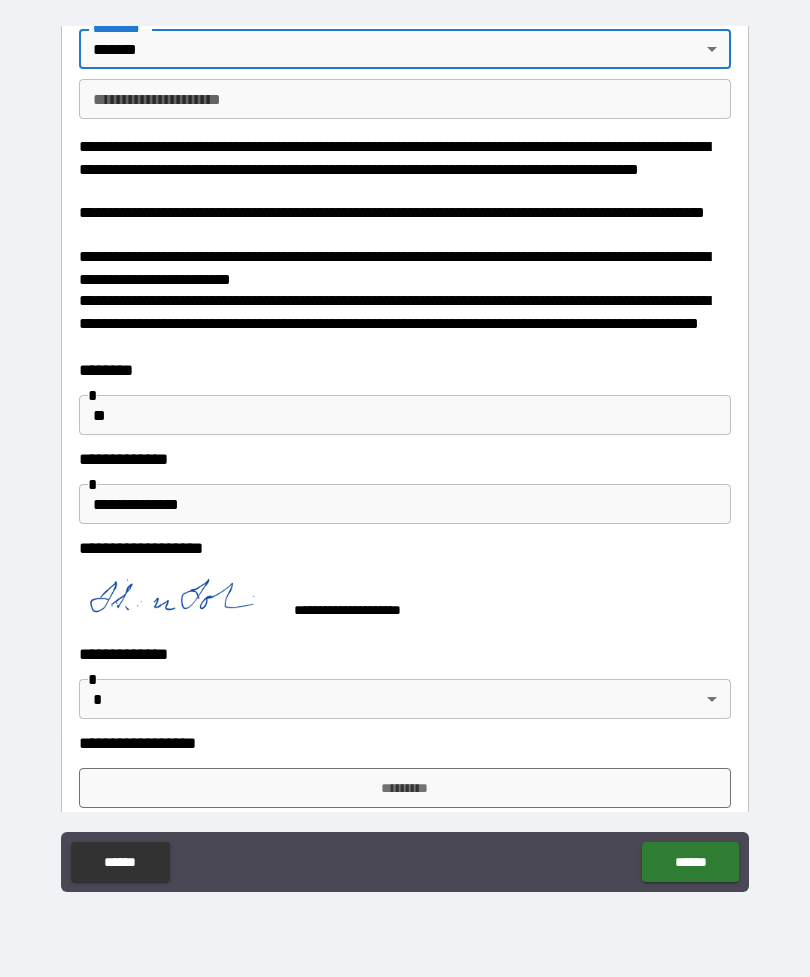 click on "*********" at bounding box center [405, 788] 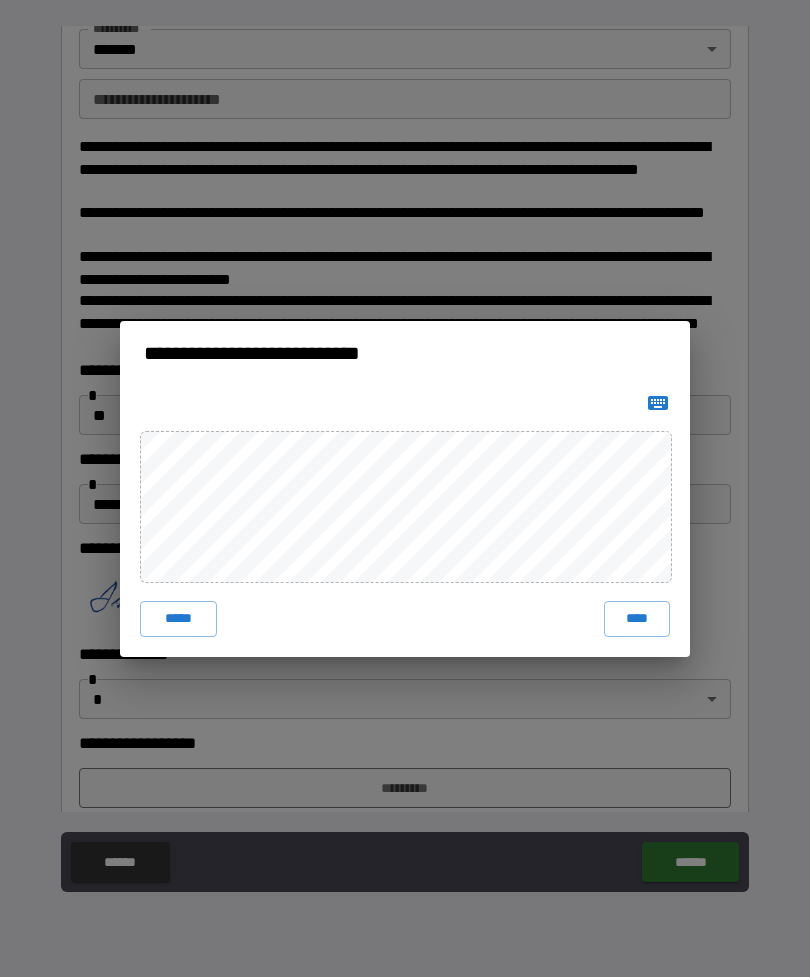 click on "****" at bounding box center [637, 619] 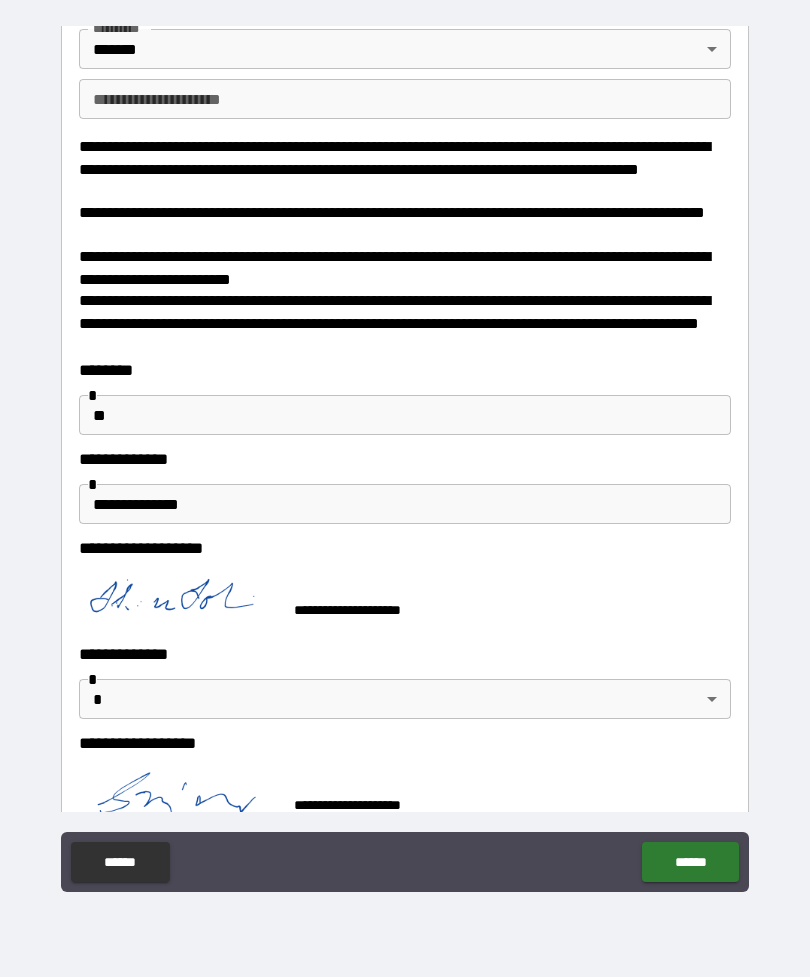 click on "**********" at bounding box center (405, 456) 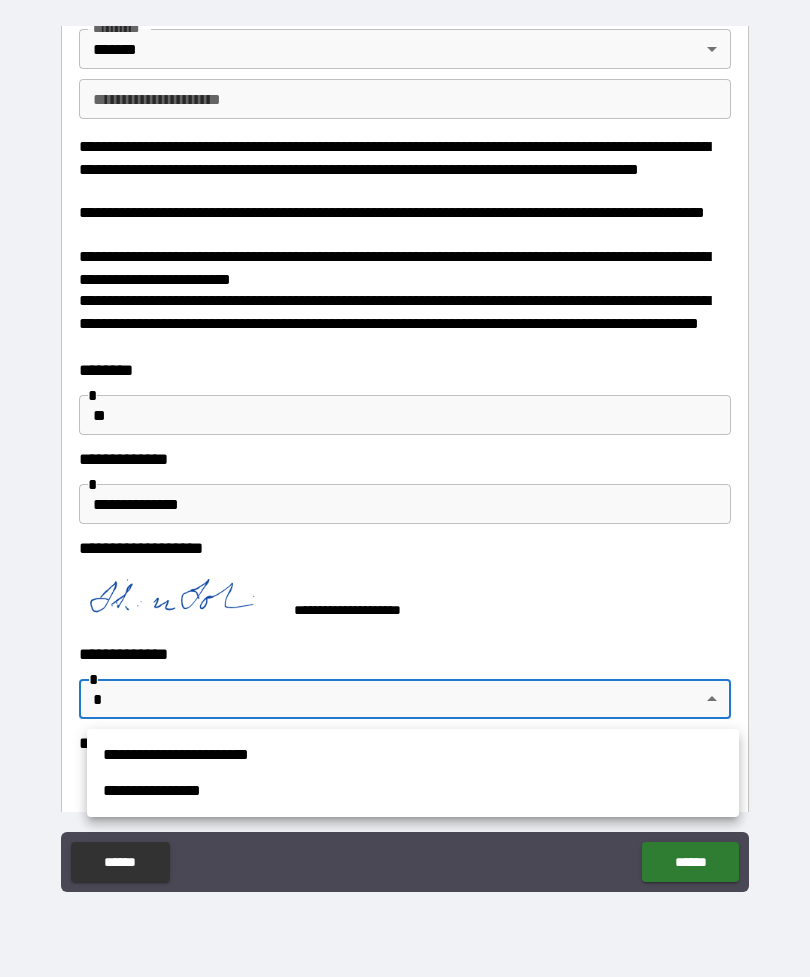 click at bounding box center (405, 488) 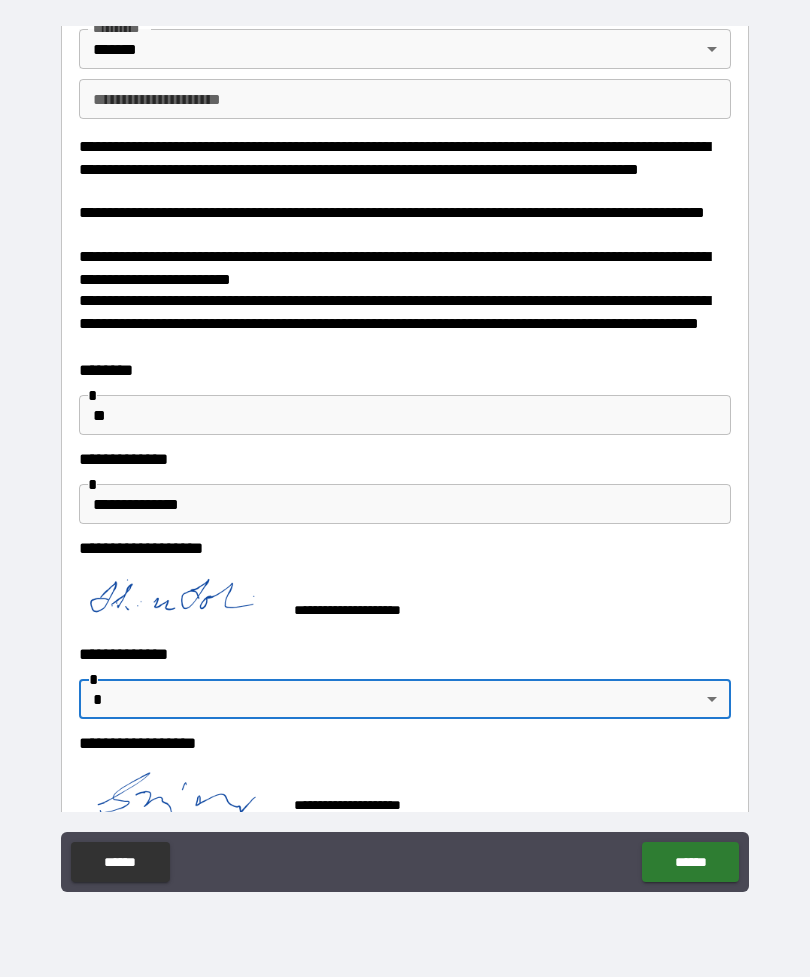 click on "**********" at bounding box center (405, 456) 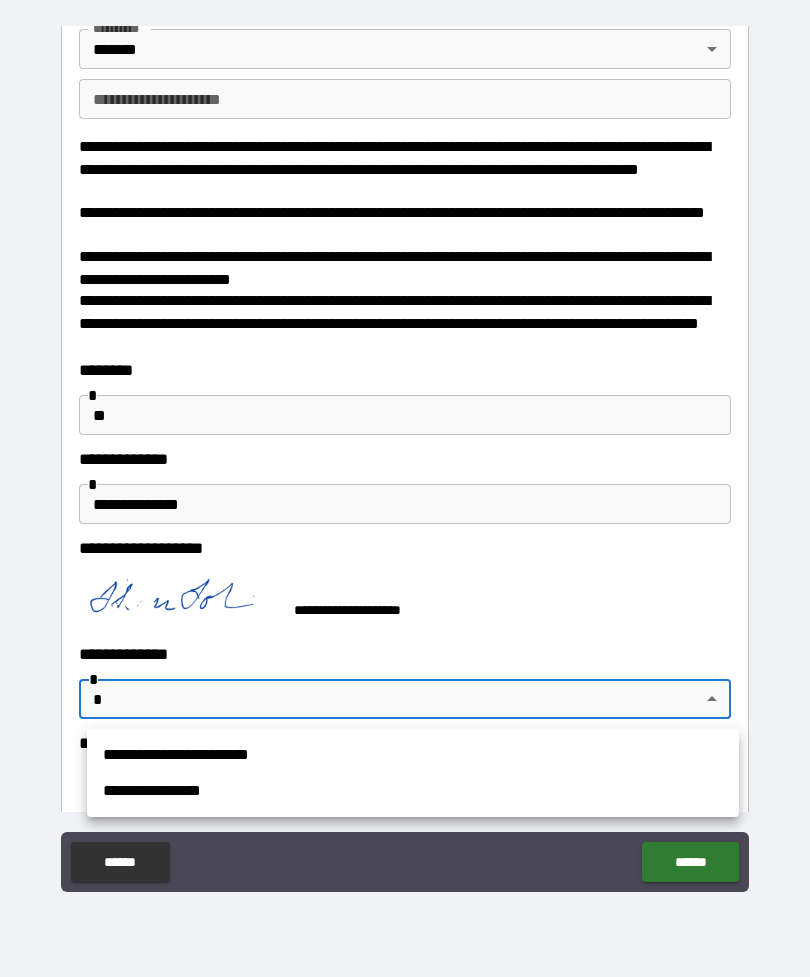 click on "**********" at bounding box center [413, 755] 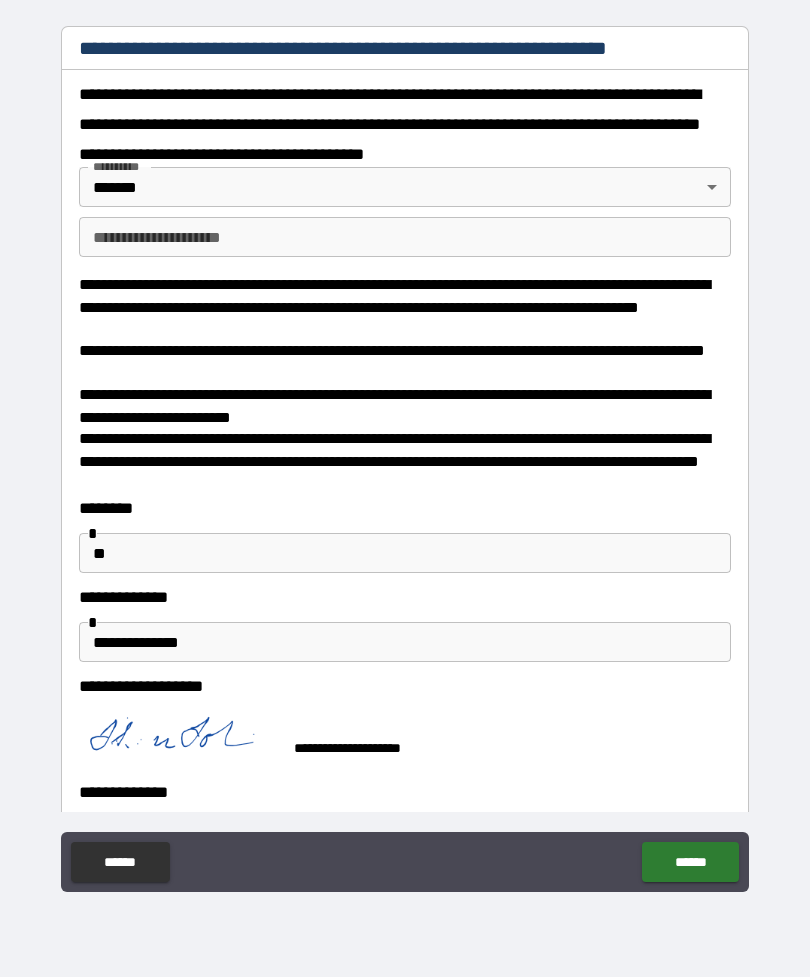 scroll, scrollTop: 0, scrollLeft: 0, axis: both 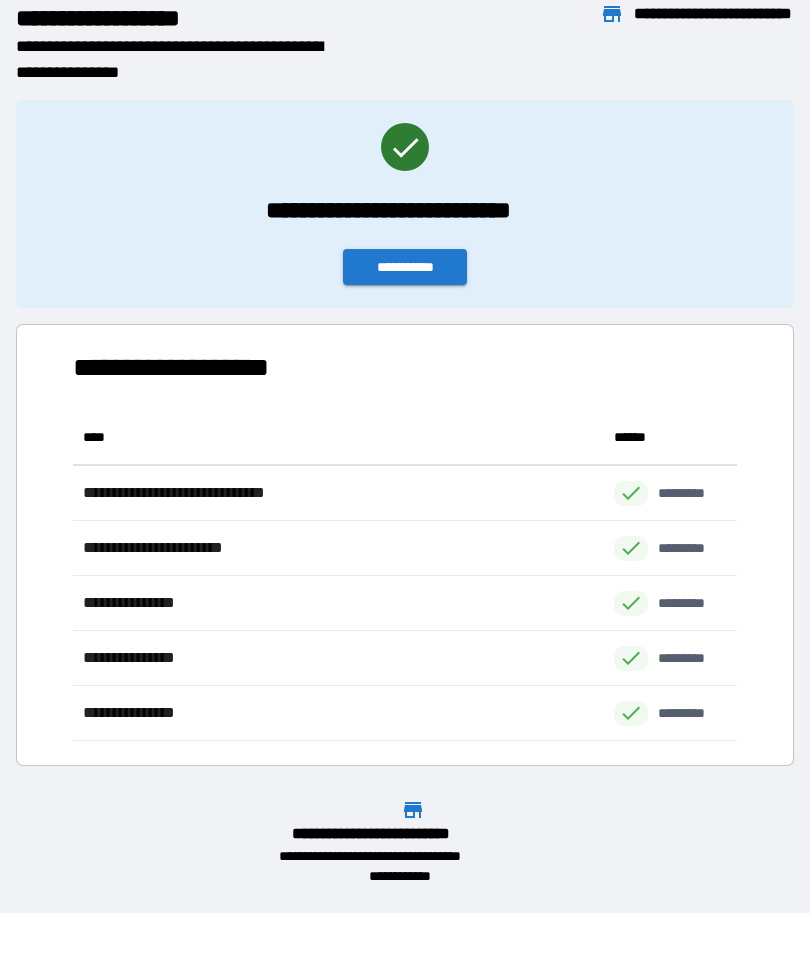 click on "**********" at bounding box center (405, 204) 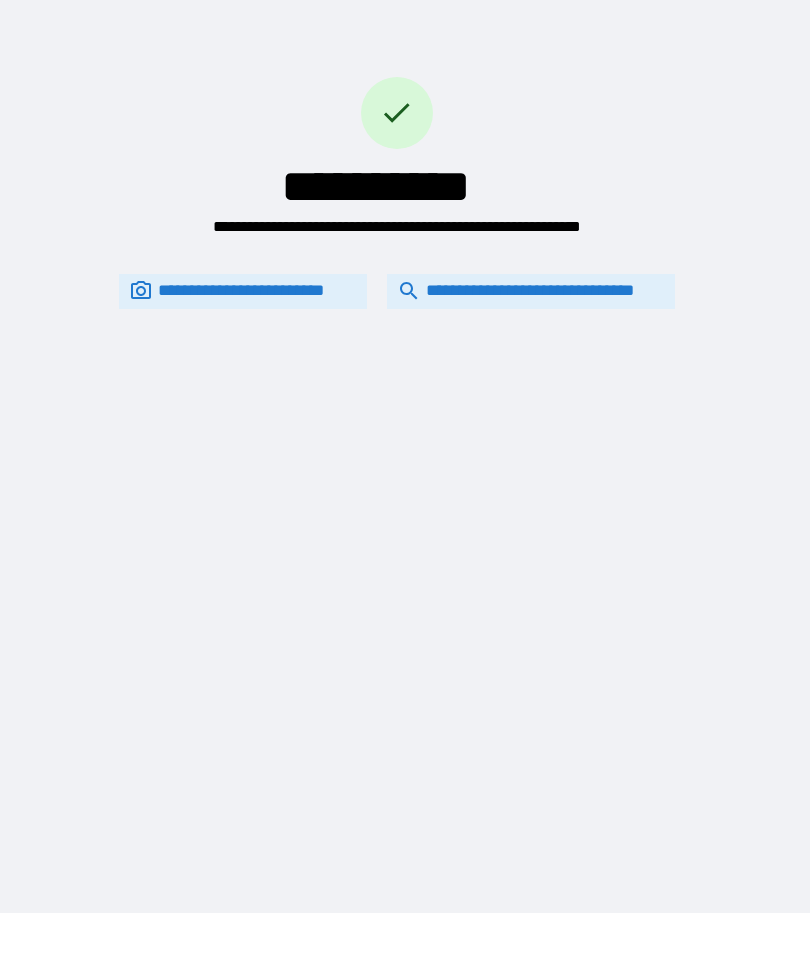 click on "**********" at bounding box center (531, 291) 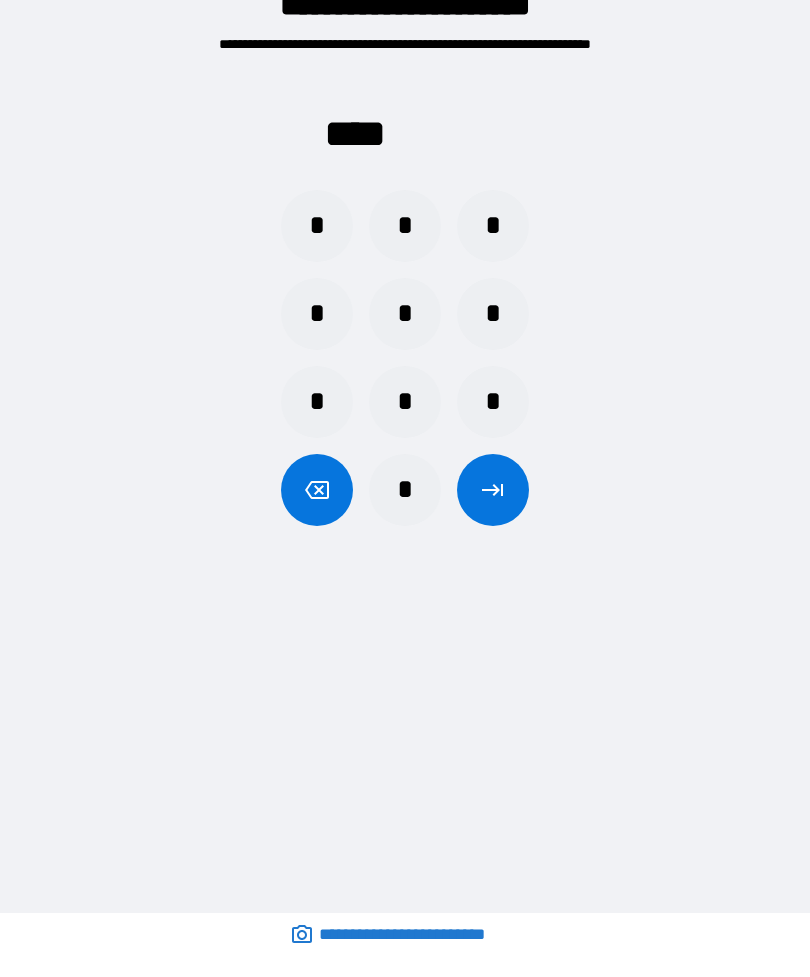 click on "*" at bounding box center [317, 226] 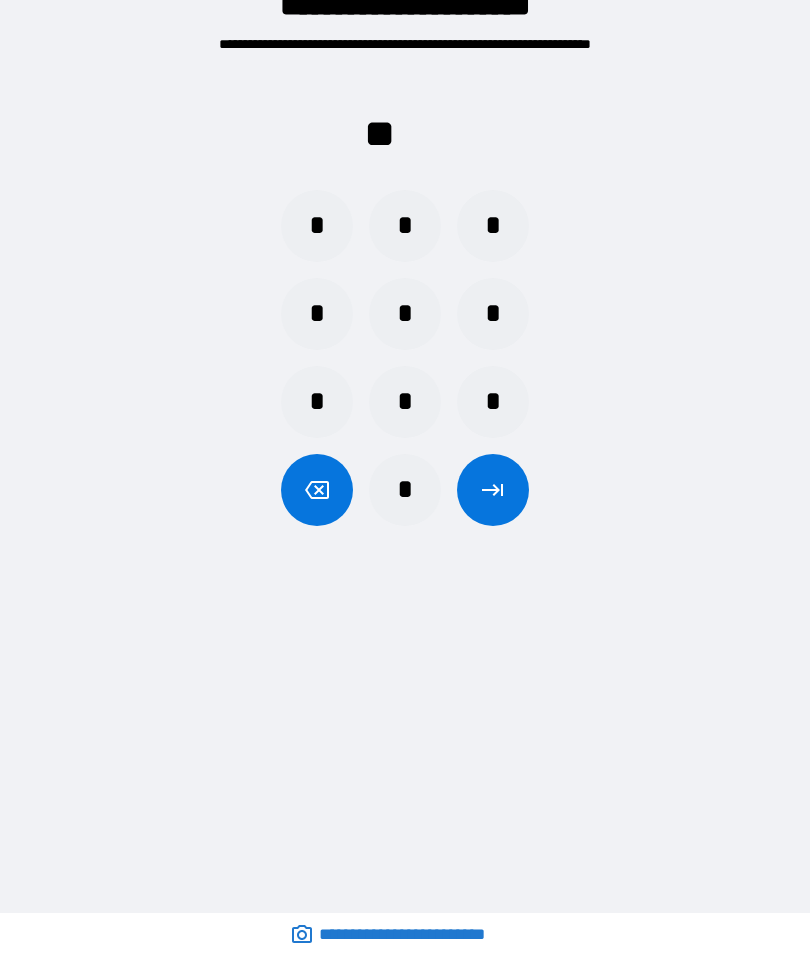 click on "*" at bounding box center [405, 402] 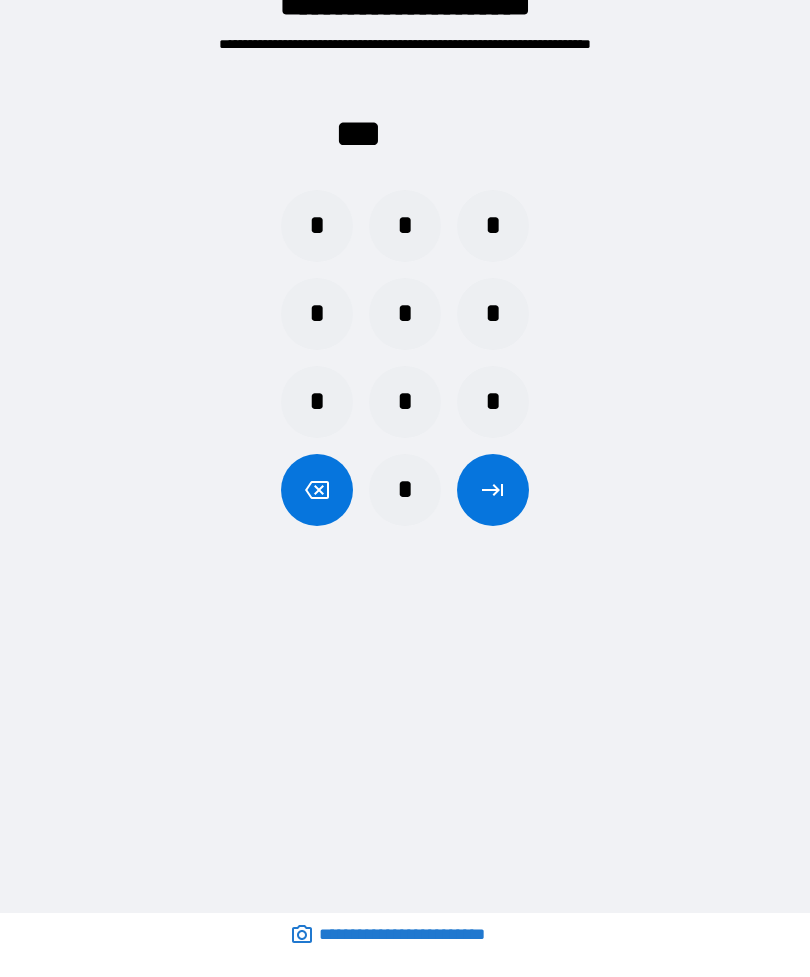 click on "*" at bounding box center (405, 402) 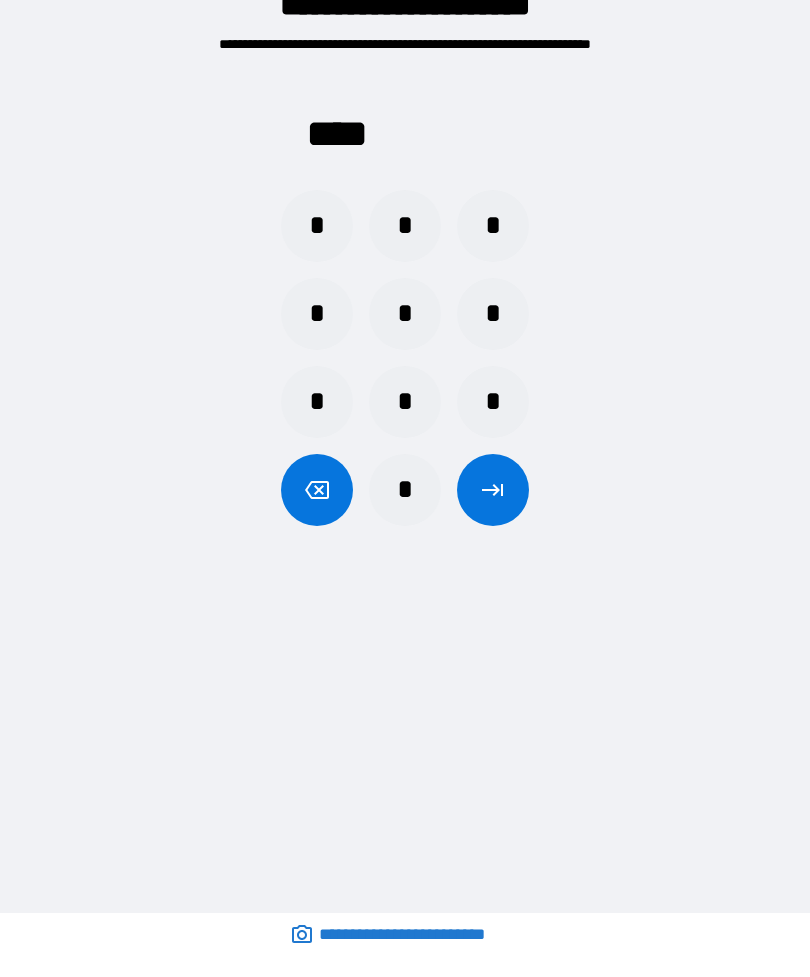 click at bounding box center [493, 490] 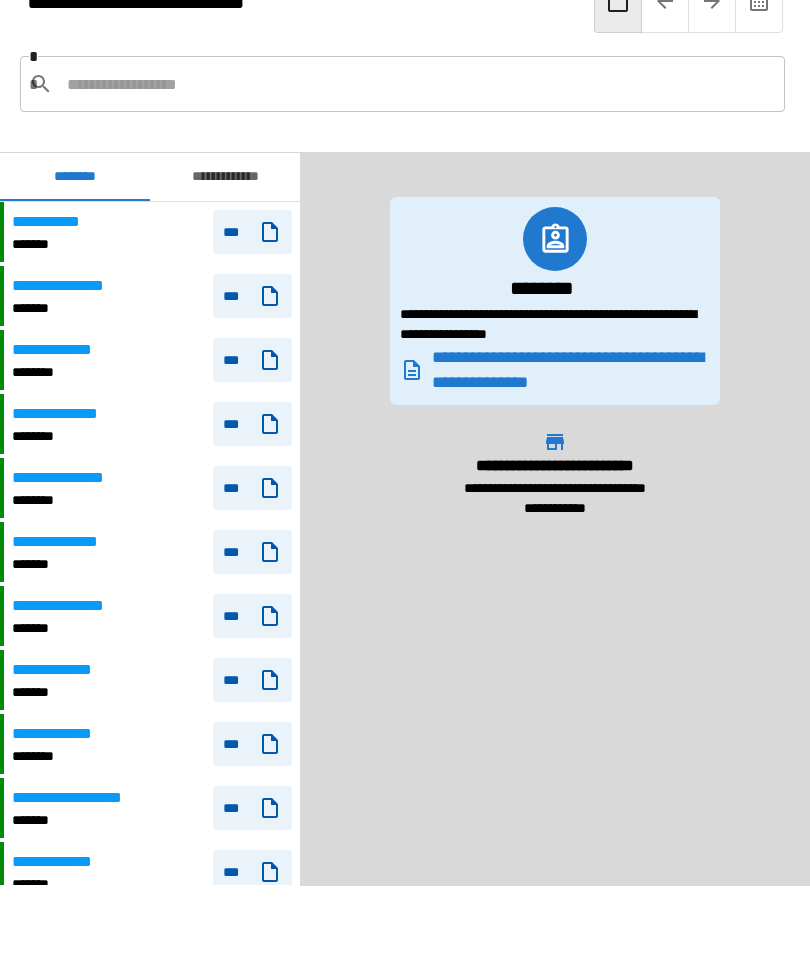 click on "**********" at bounding box center [225, 177] 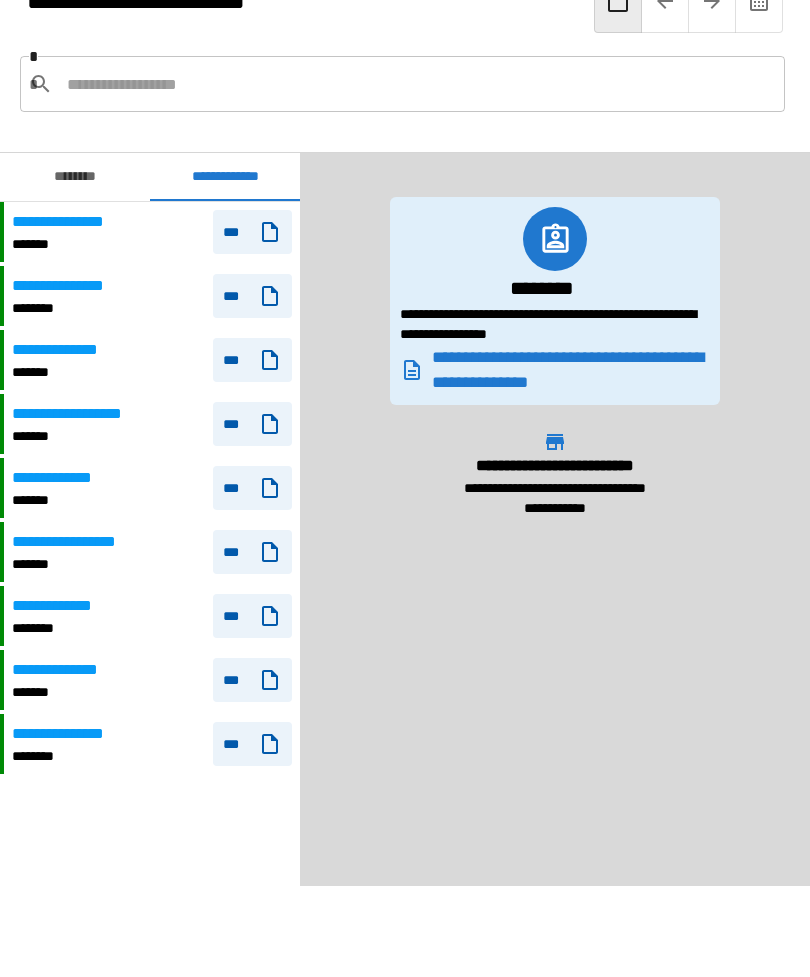 click on "***" at bounding box center (252, 488) 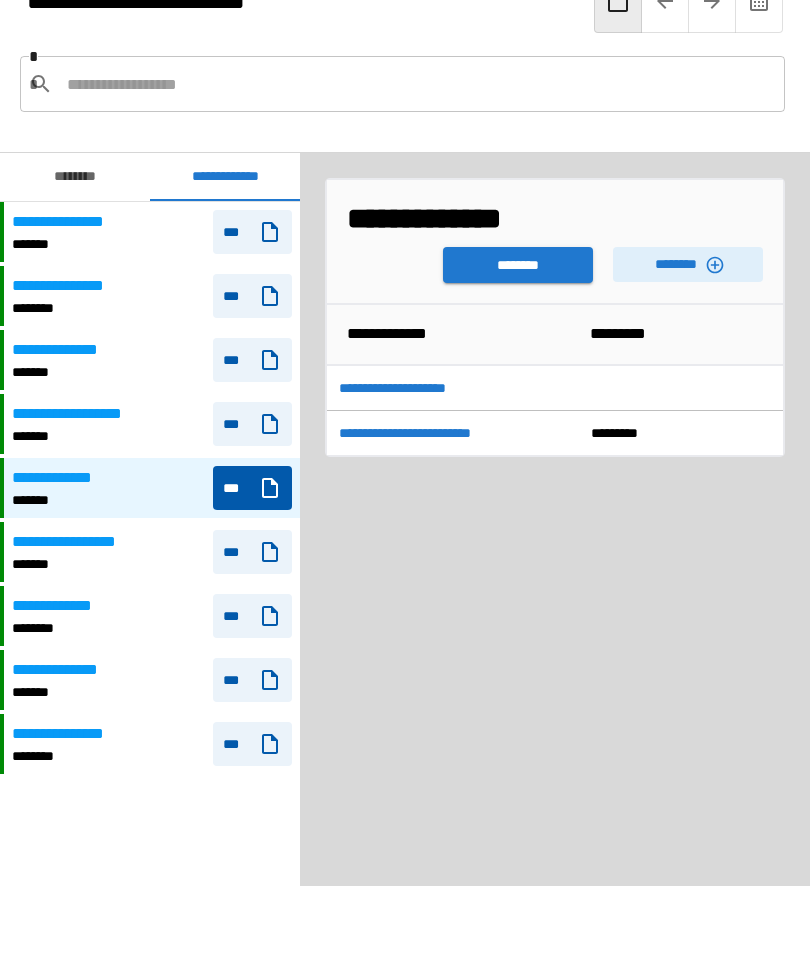 click on "********" at bounding box center (518, 265) 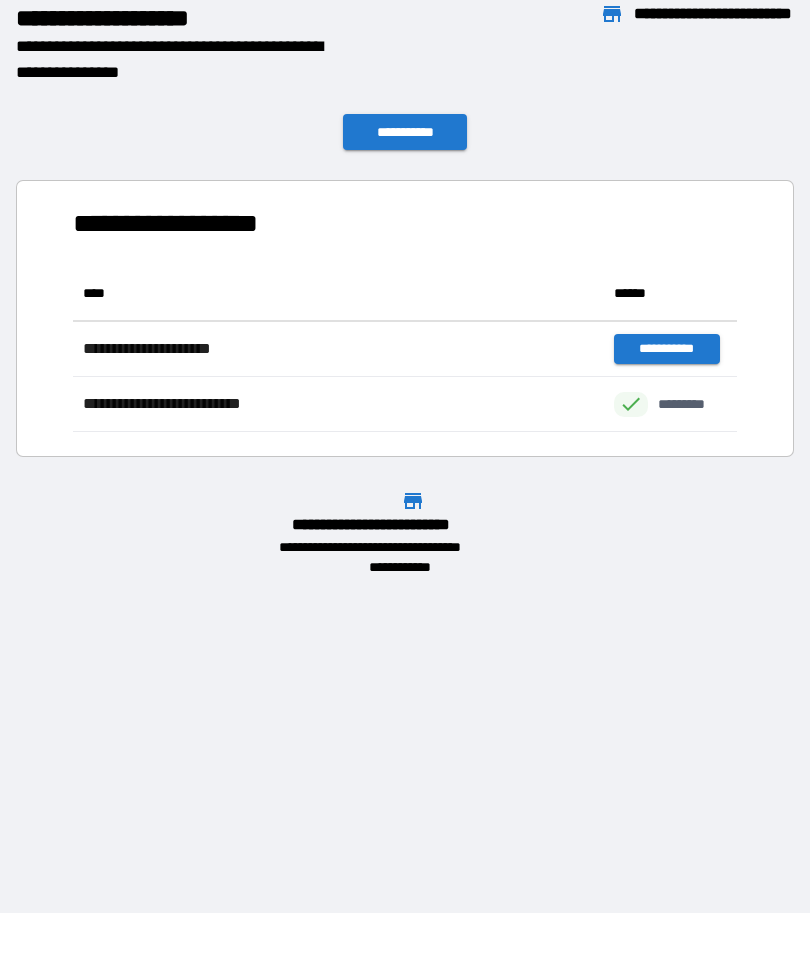 scroll, scrollTop: 1, scrollLeft: 1, axis: both 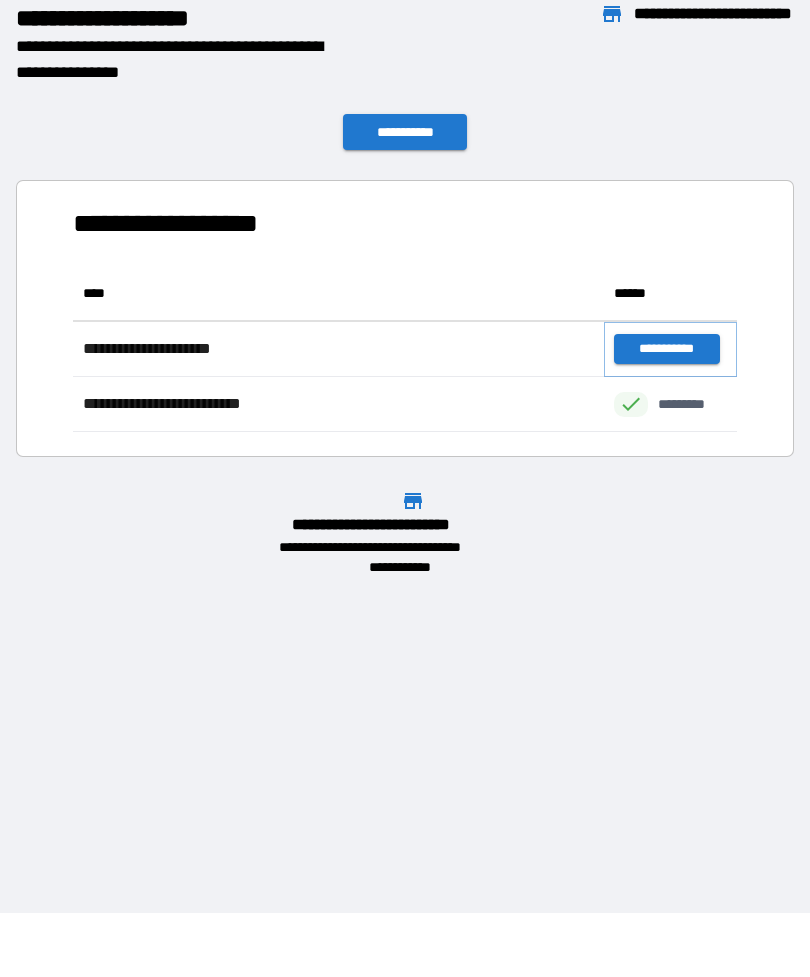 click on "**********" at bounding box center [666, 349] 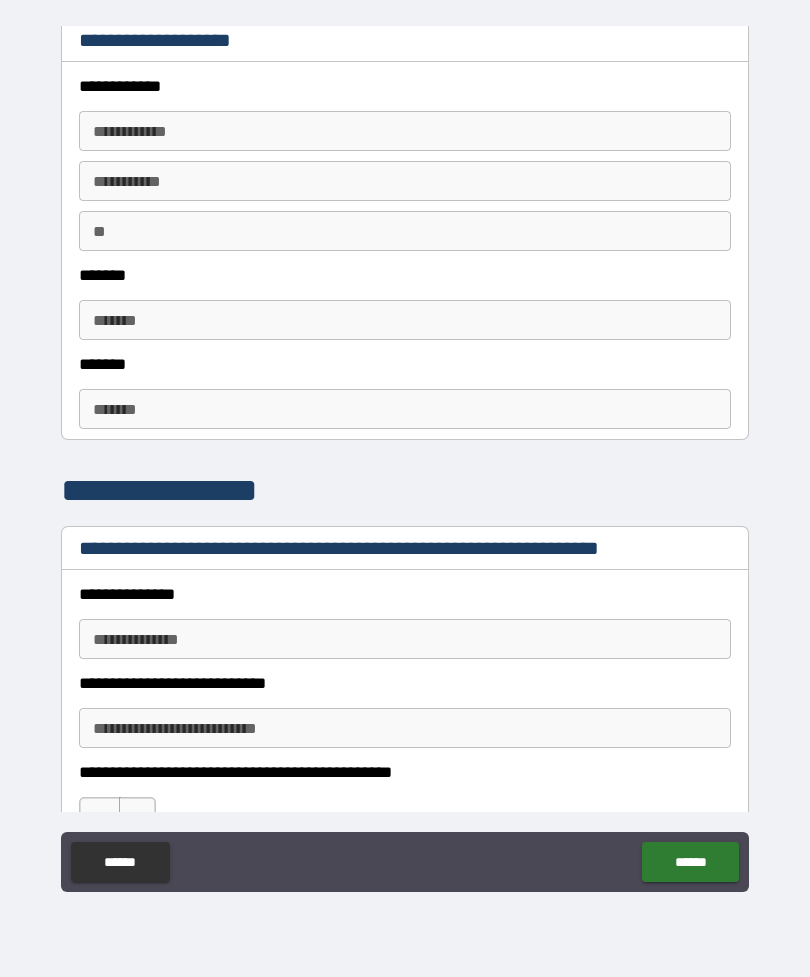 scroll, scrollTop: 9, scrollLeft: 0, axis: vertical 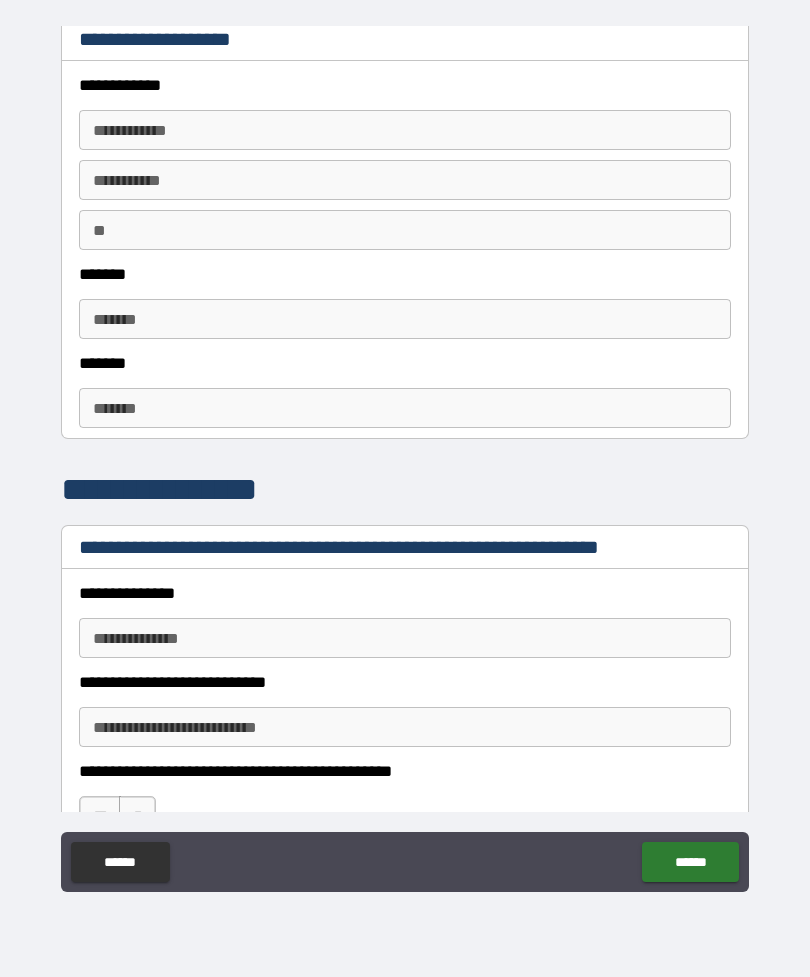 click on "**********" at bounding box center (405, 130) 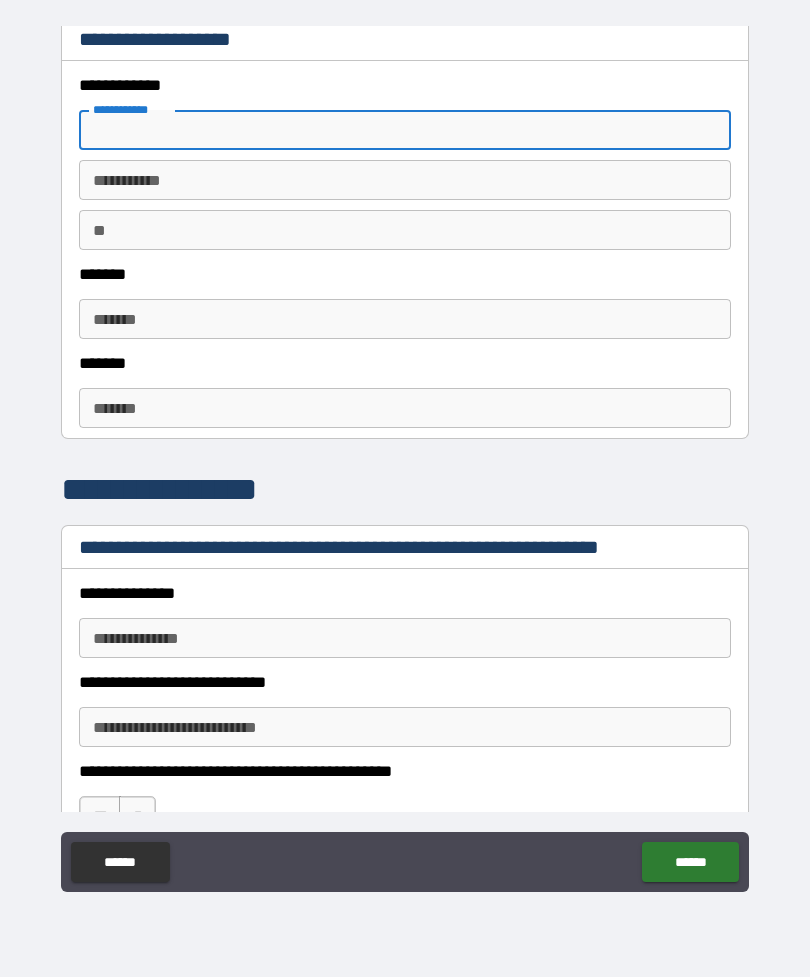 click on "**********" at bounding box center [405, 130] 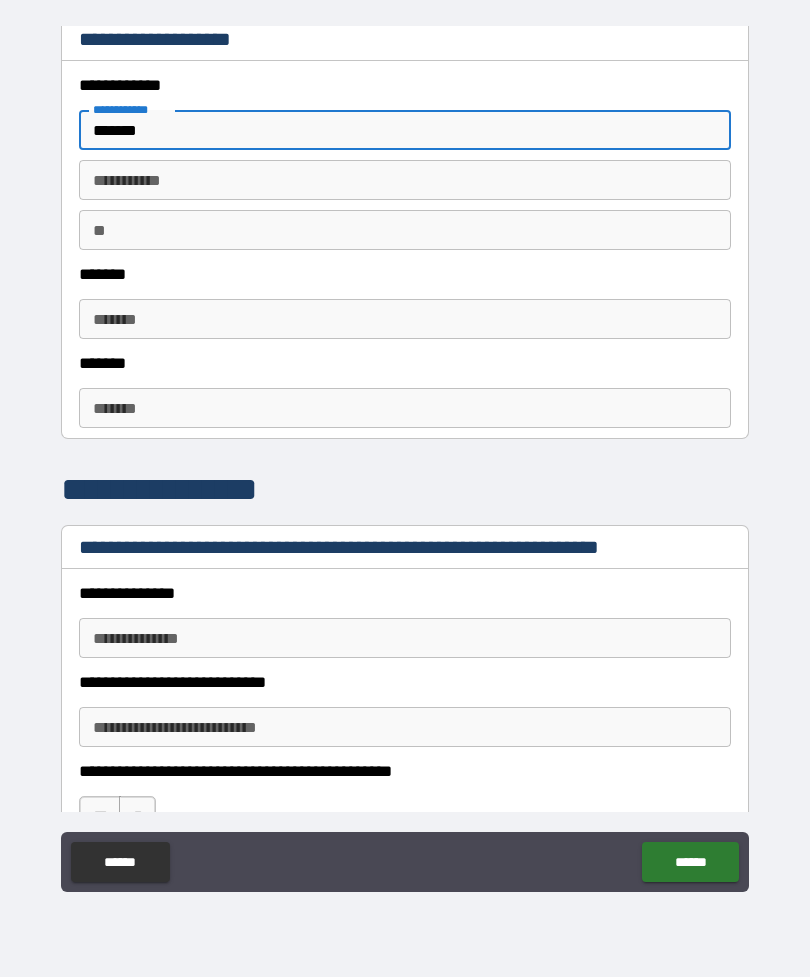 type on "*******" 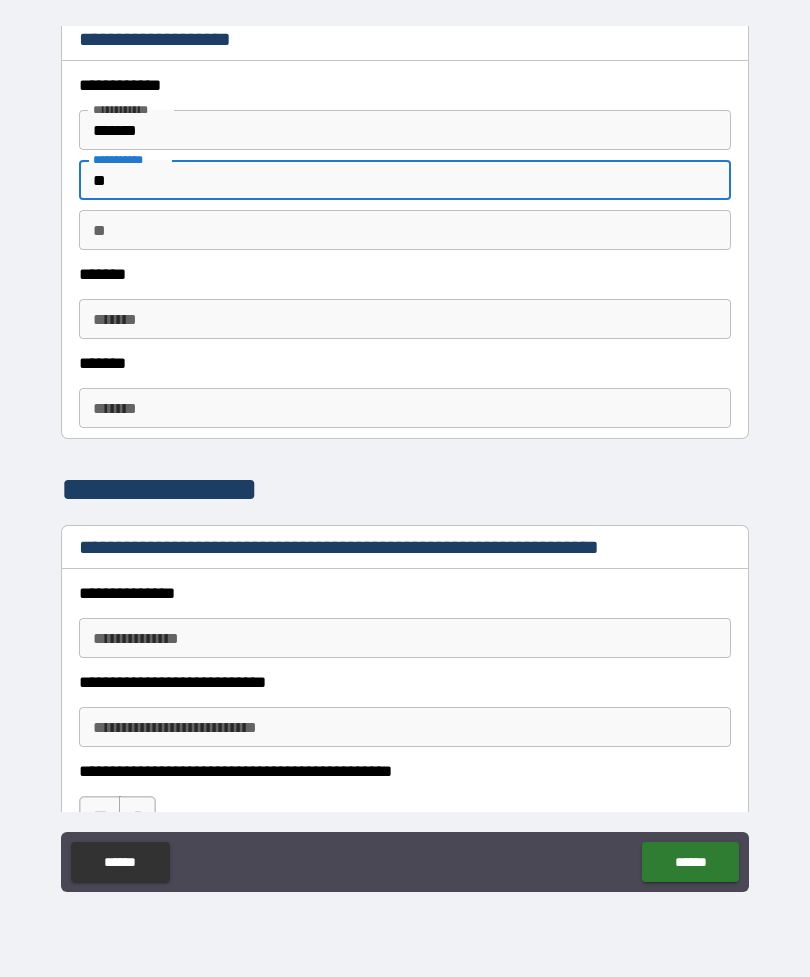 type on "*" 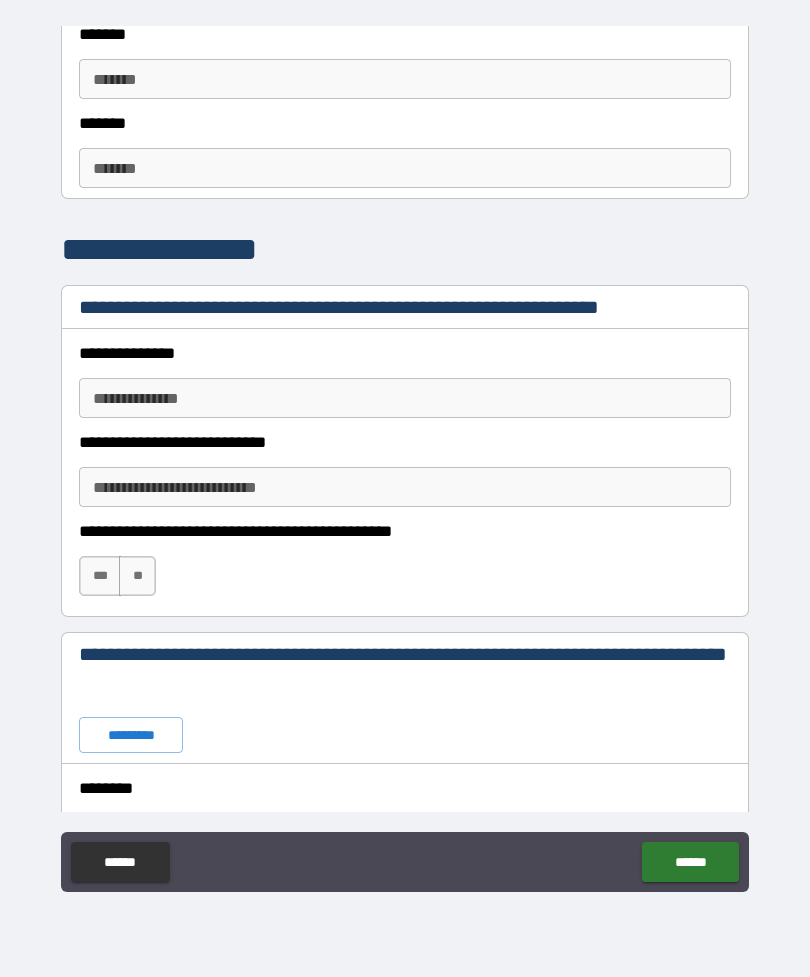 scroll, scrollTop: 249, scrollLeft: 0, axis: vertical 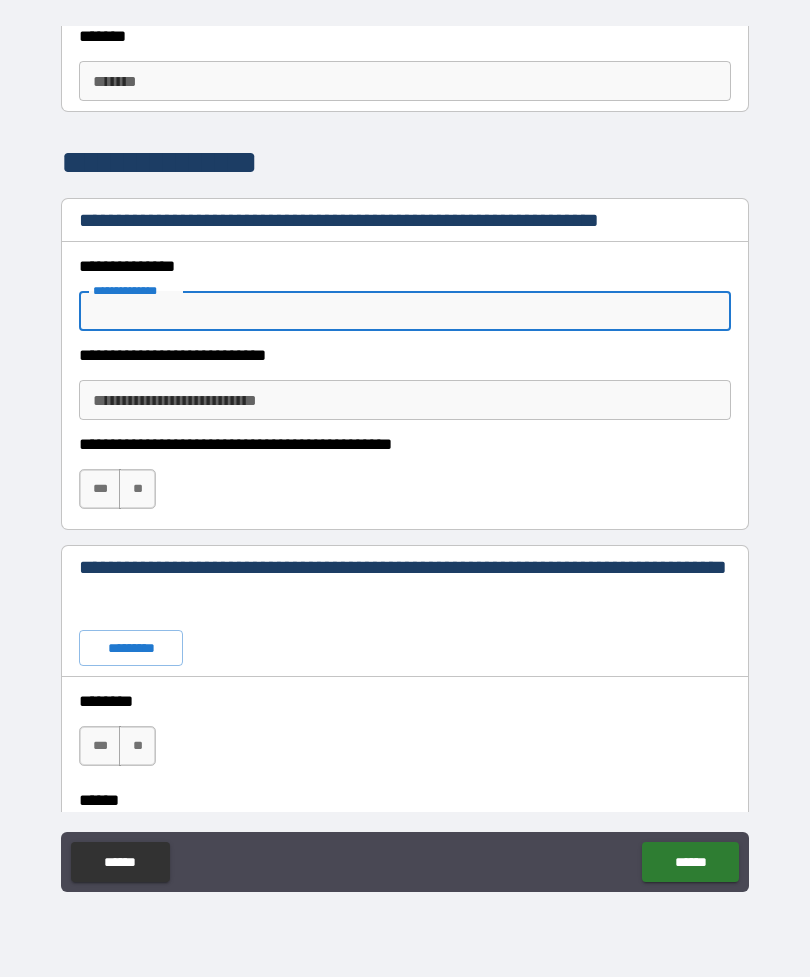 click on "**********" at bounding box center [405, 400] 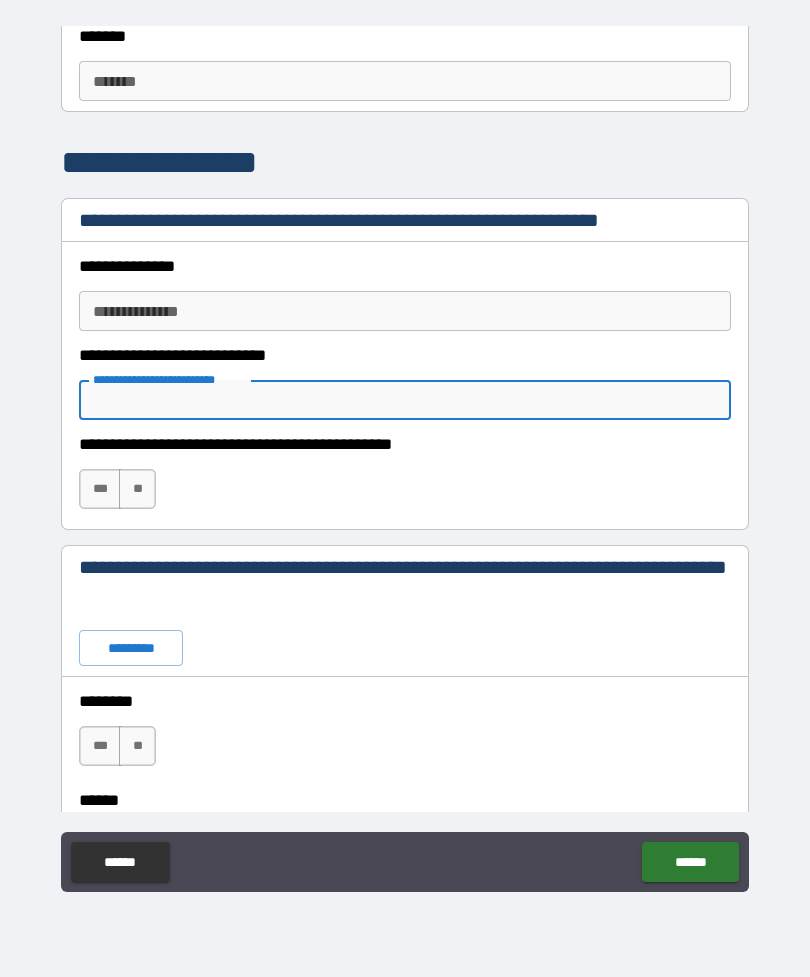 click on "***" at bounding box center [100, 489] 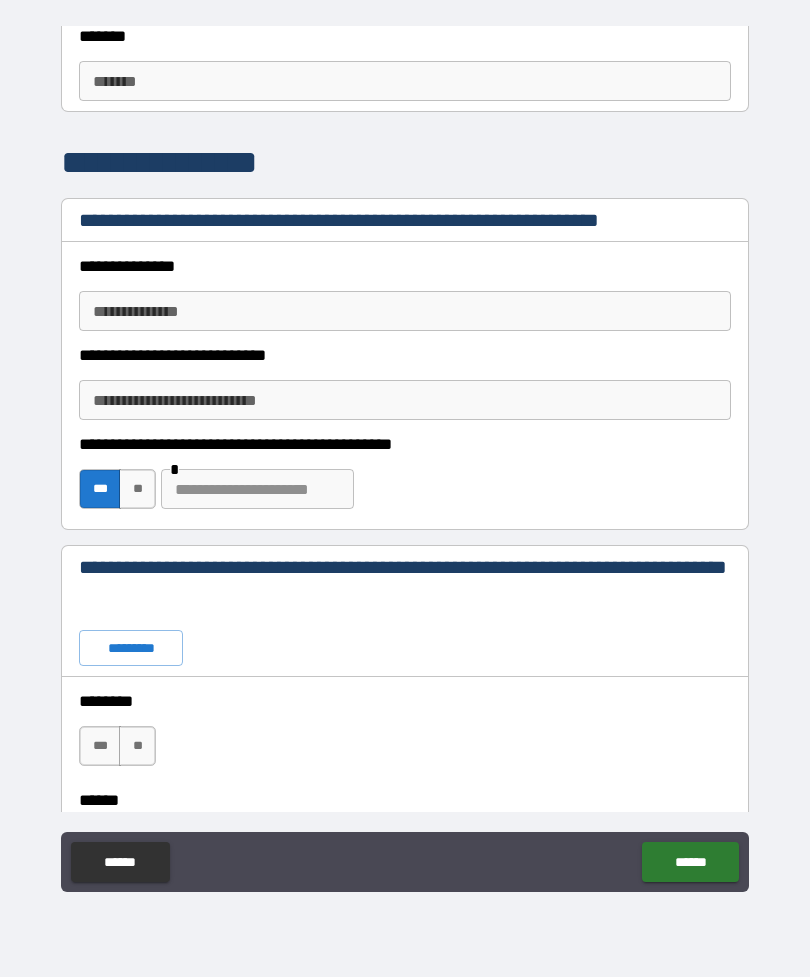 click at bounding box center [257, 489] 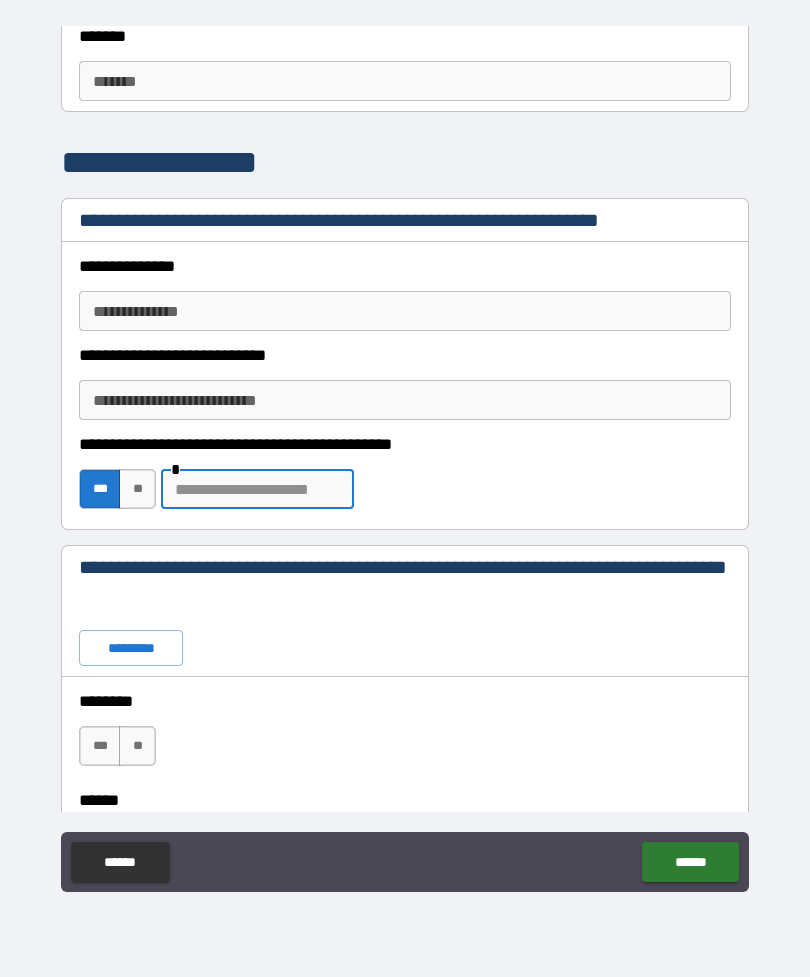 type on "*" 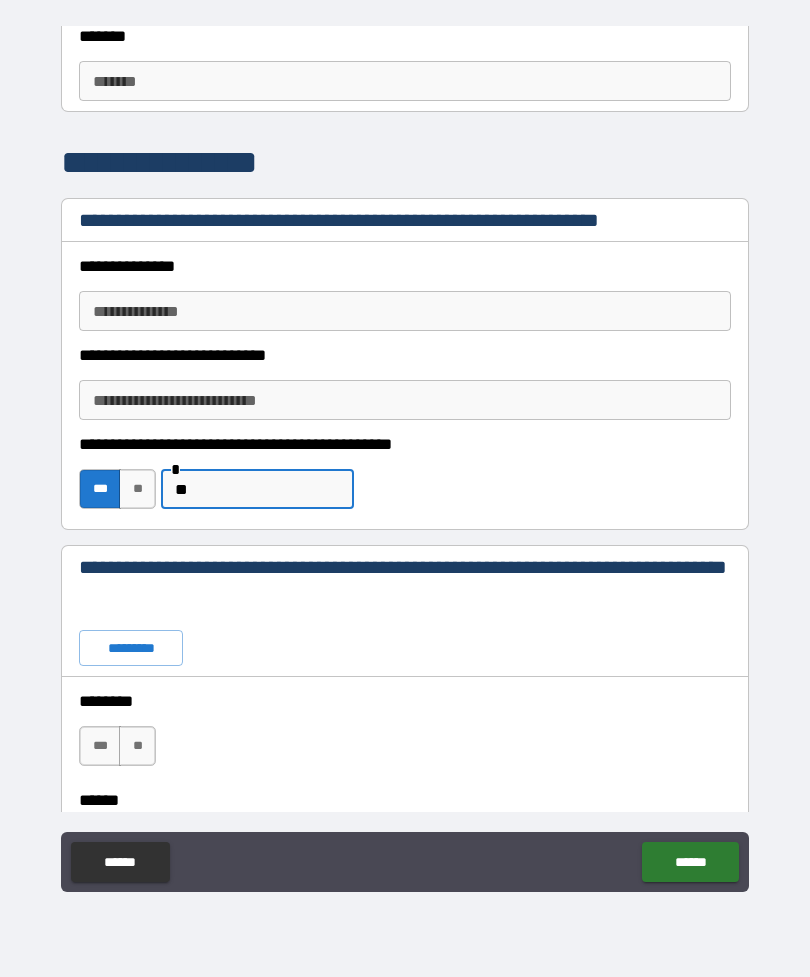 type on "**" 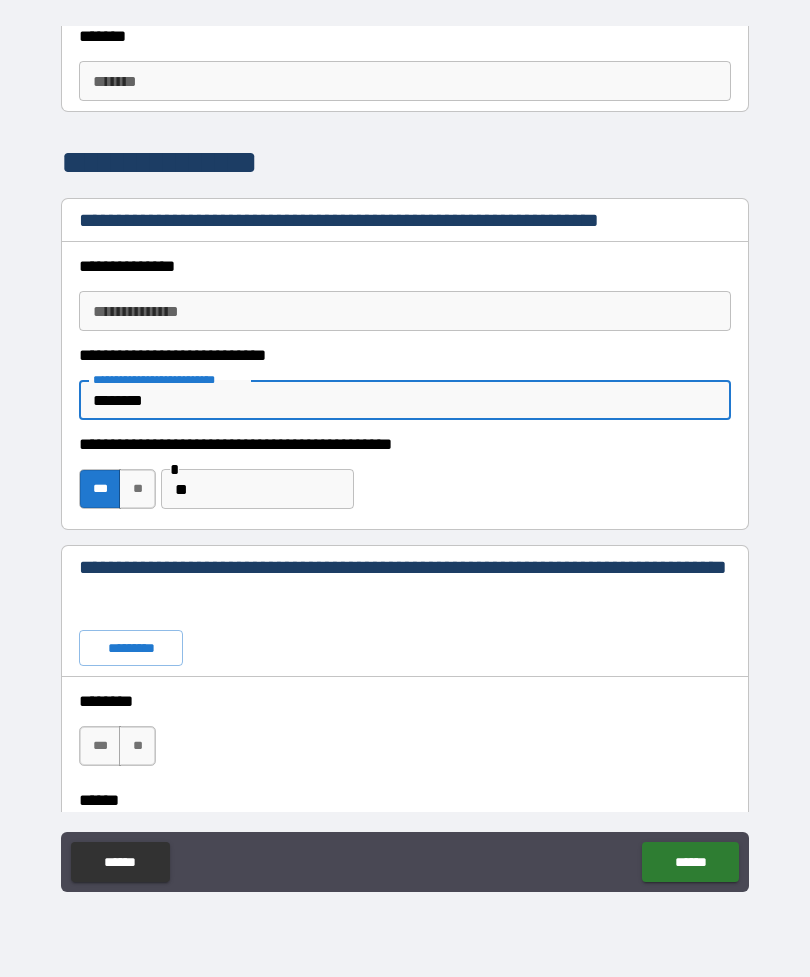 type on "********" 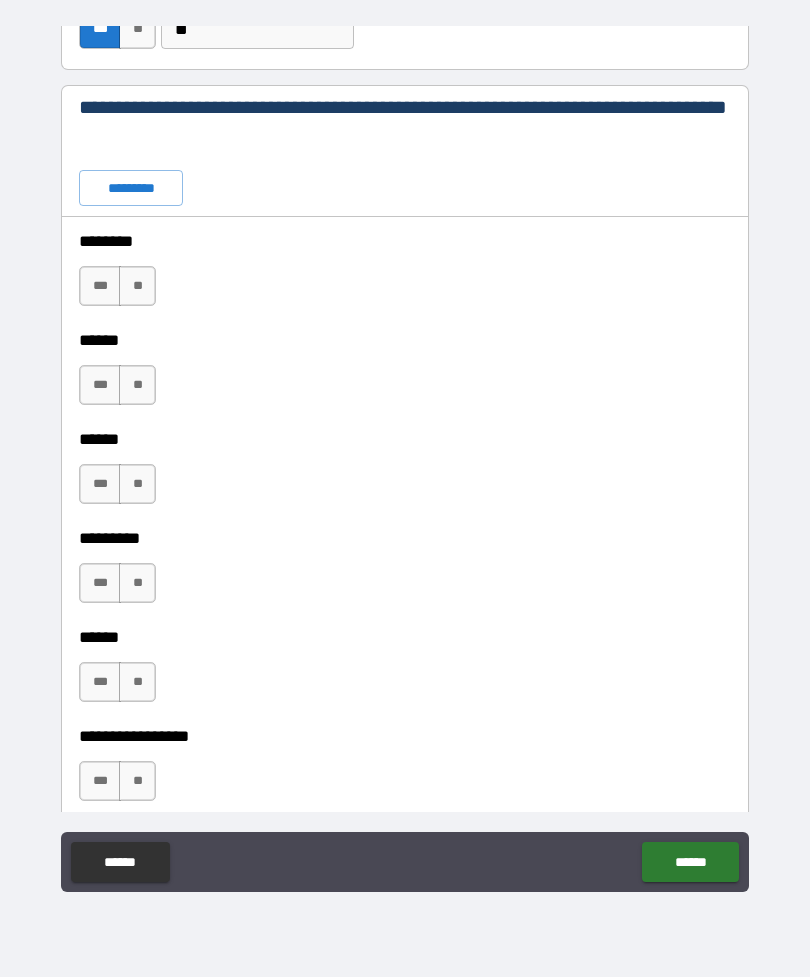 scroll, scrollTop: 797, scrollLeft: 0, axis: vertical 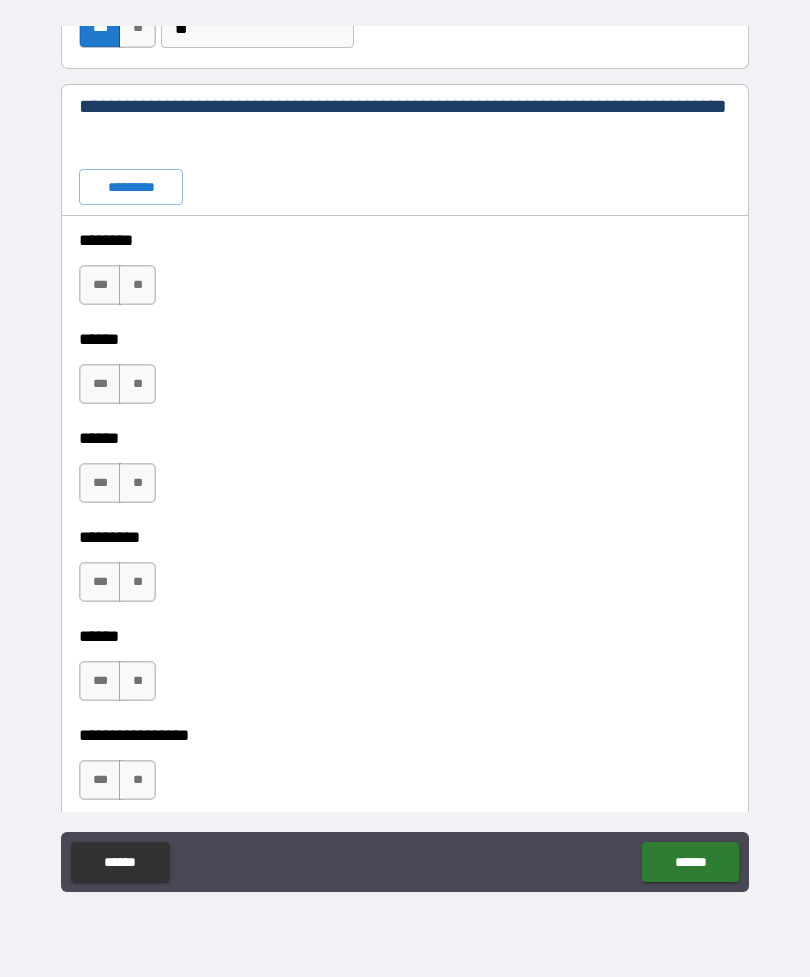 type on "********" 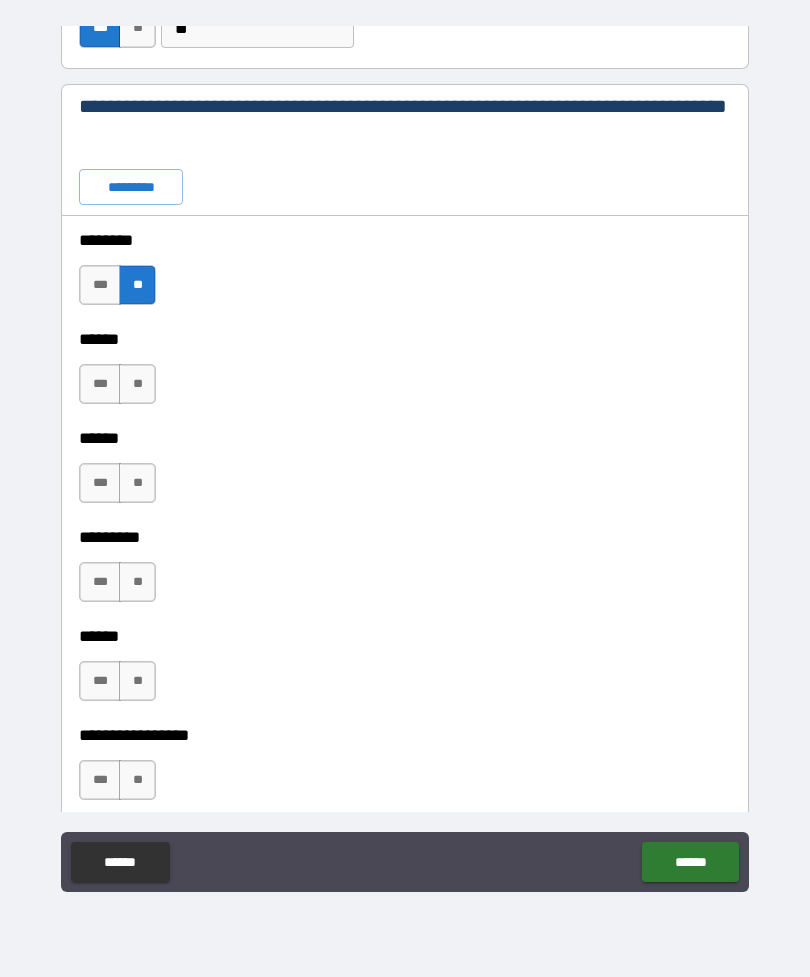 click on "**" at bounding box center (137, 384) 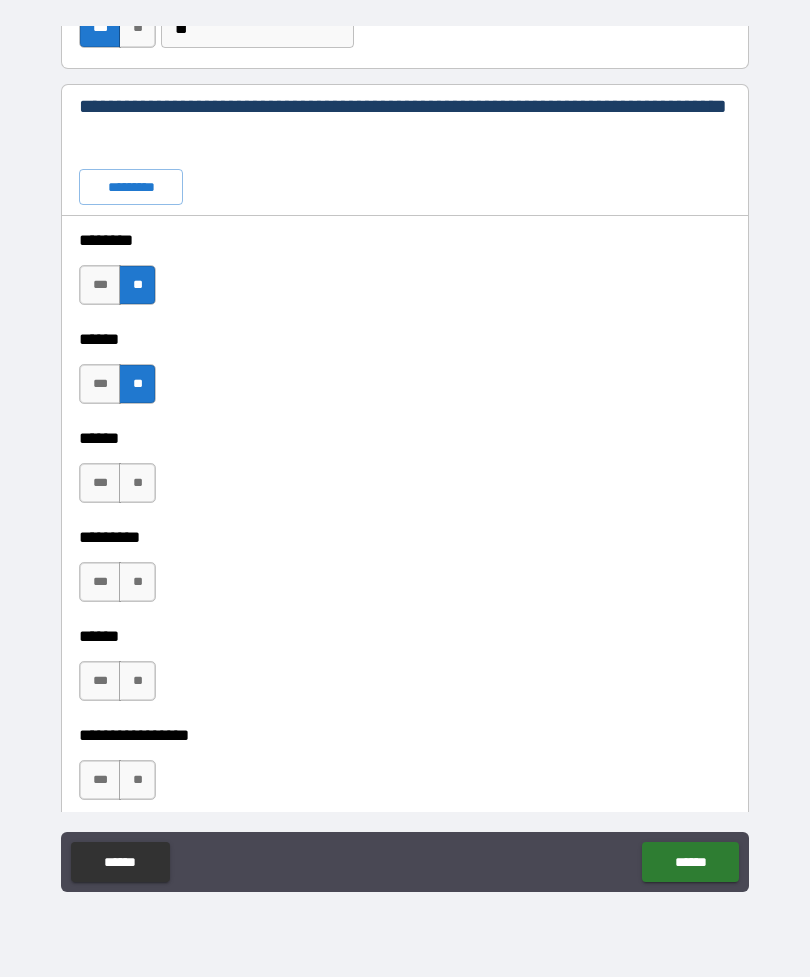 click on "**" at bounding box center (137, 483) 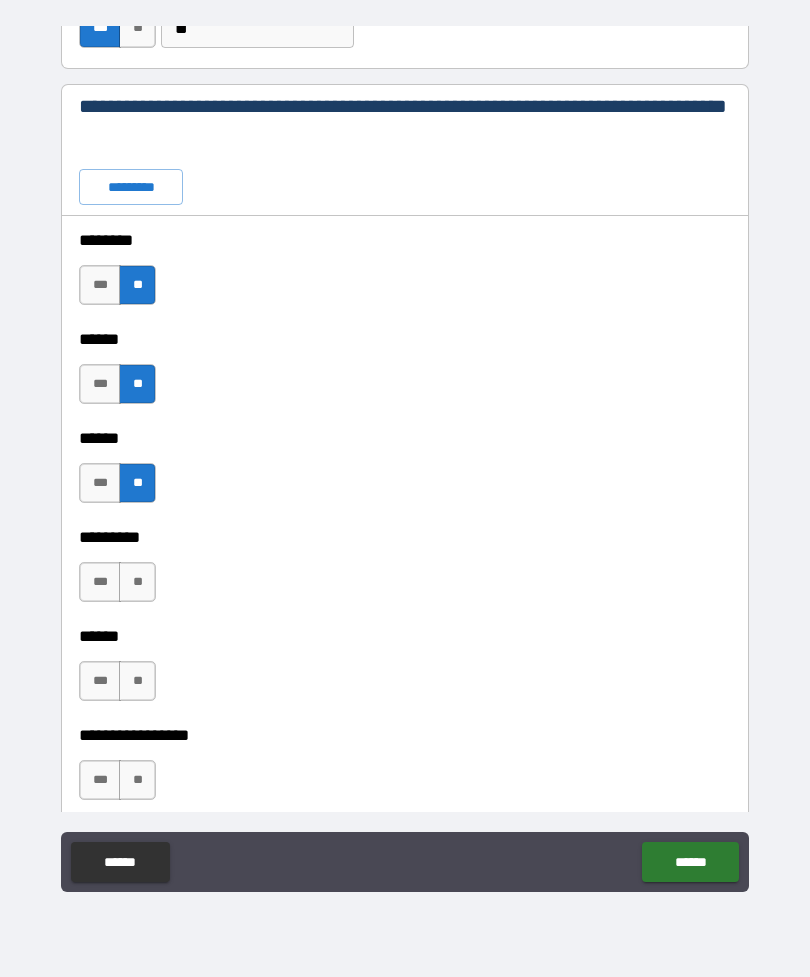 click on "**" at bounding box center [137, 582] 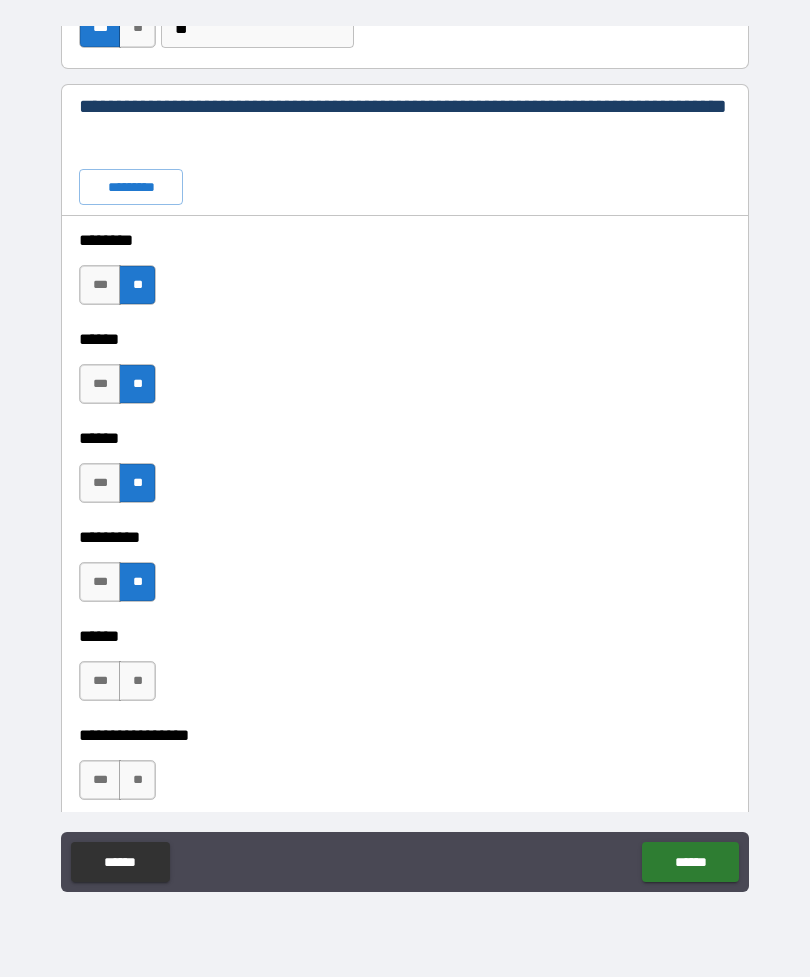 click on "**" at bounding box center [137, 681] 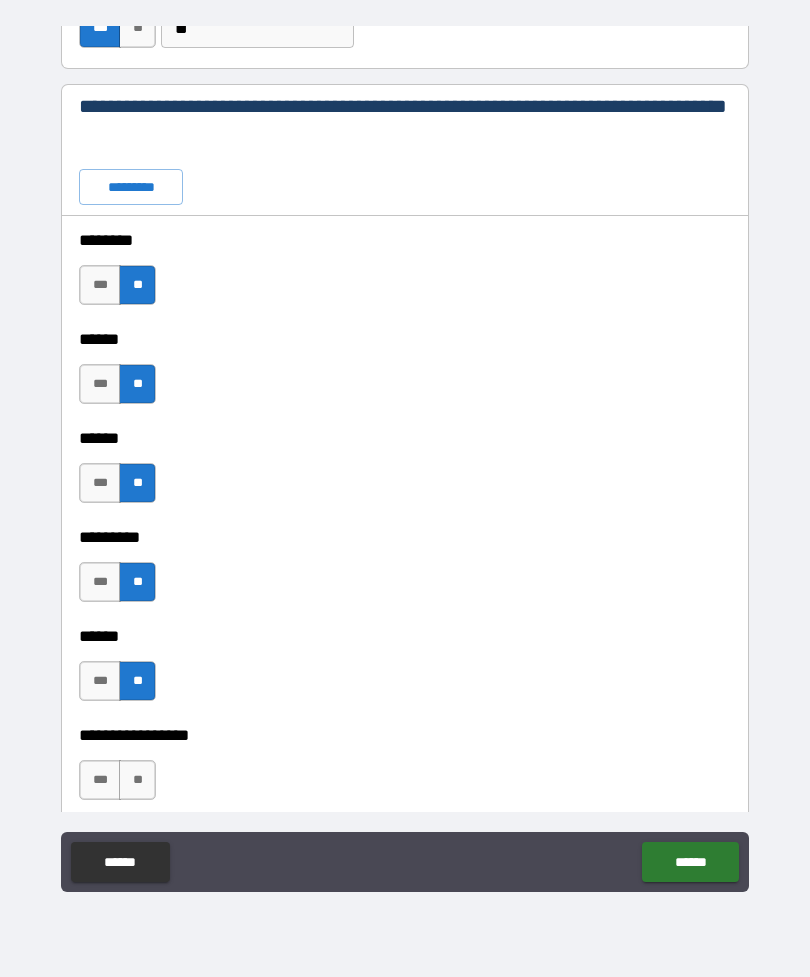 click on "**" at bounding box center (137, 780) 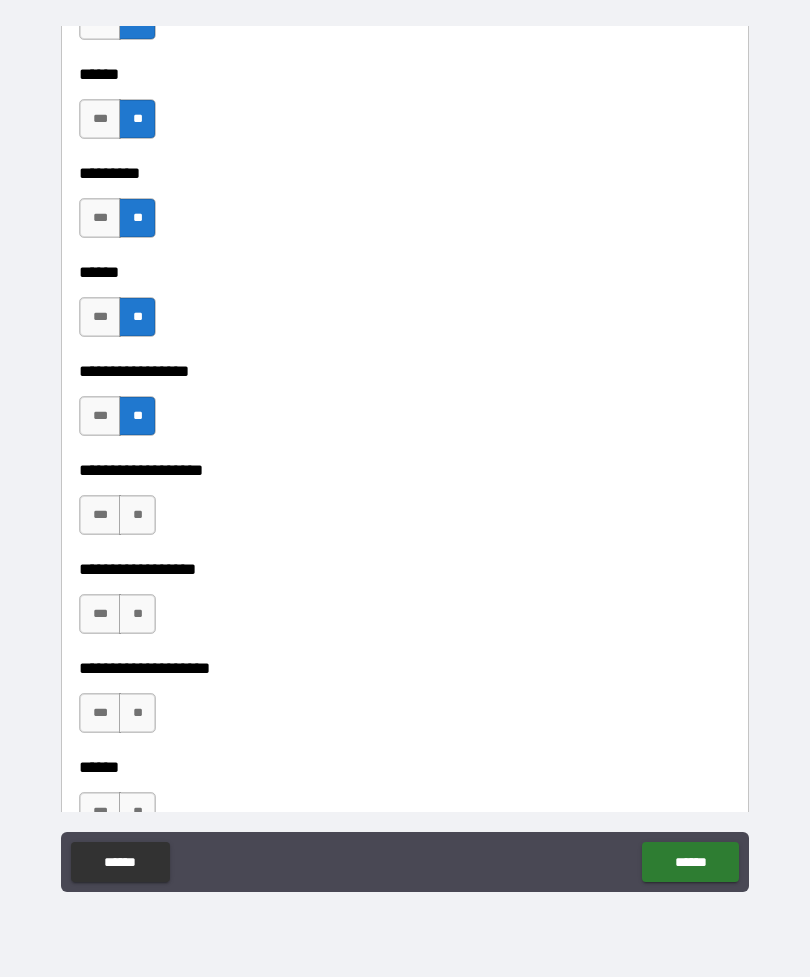 scroll, scrollTop: 1175, scrollLeft: 0, axis: vertical 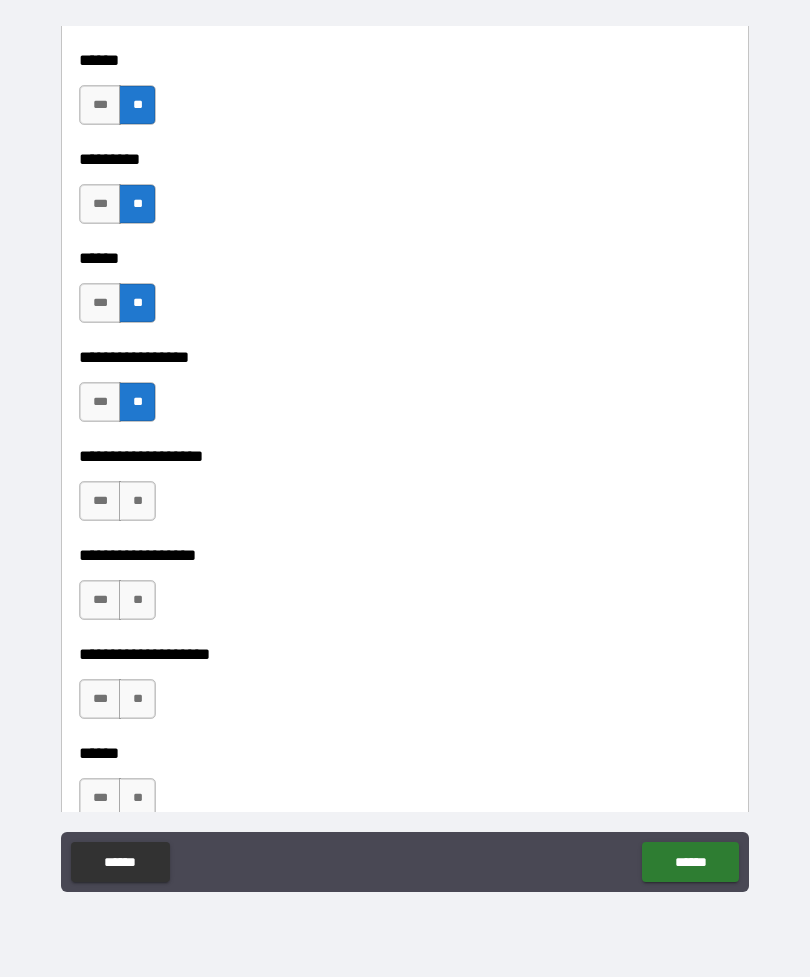 click on "**" at bounding box center [137, 501] 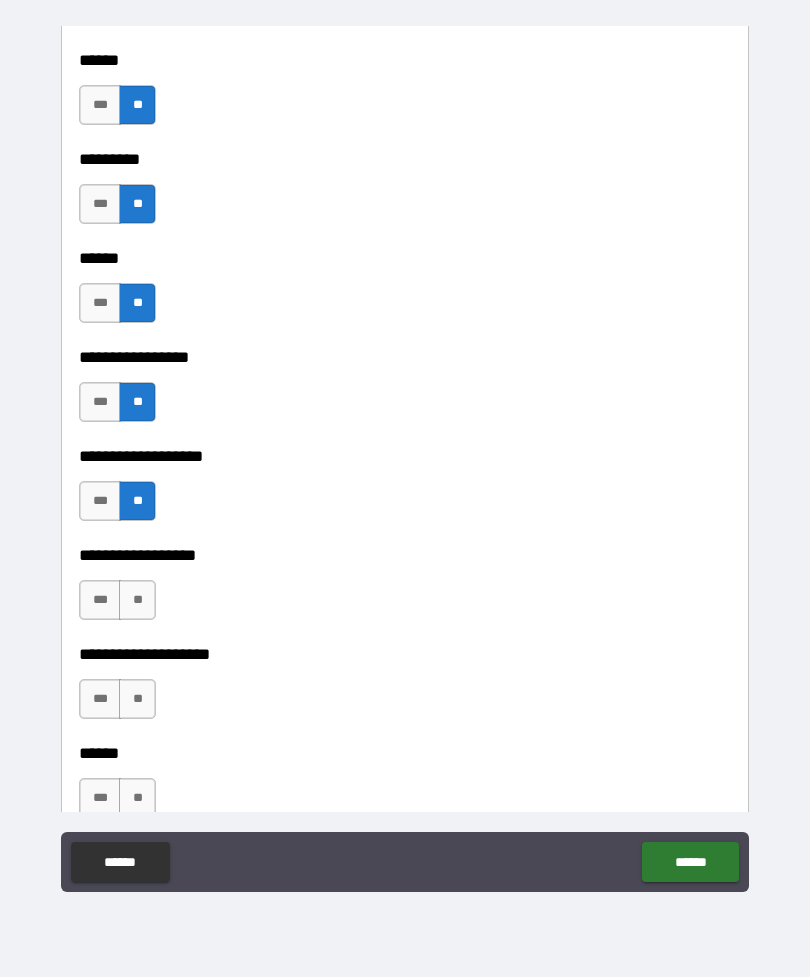 click on "**" at bounding box center (137, 600) 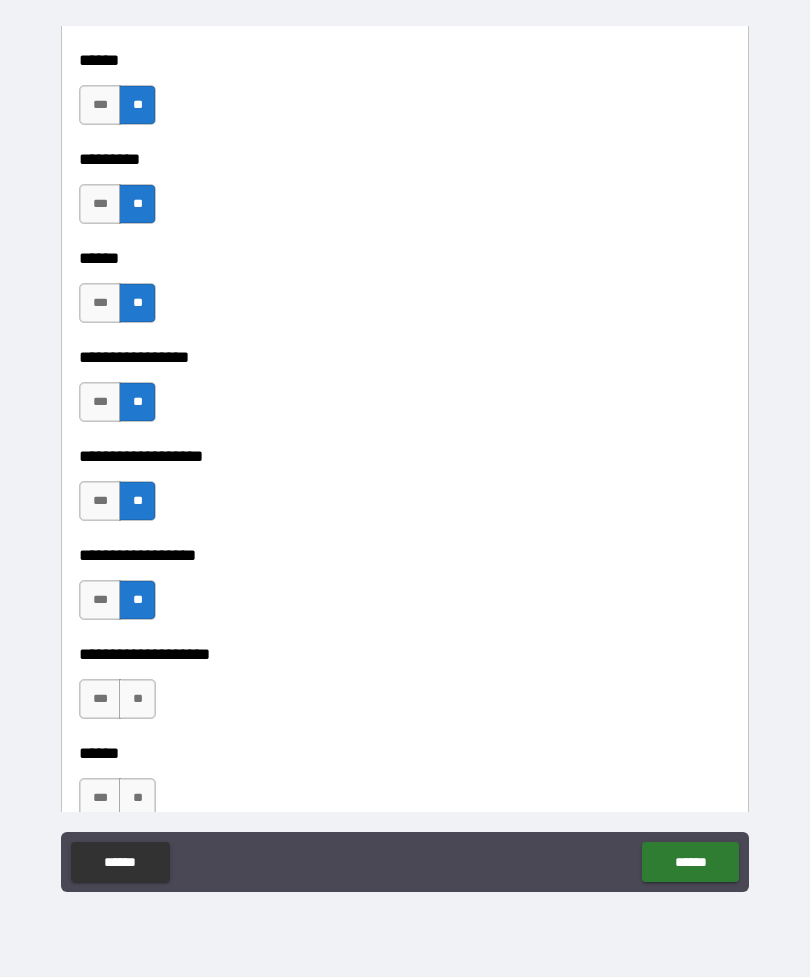 click on "**" at bounding box center (137, 699) 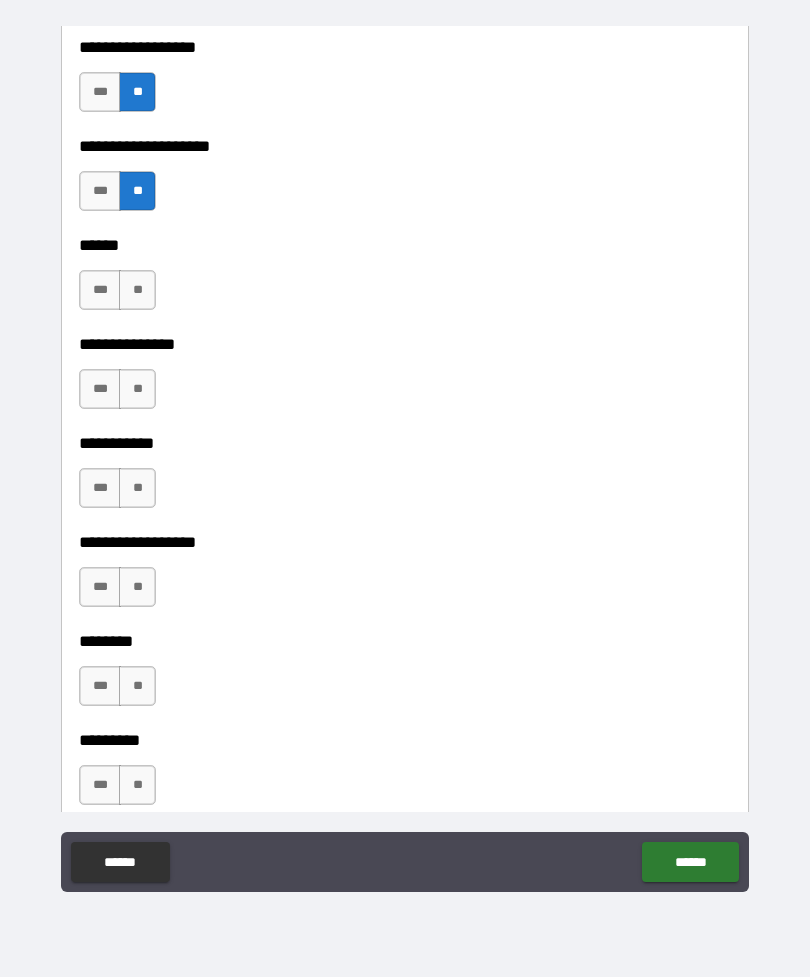 click on "**" at bounding box center [137, 290] 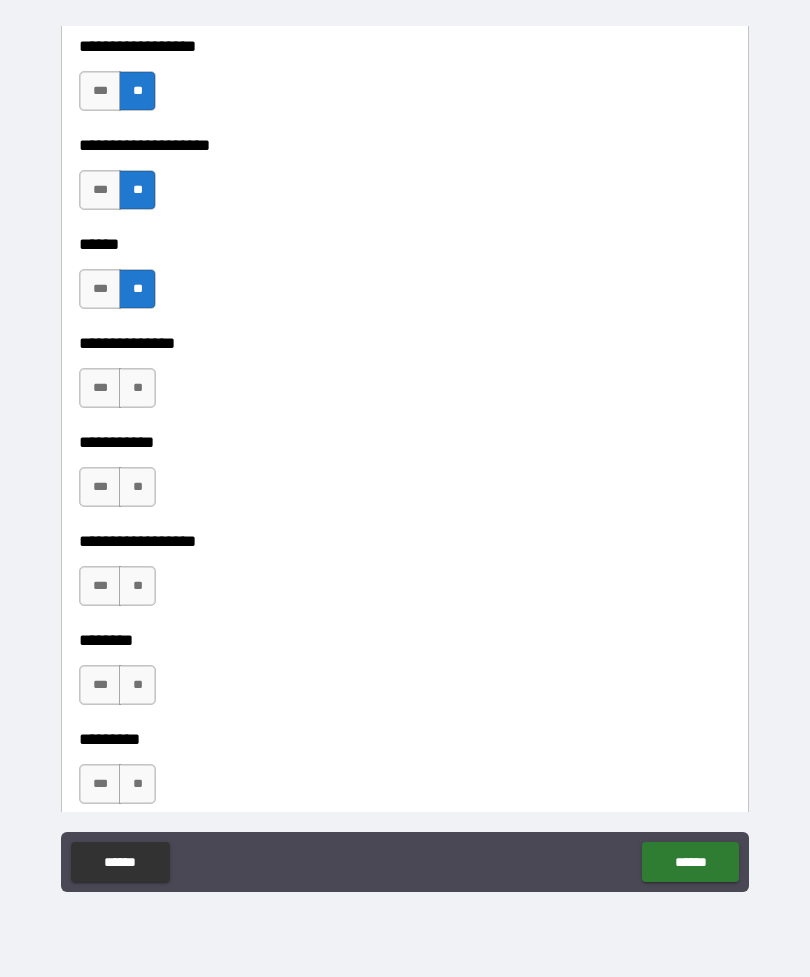 click on "**" at bounding box center [137, 388] 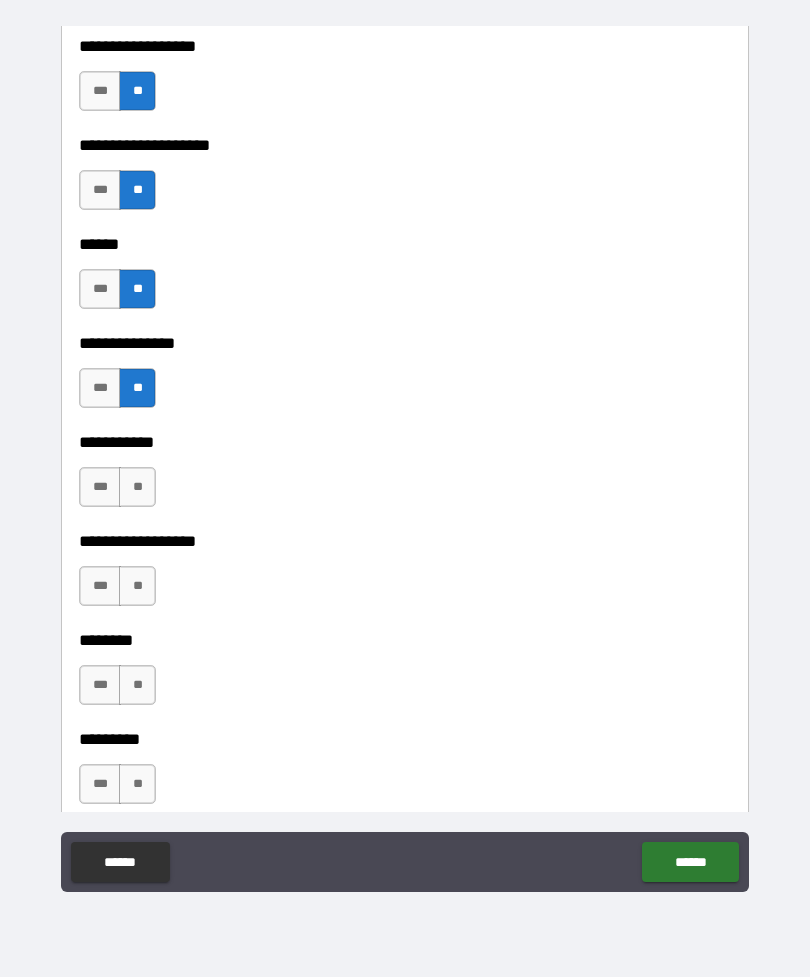 click on "**" at bounding box center [137, 487] 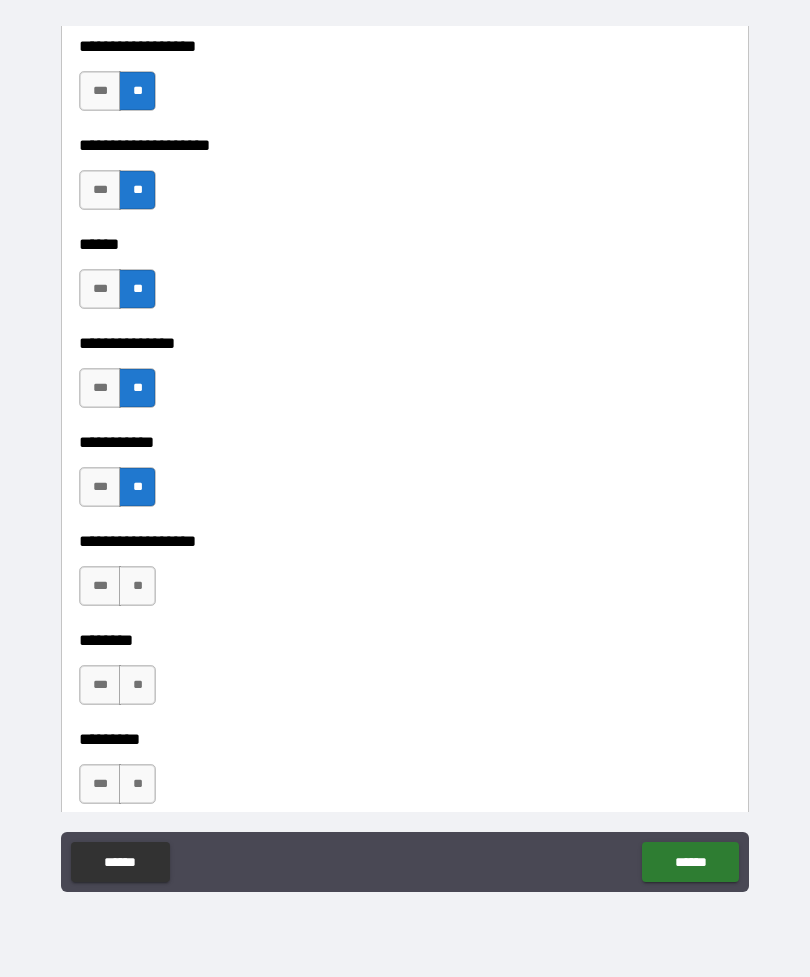 click on "**" at bounding box center [137, 586] 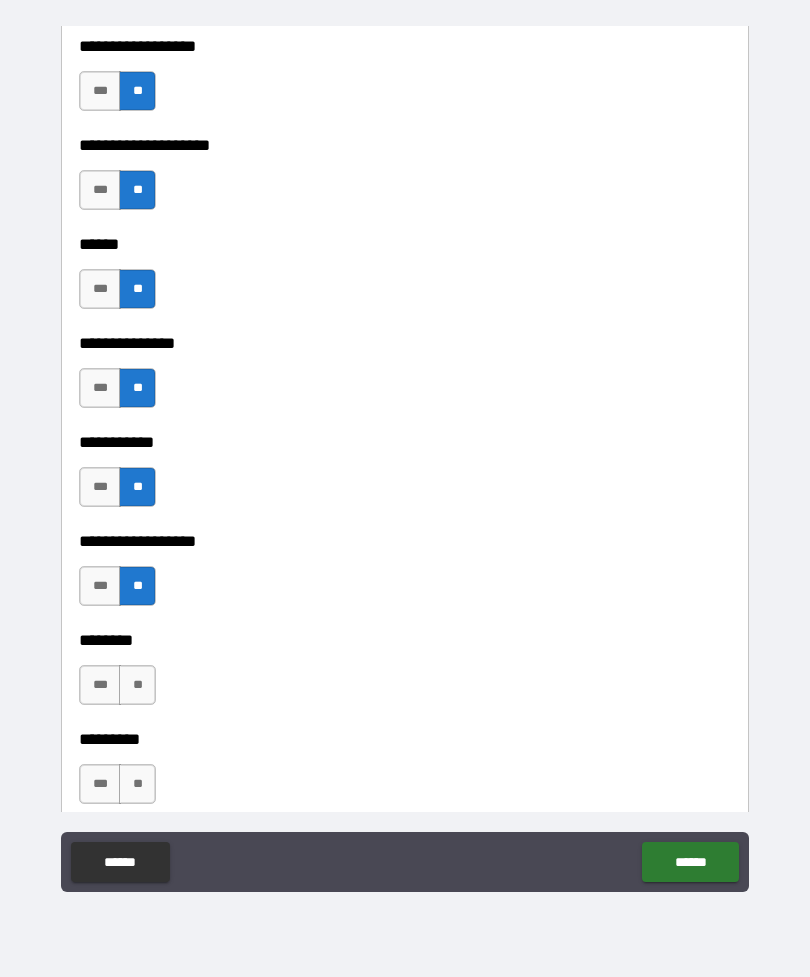 click on "**" at bounding box center (137, 685) 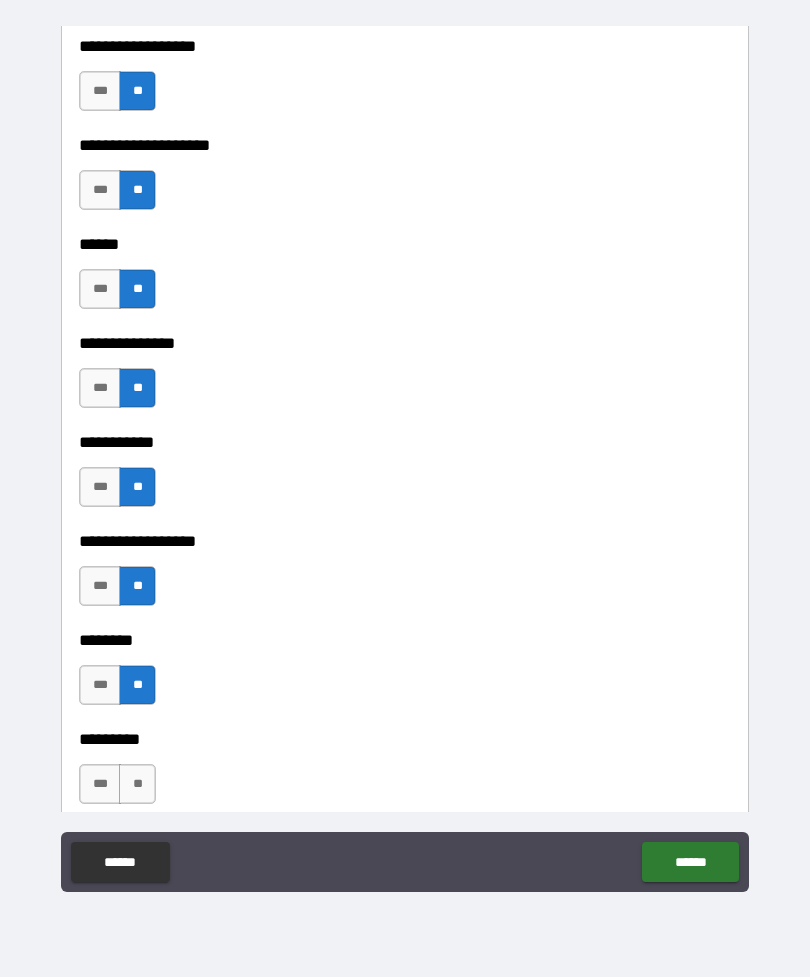 click on "**" at bounding box center [137, 784] 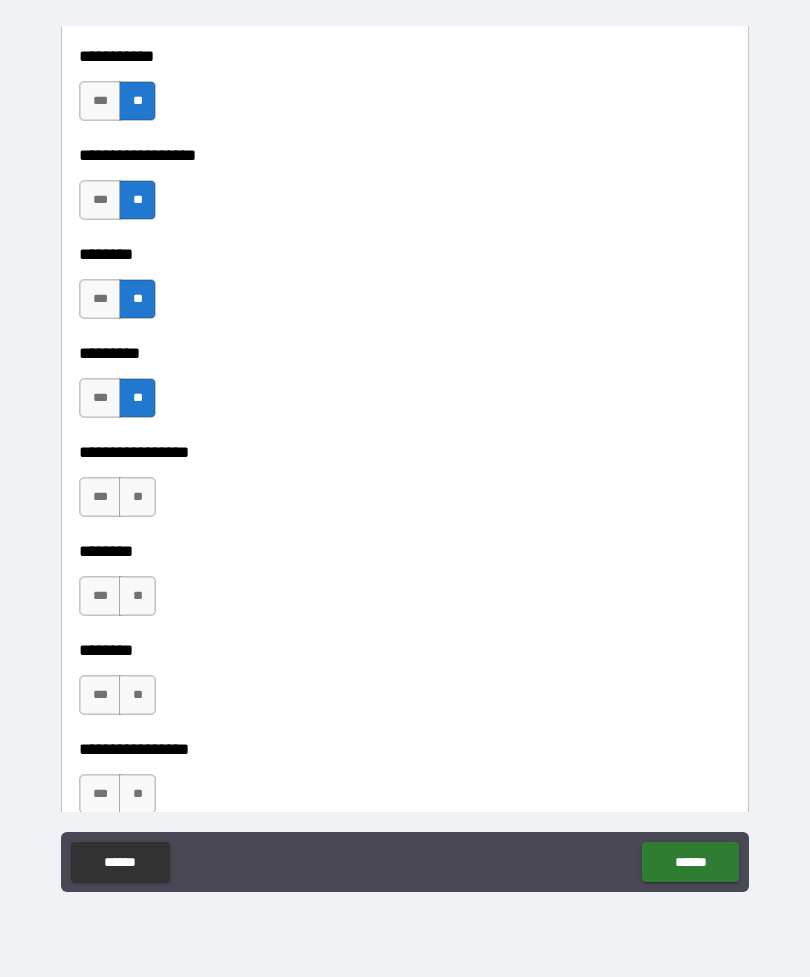 scroll, scrollTop: 2075, scrollLeft: 0, axis: vertical 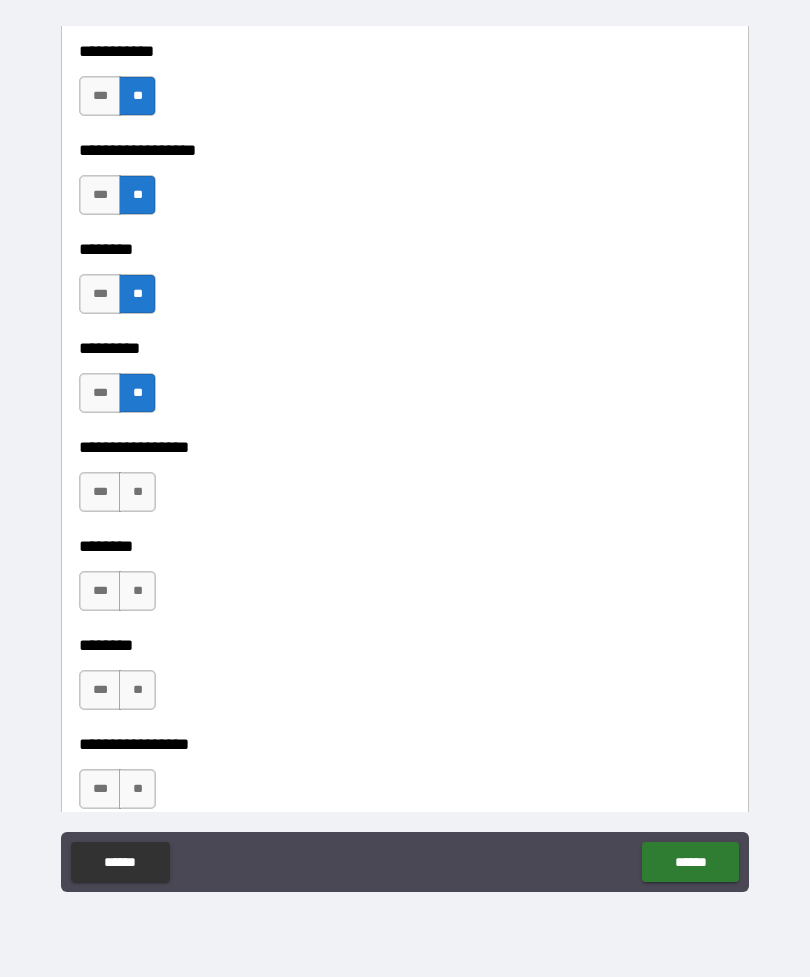 click on "**" at bounding box center (137, 492) 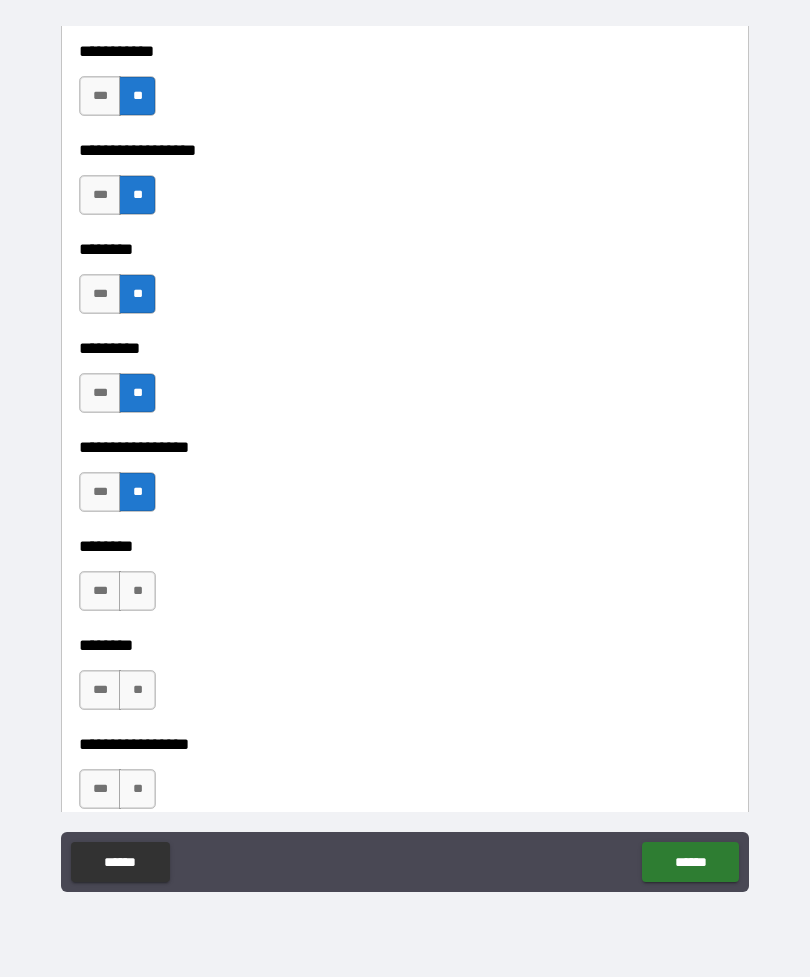 click on "**" at bounding box center [137, 591] 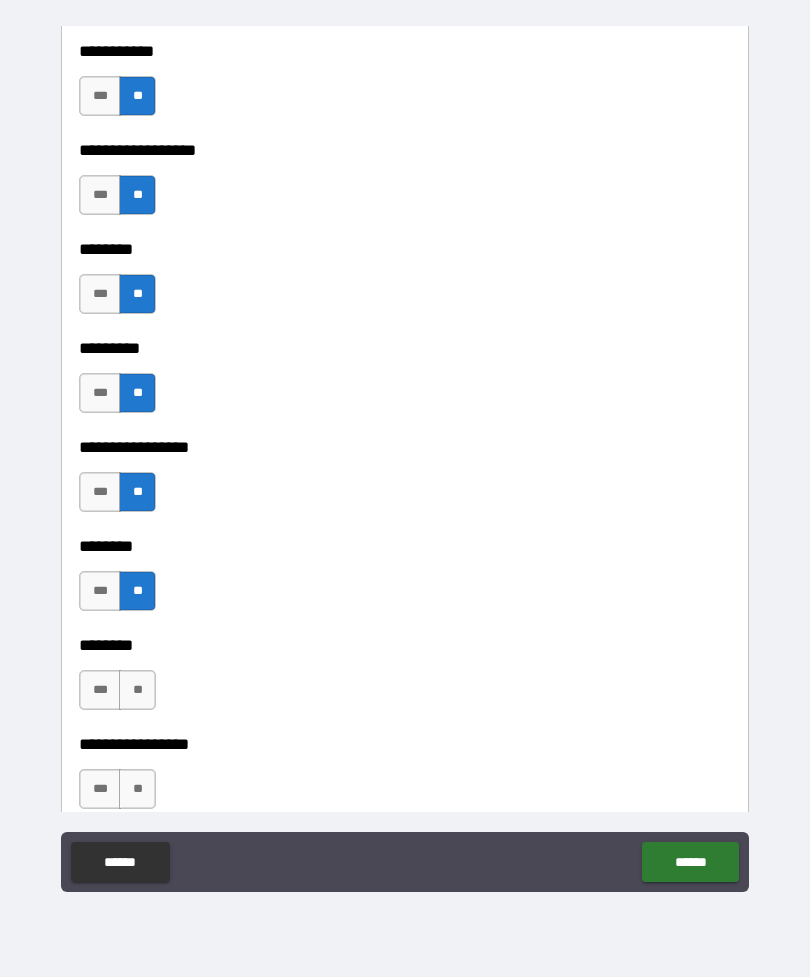 click on "**" at bounding box center [137, 690] 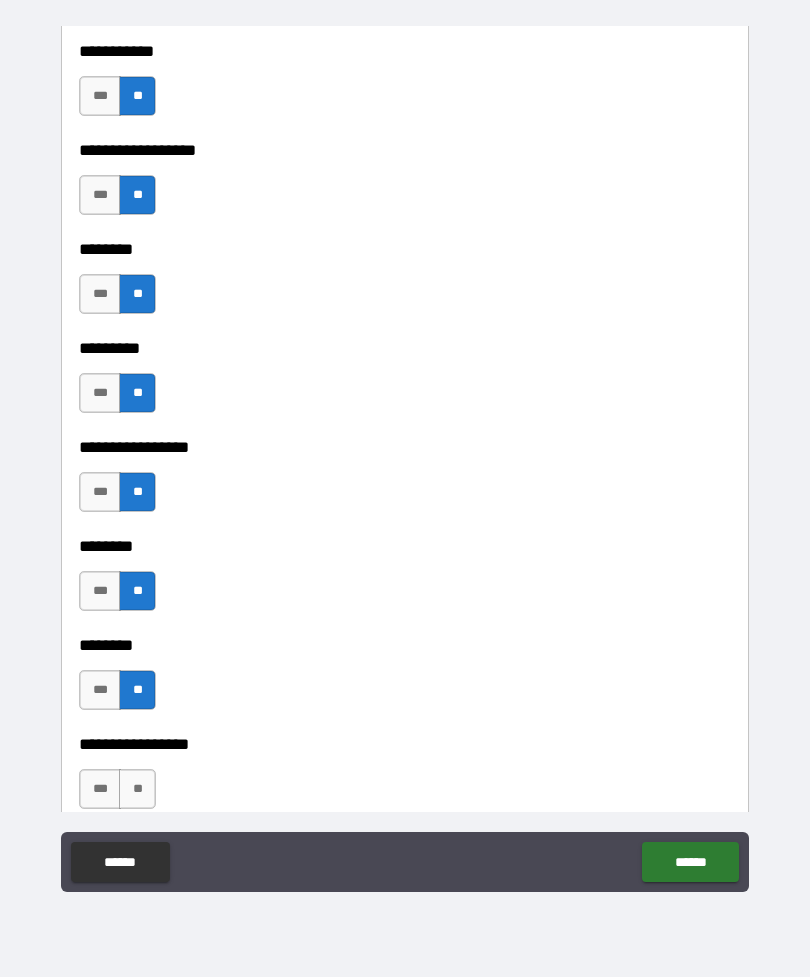 click on "**" at bounding box center [137, 789] 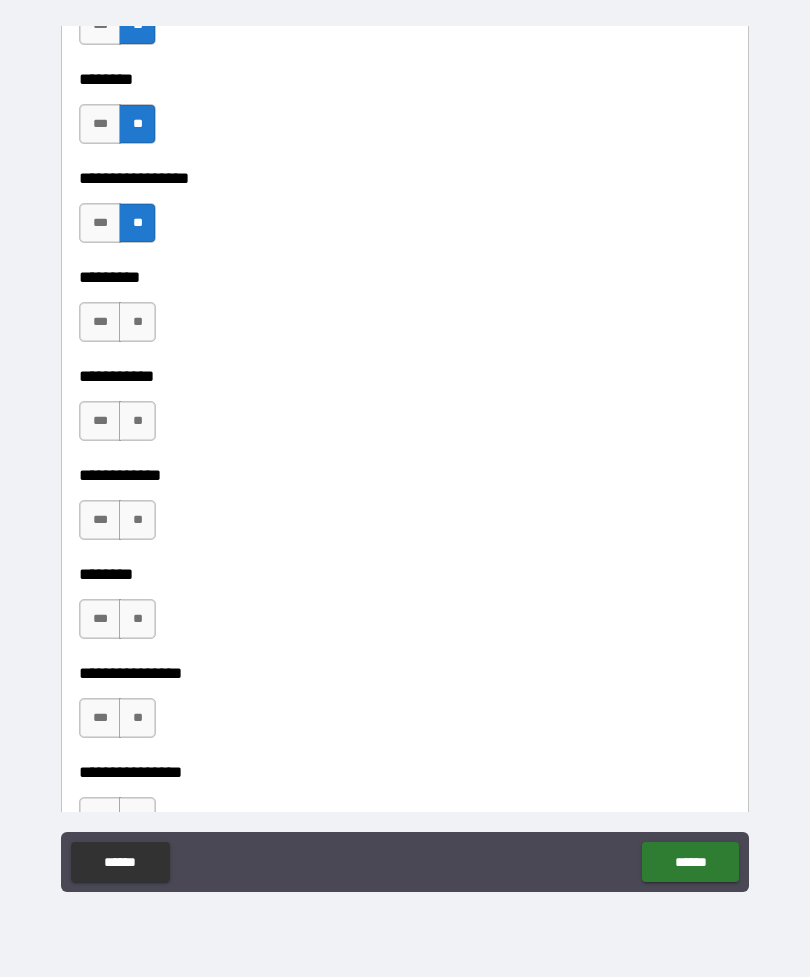 scroll, scrollTop: 2644, scrollLeft: 0, axis: vertical 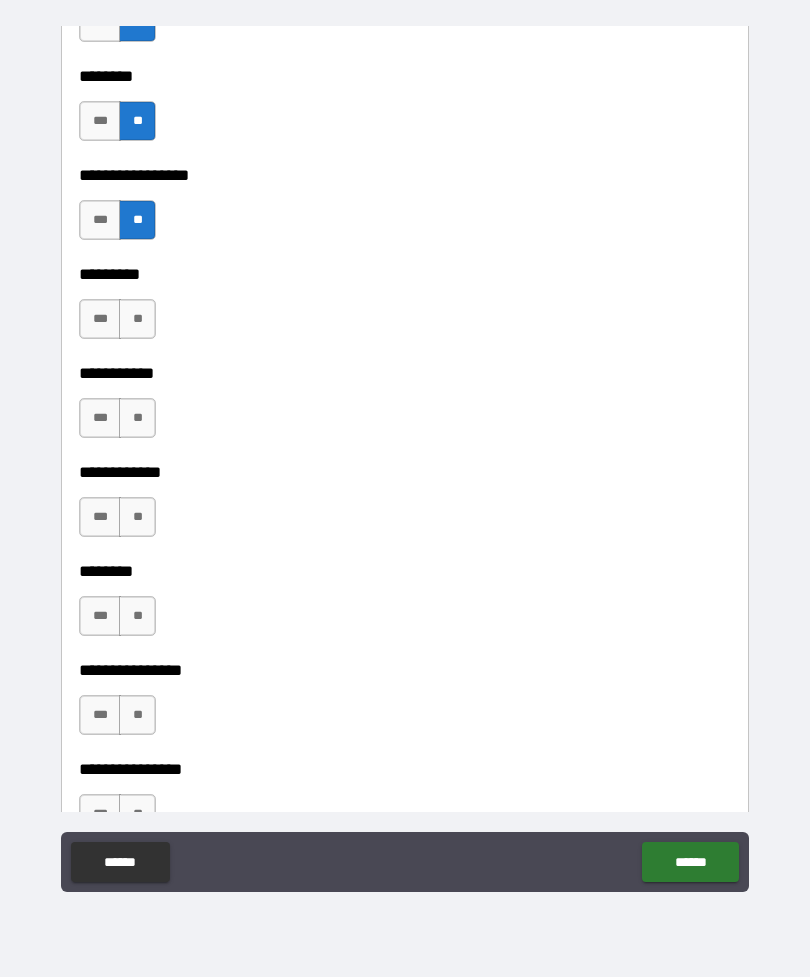 click on "**" at bounding box center [137, 319] 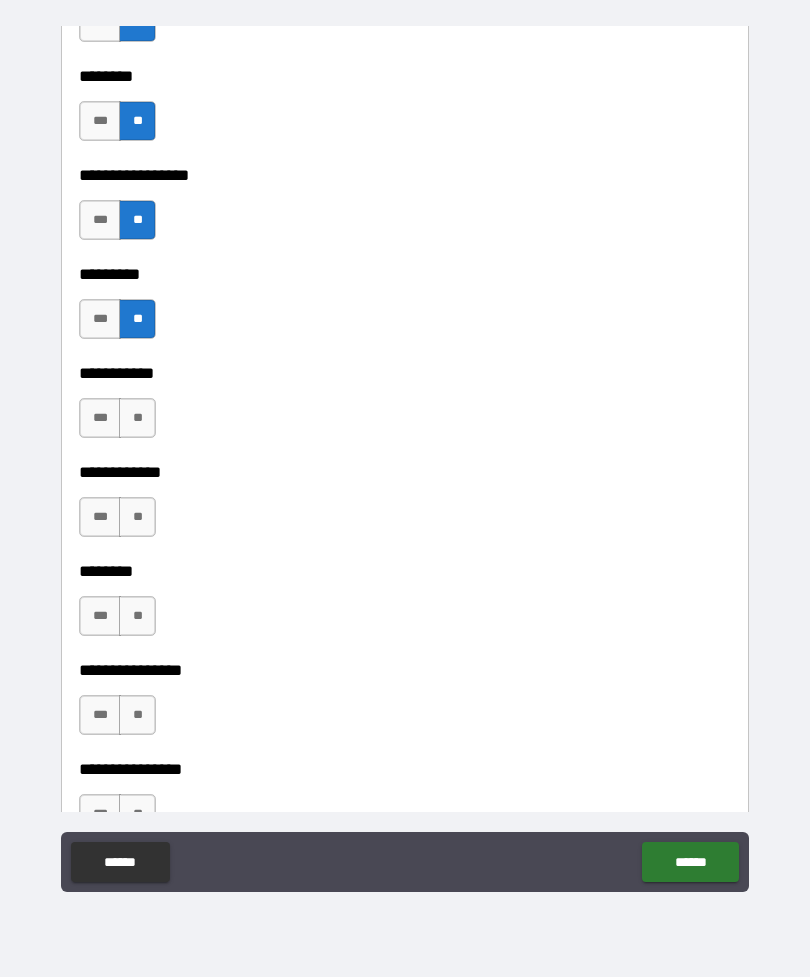click on "**" at bounding box center [137, 418] 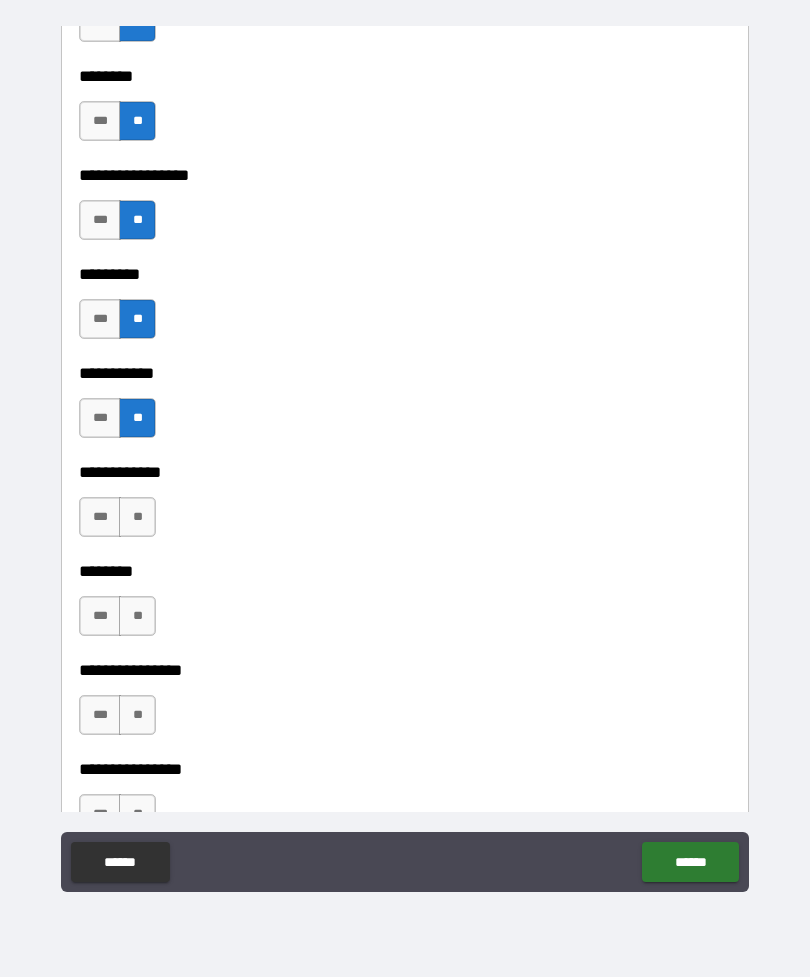click on "**" at bounding box center [137, 517] 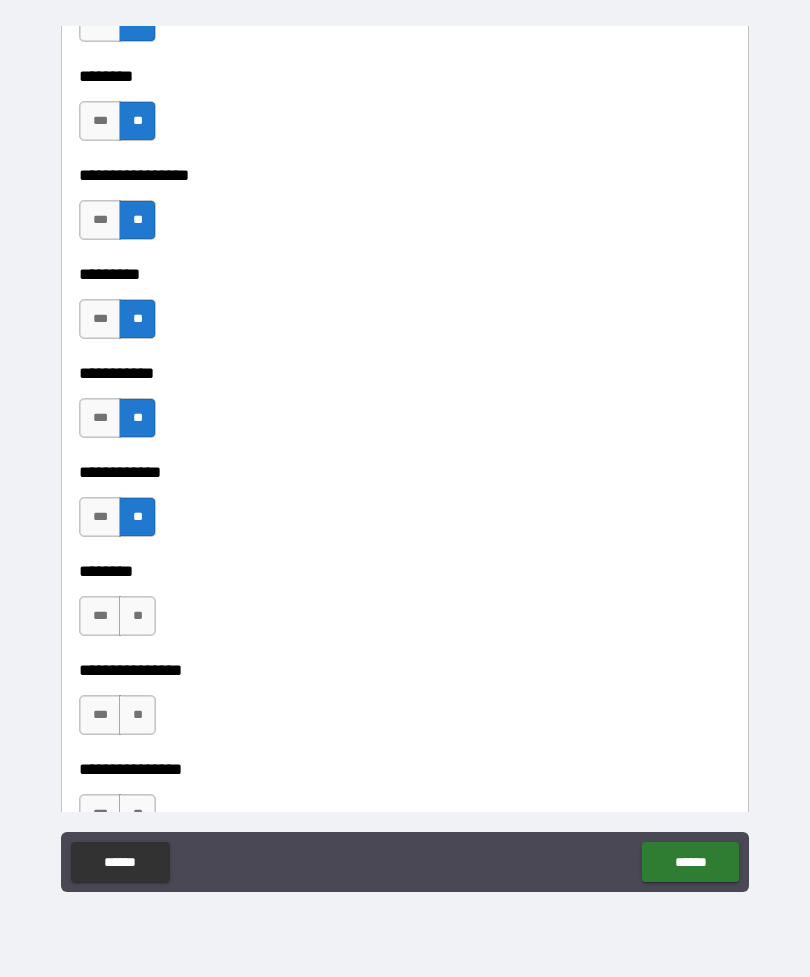 click on "**" at bounding box center [137, 616] 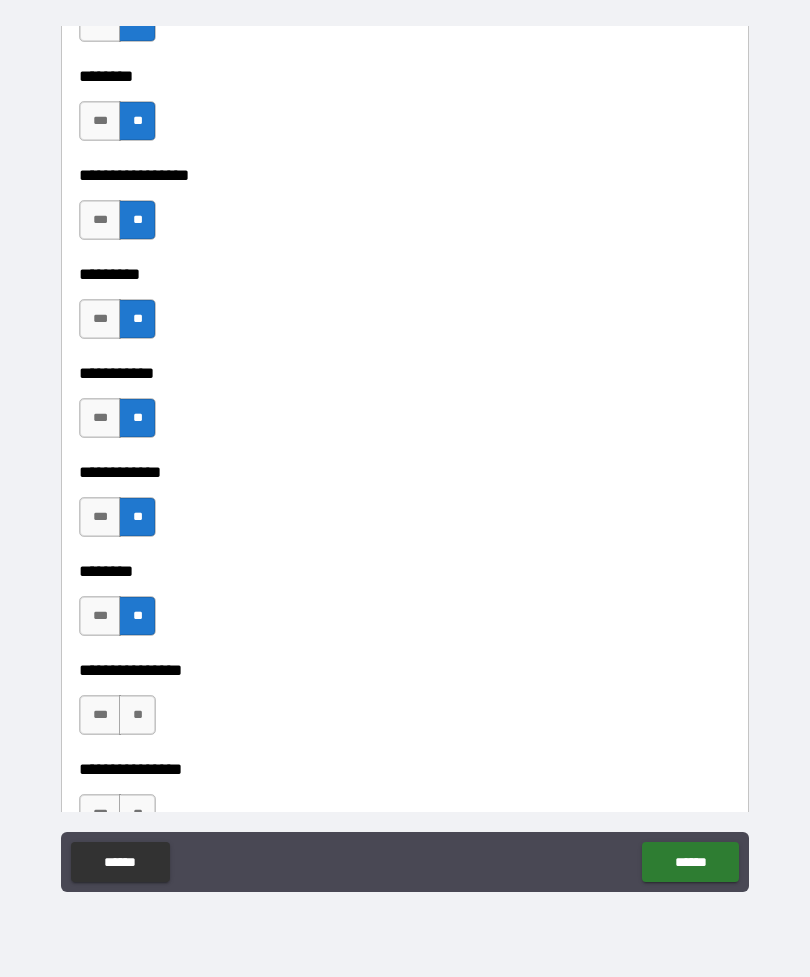 click on "**" at bounding box center [137, 715] 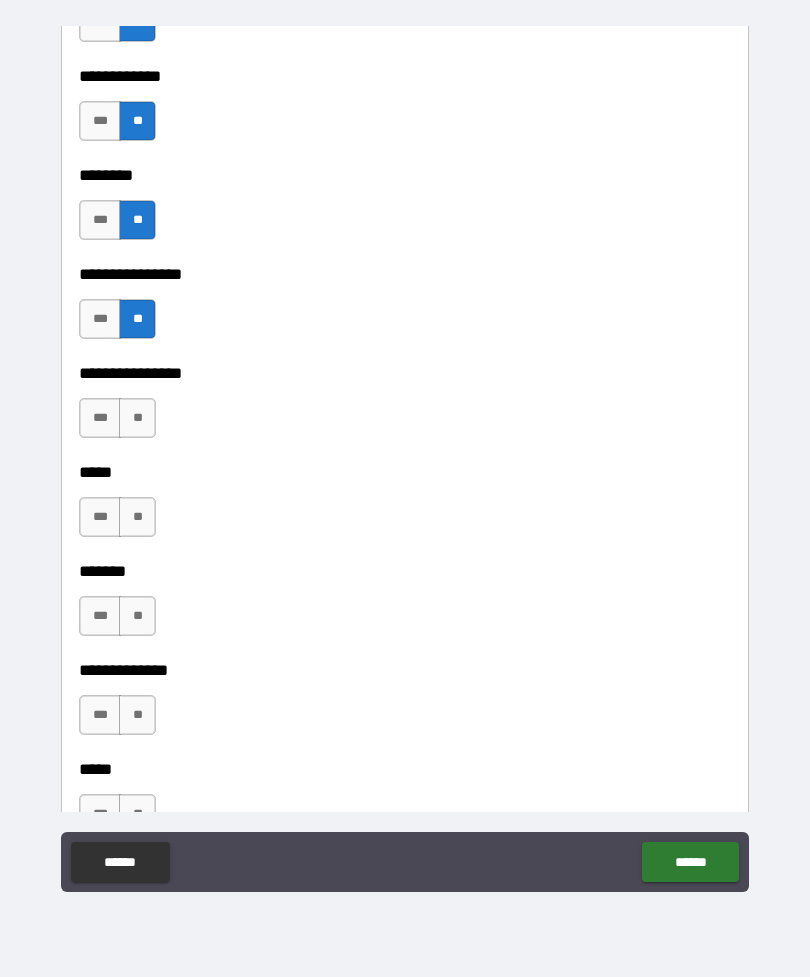 scroll, scrollTop: 3036, scrollLeft: 0, axis: vertical 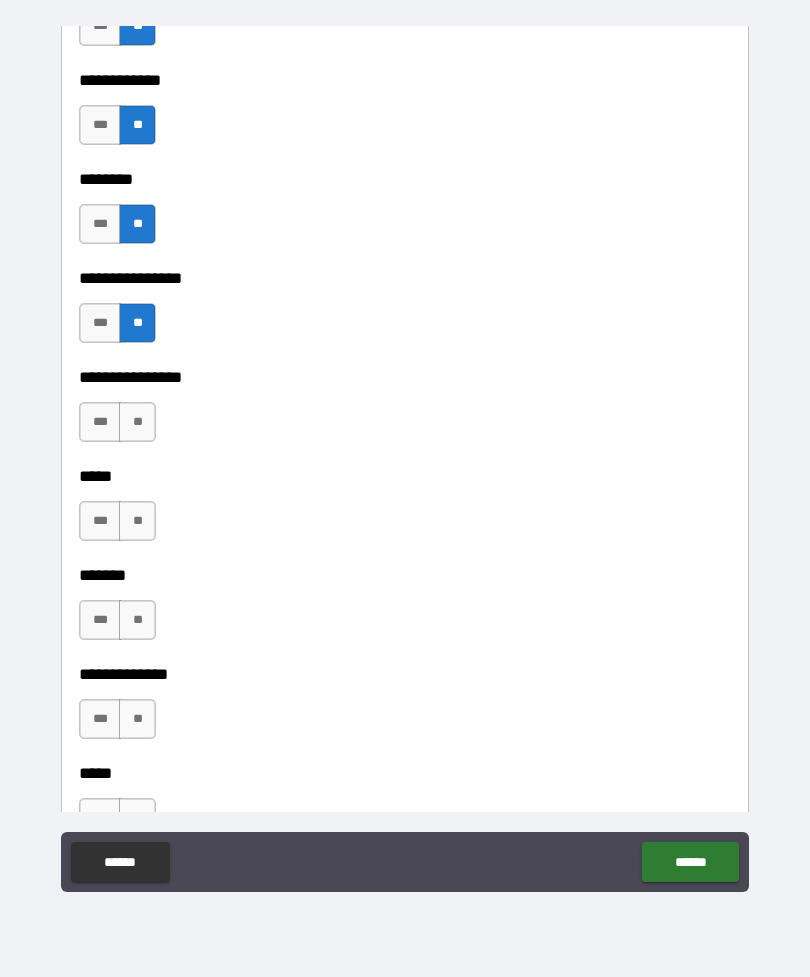 click on "**" at bounding box center [137, 422] 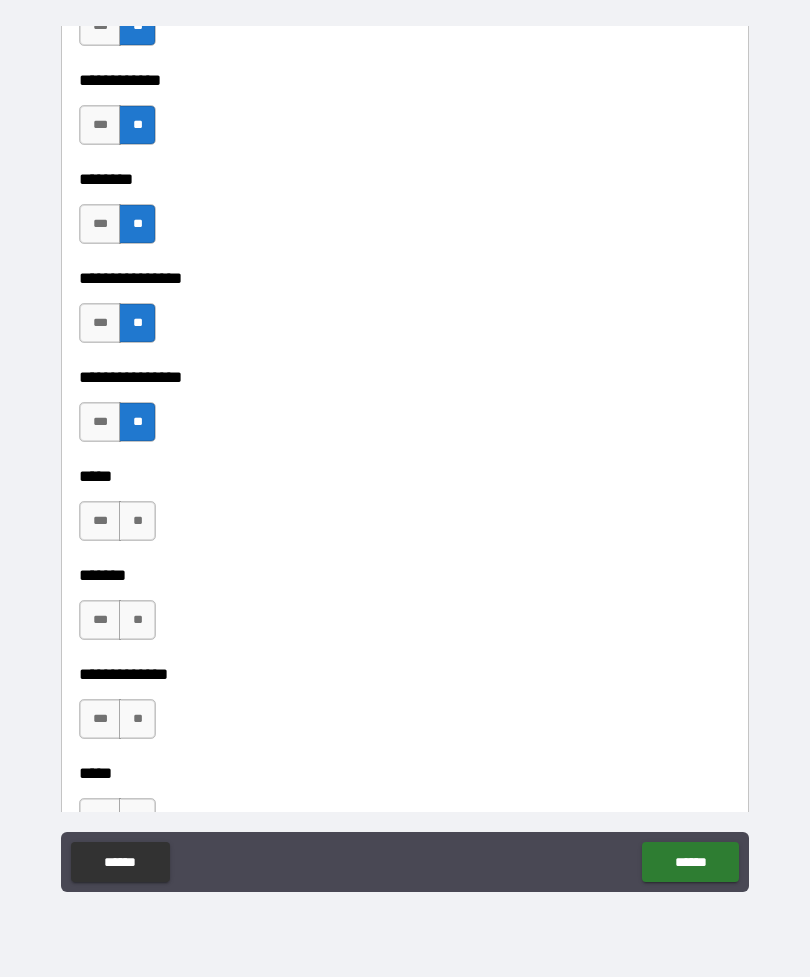 click on "**" at bounding box center [137, 521] 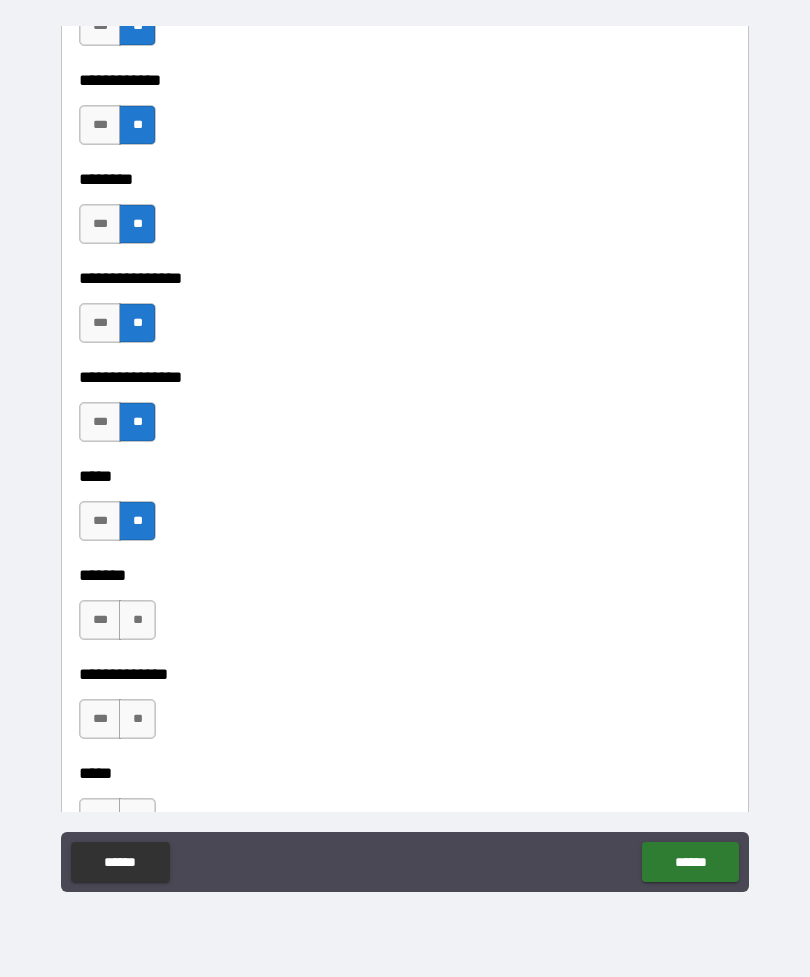 click on "**" at bounding box center (137, 620) 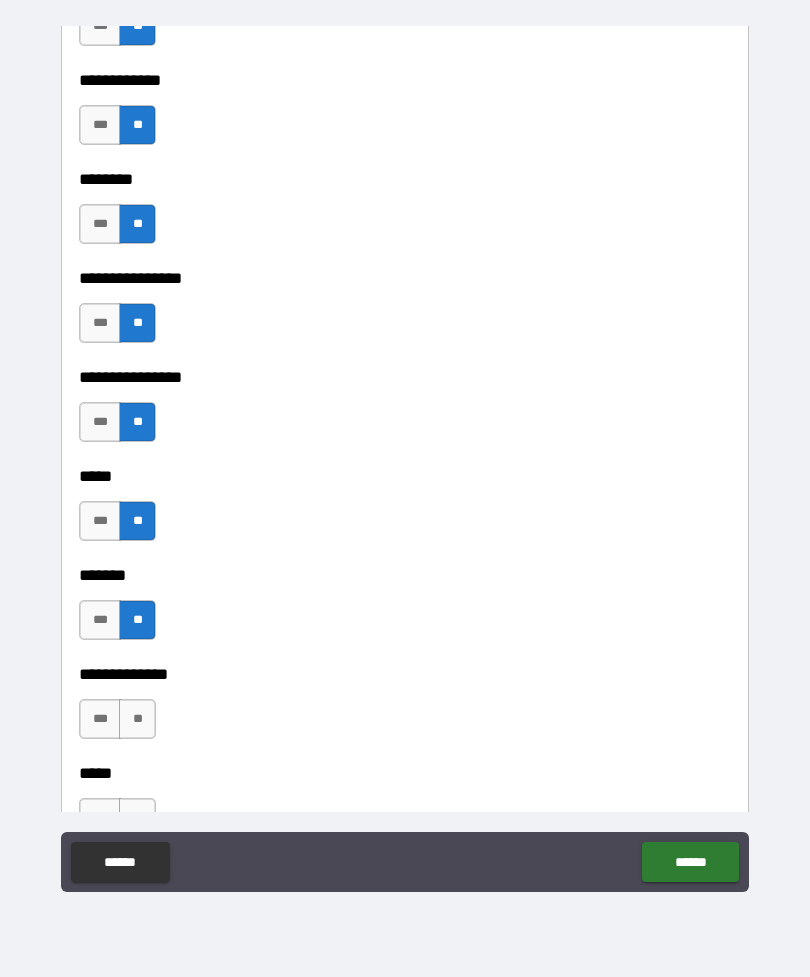 click on "**" at bounding box center (137, 719) 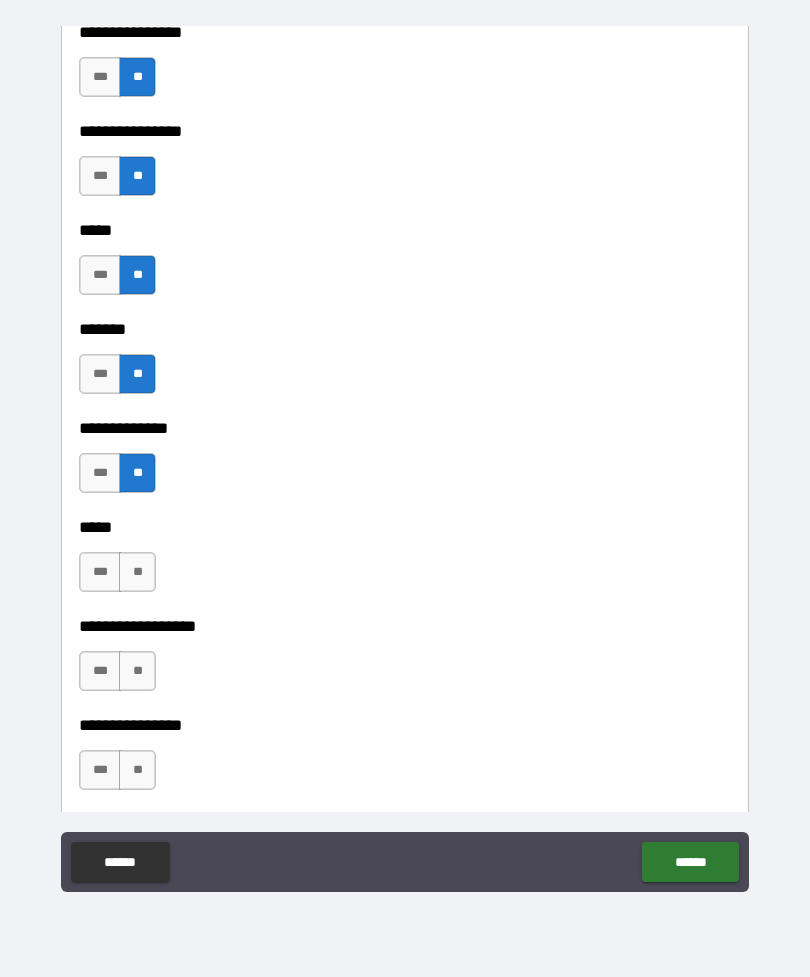 scroll, scrollTop: 3287, scrollLeft: 0, axis: vertical 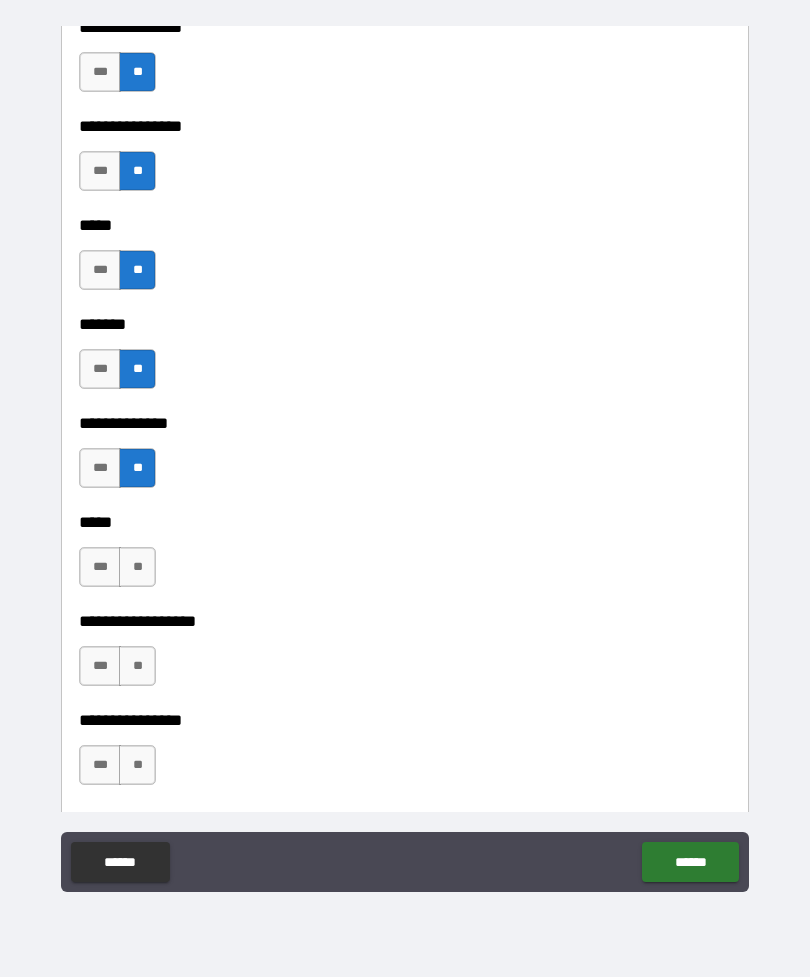 click on "**" at bounding box center (137, 567) 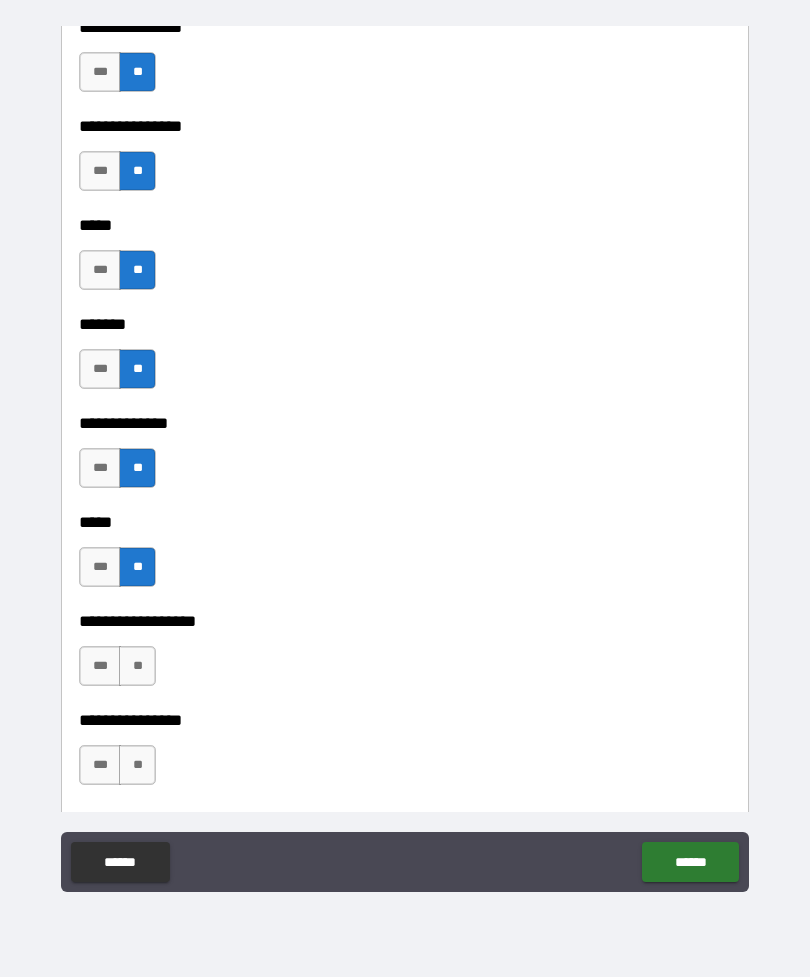 click on "**" at bounding box center [137, 666] 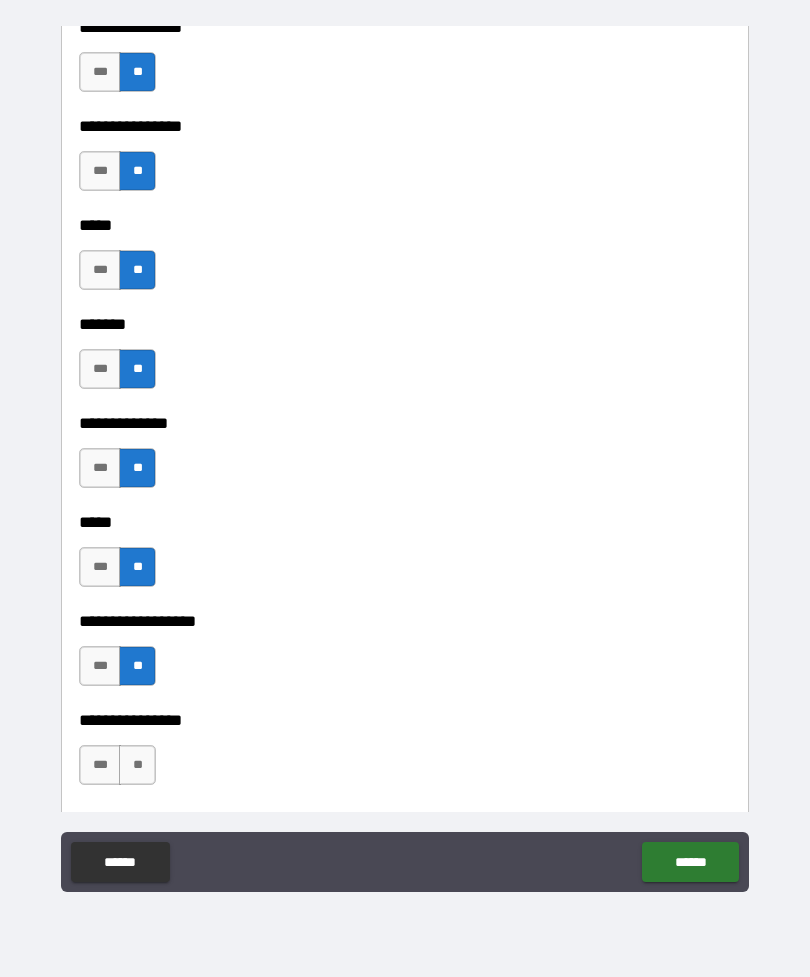 scroll, scrollTop: 3418, scrollLeft: 0, axis: vertical 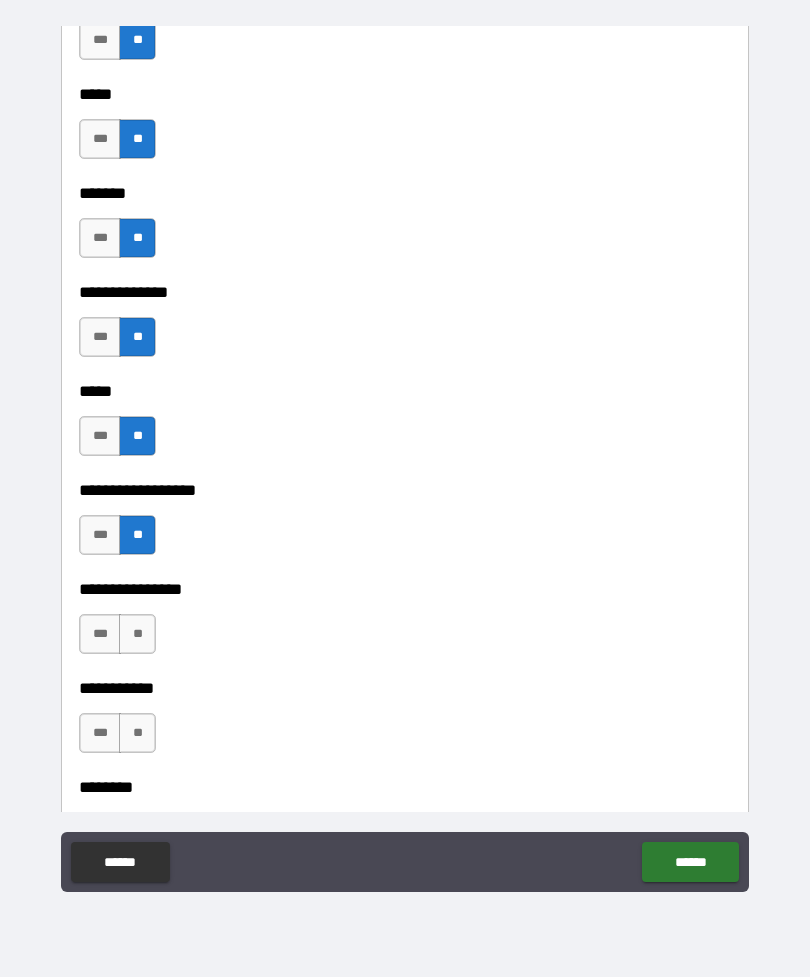 click on "**" at bounding box center (137, 634) 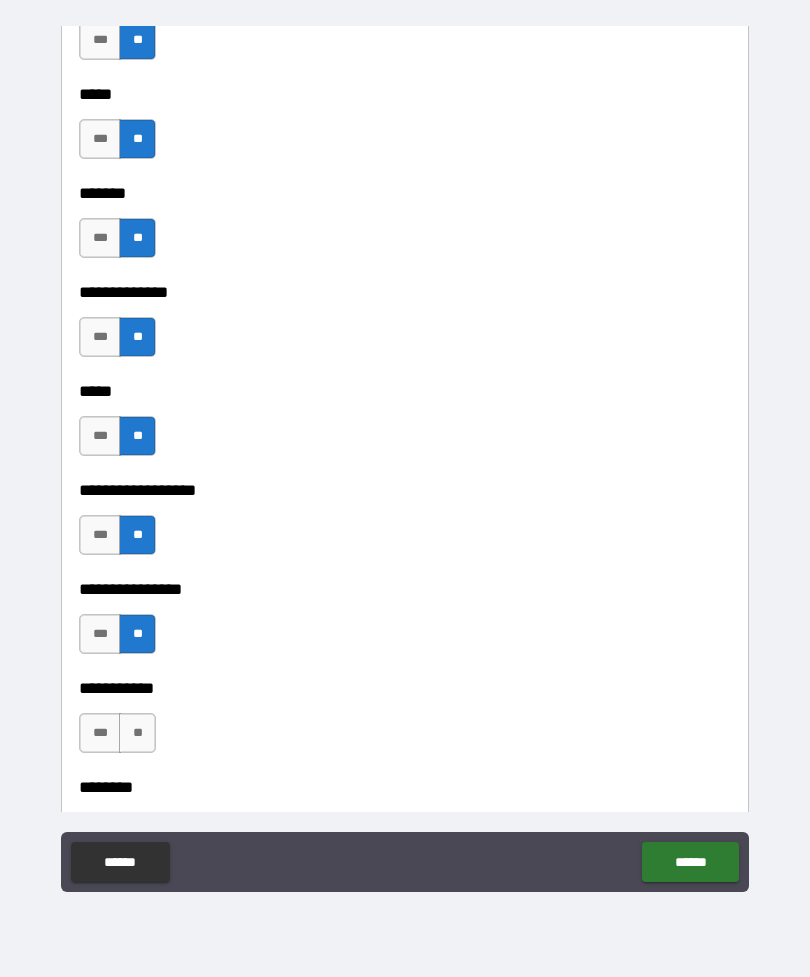 click on "**" at bounding box center [137, 733] 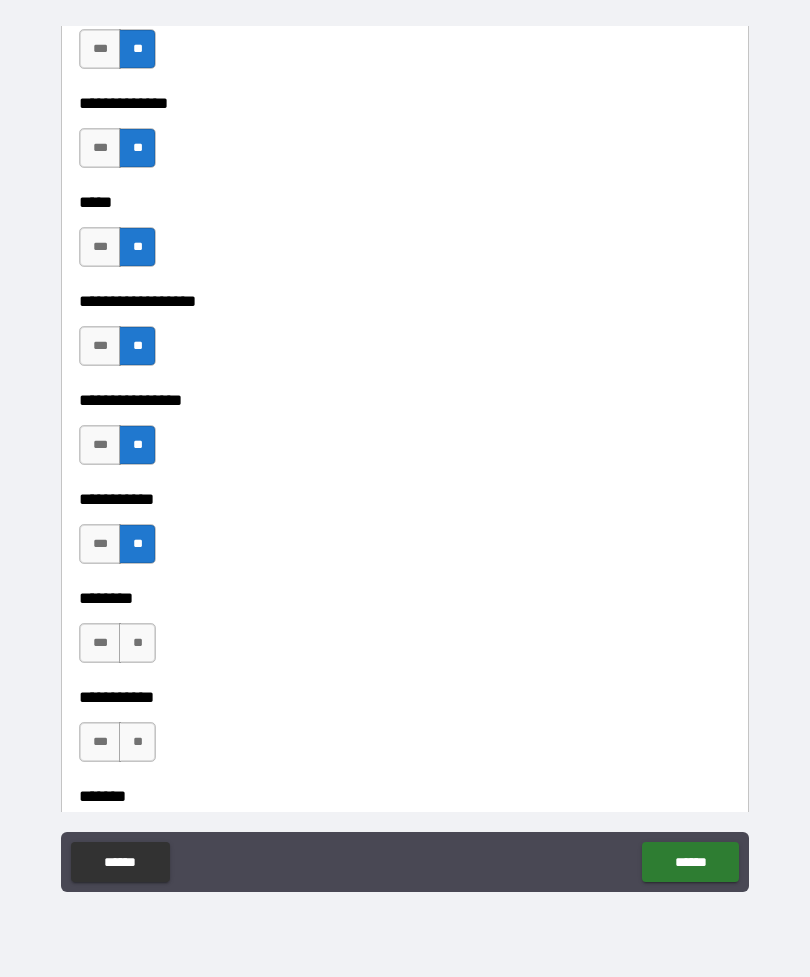 scroll, scrollTop: 3606, scrollLeft: 0, axis: vertical 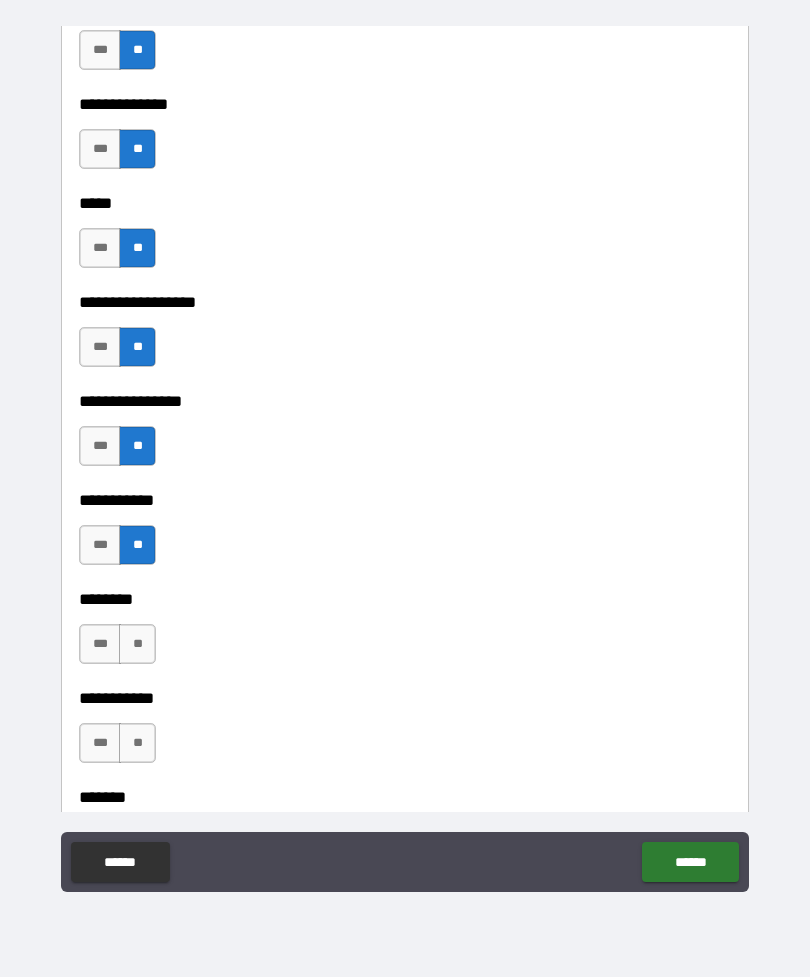click on "**" at bounding box center (137, 644) 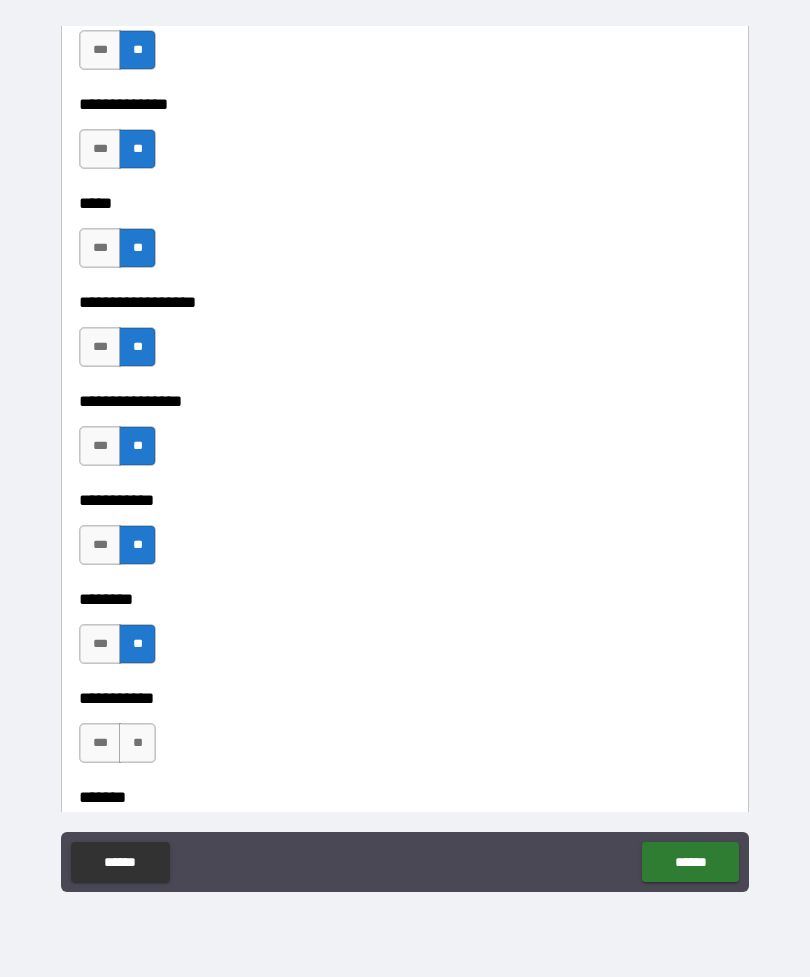 click on "**" at bounding box center (137, 743) 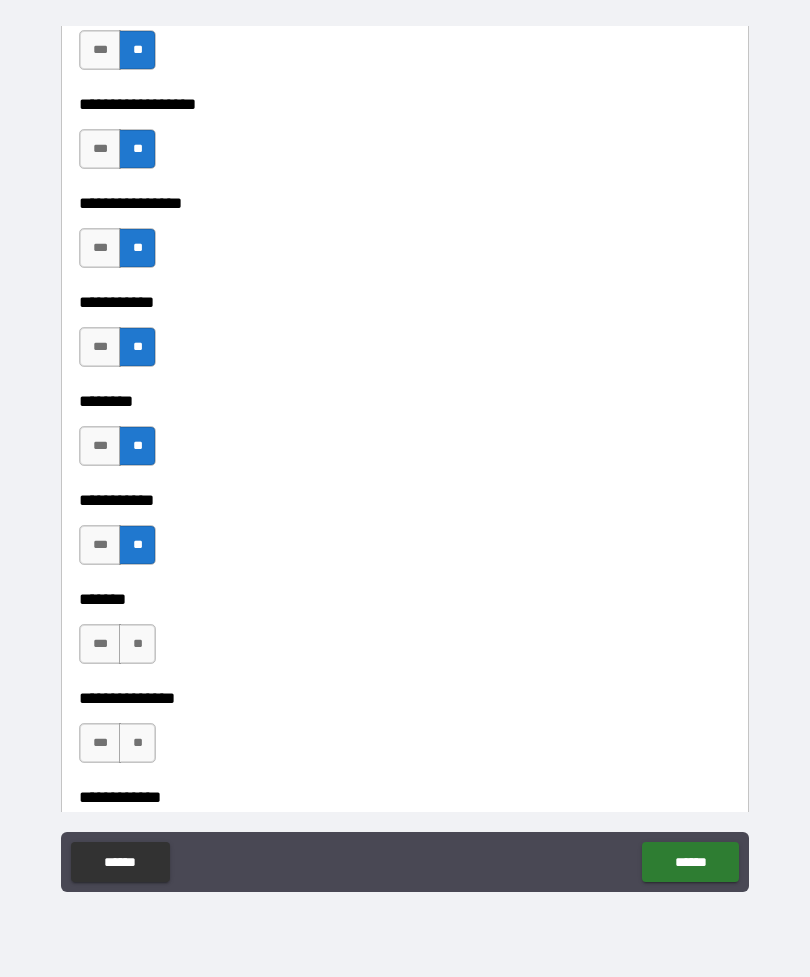 scroll, scrollTop: 3815, scrollLeft: 0, axis: vertical 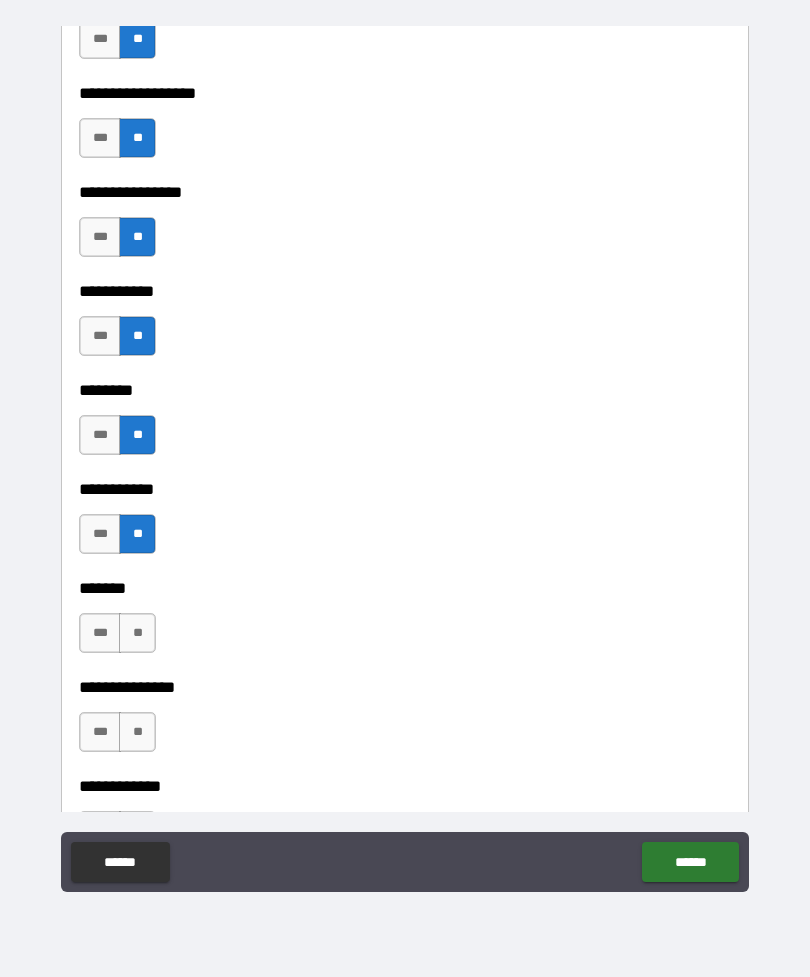 click on "**" at bounding box center [137, 732] 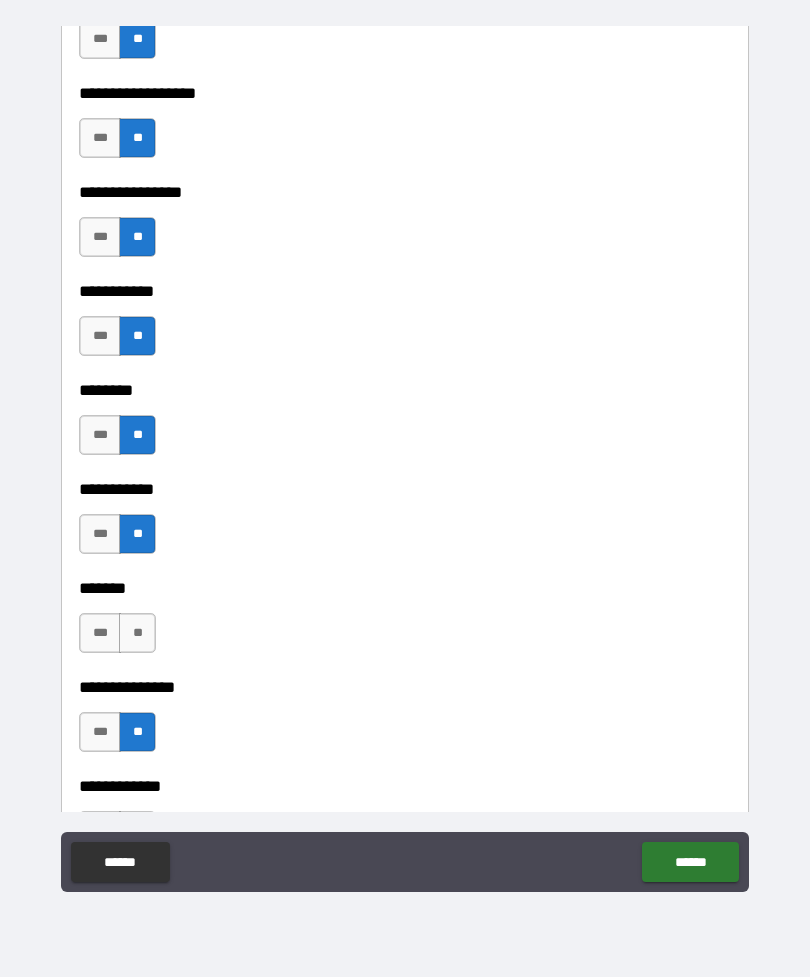 click on "**" at bounding box center (137, 633) 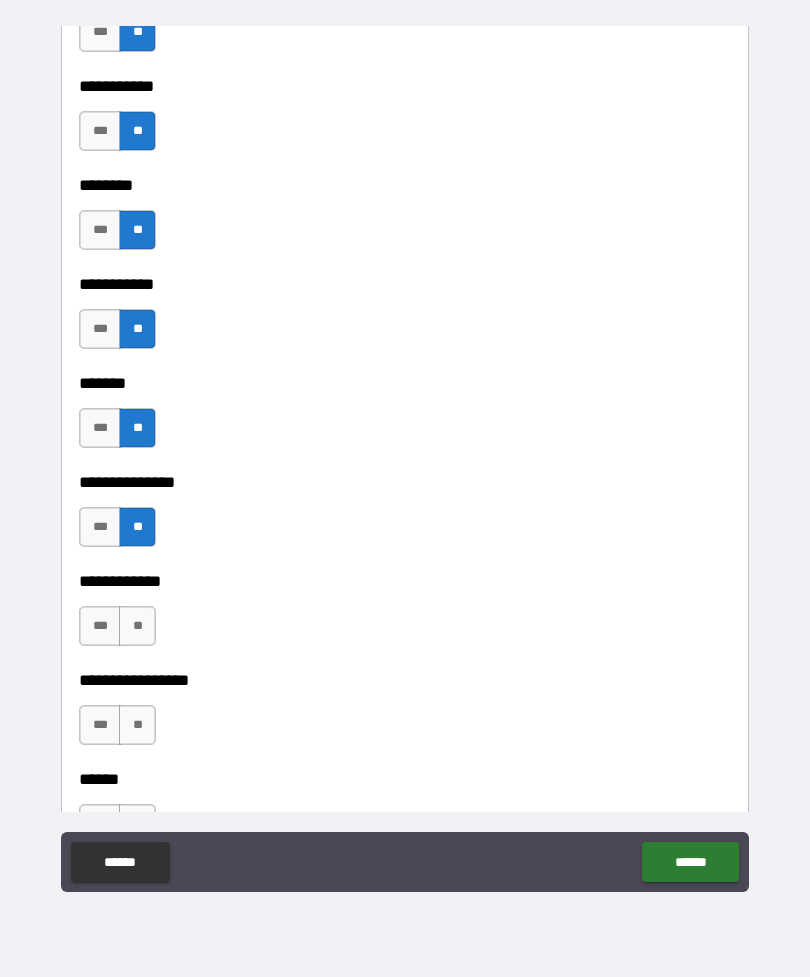 scroll, scrollTop: 4031, scrollLeft: 0, axis: vertical 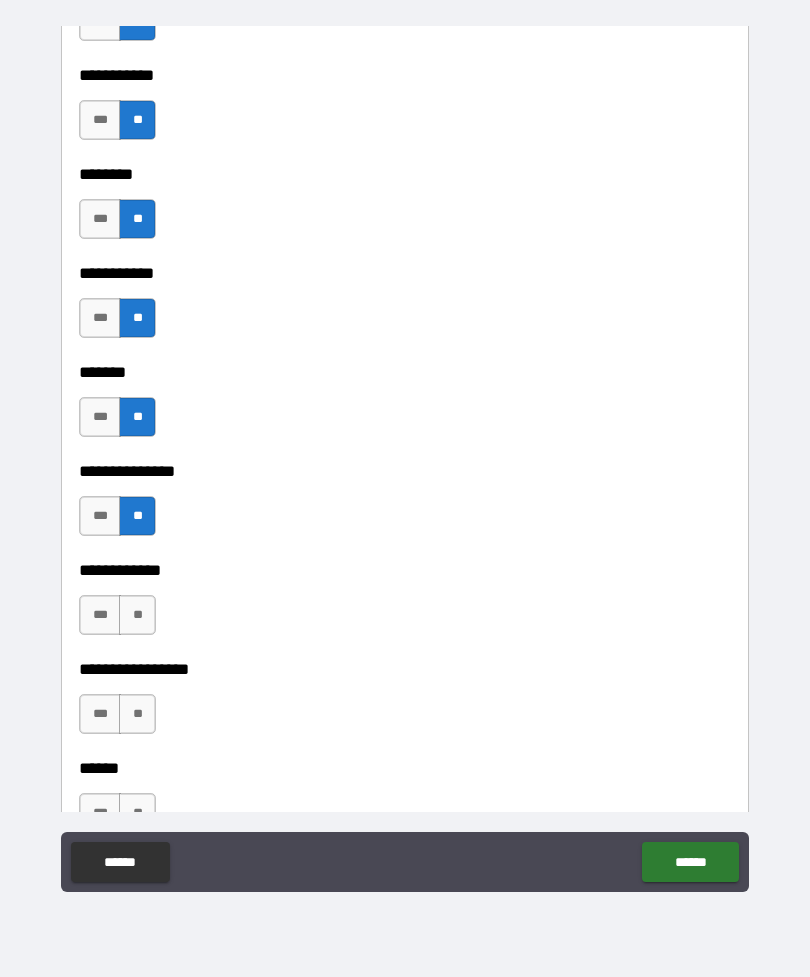 click on "**" at bounding box center [137, 615] 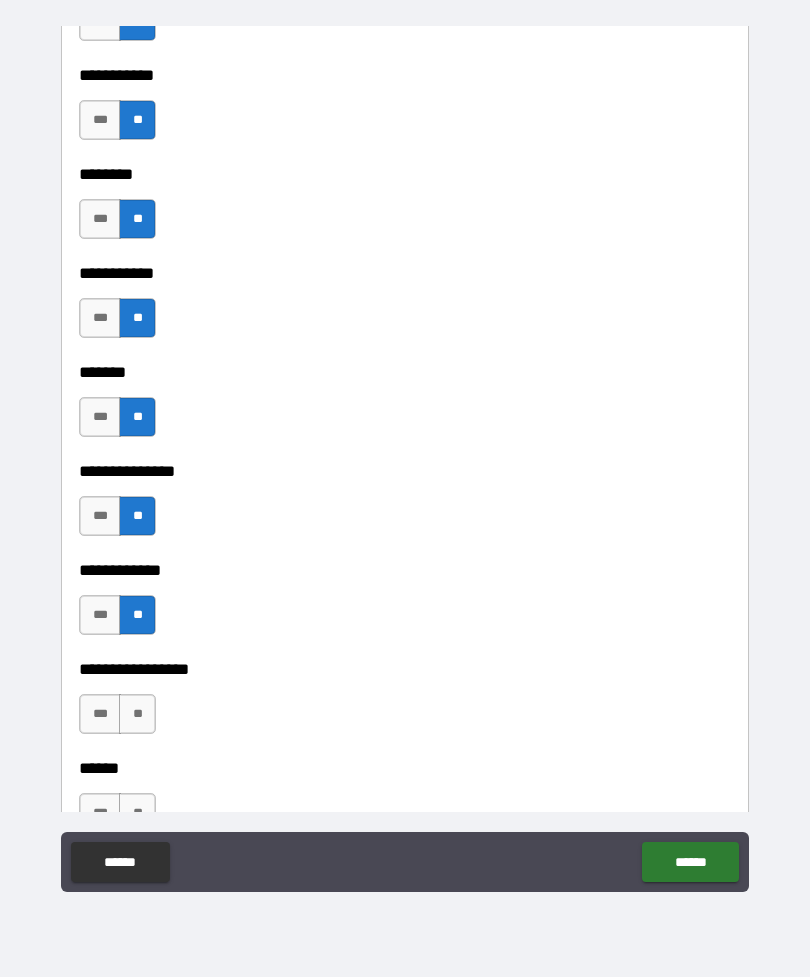 click on "**********" at bounding box center [405, 655] 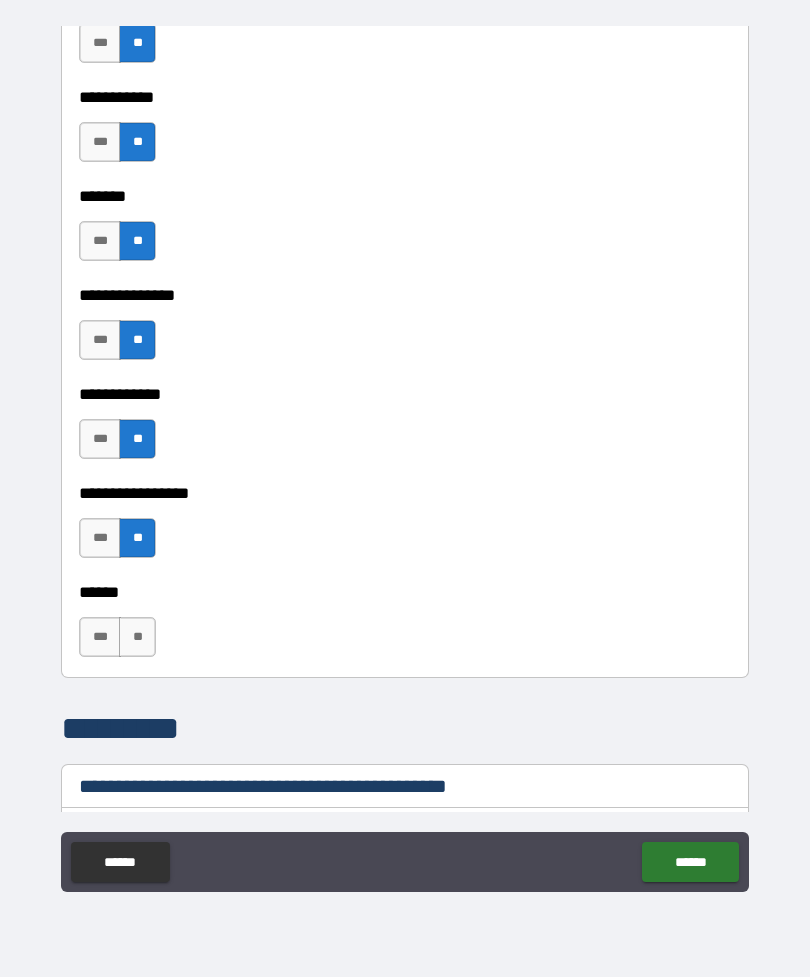 scroll, scrollTop: 4206, scrollLeft: 0, axis: vertical 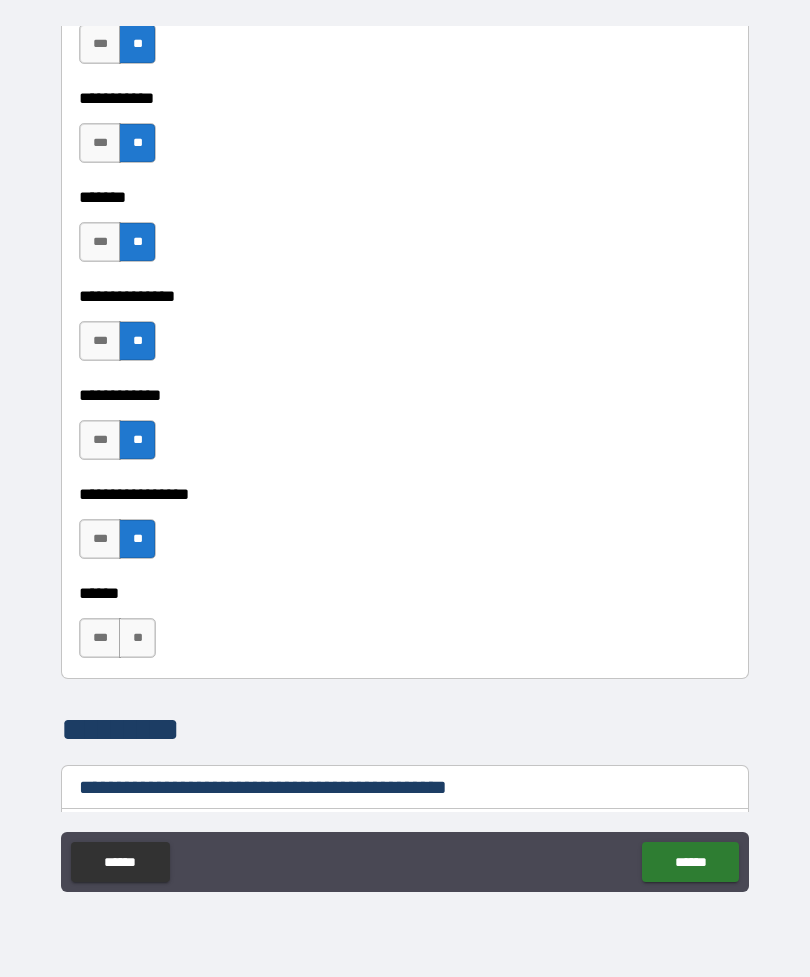 click on "**" at bounding box center [137, 638] 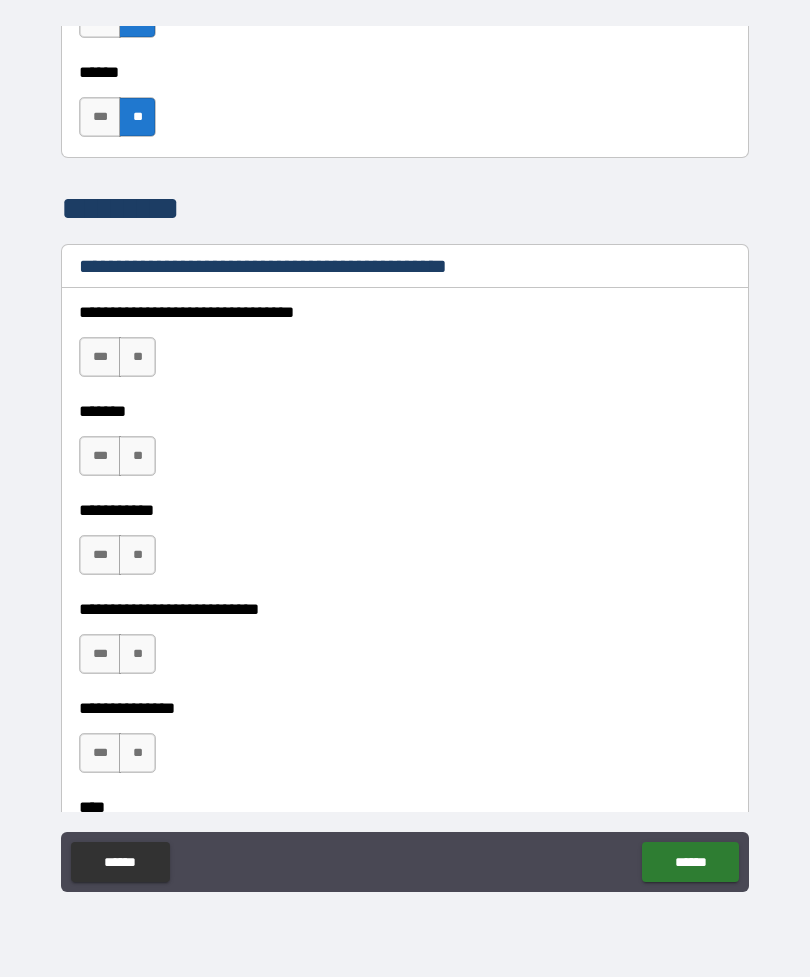 scroll, scrollTop: 4737, scrollLeft: 0, axis: vertical 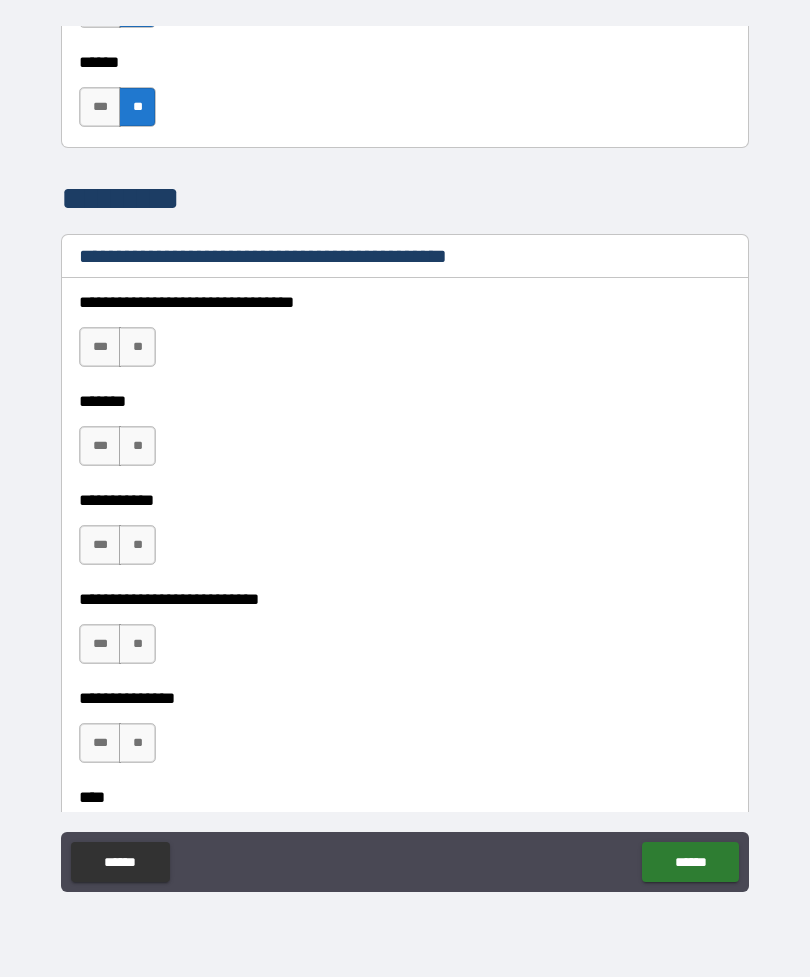 click on "**" at bounding box center [137, 347] 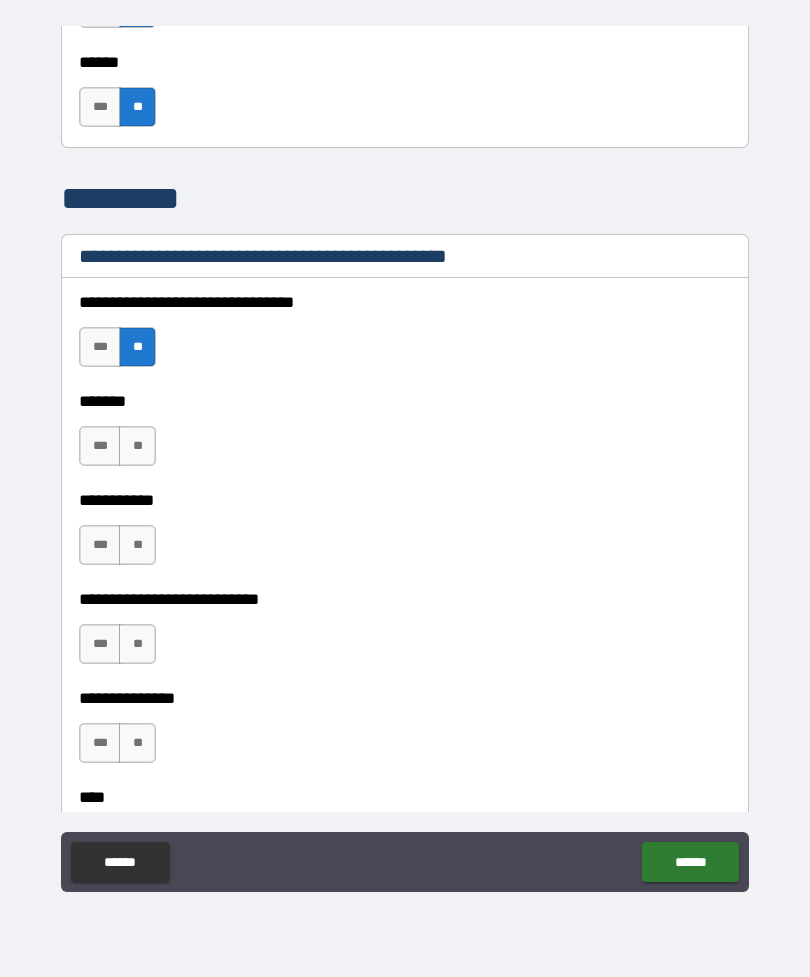 click on "**" at bounding box center [137, 446] 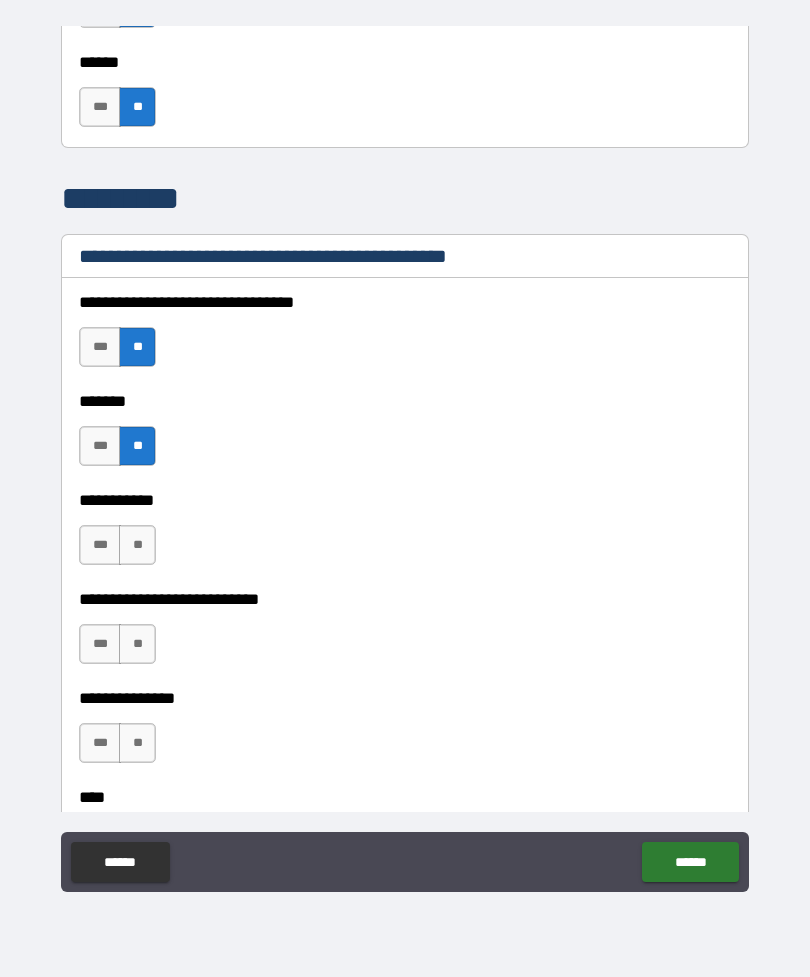 click on "**" at bounding box center (137, 545) 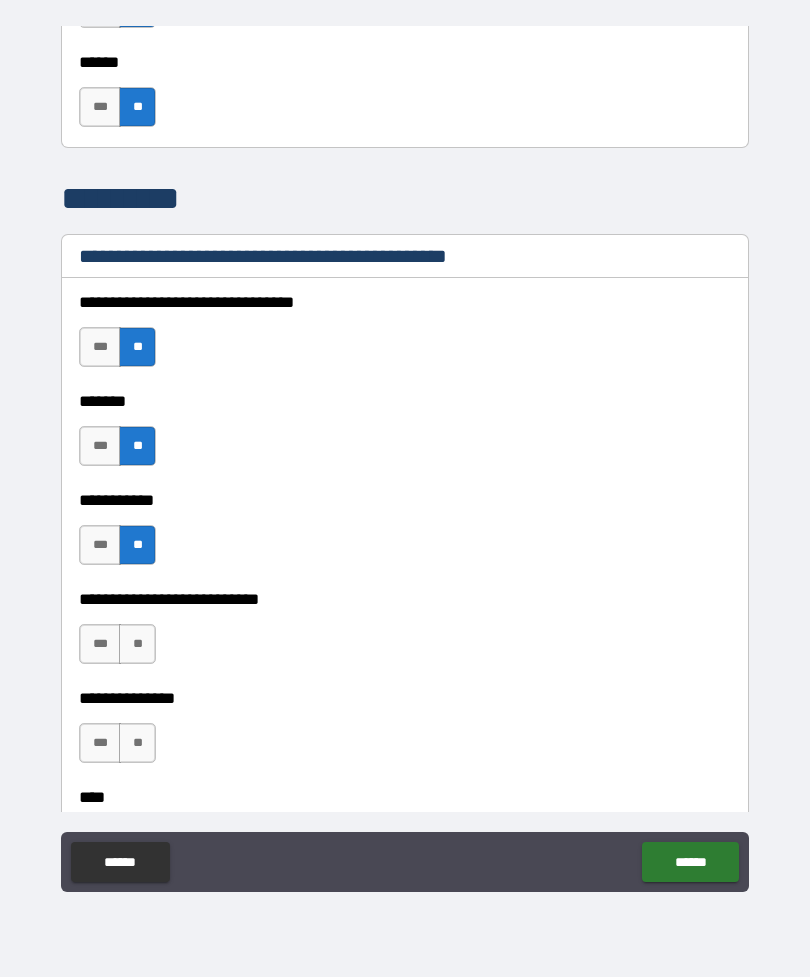 click on "**" at bounding box center [137, 644] 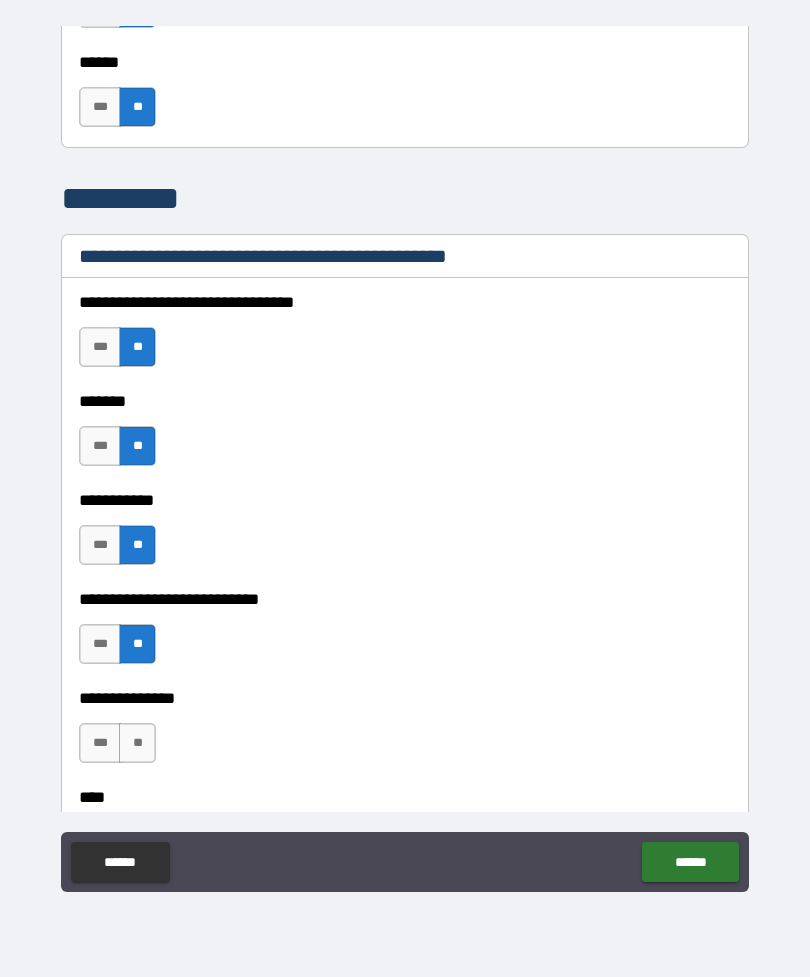 click on "**" at bounding box center [137, 743] 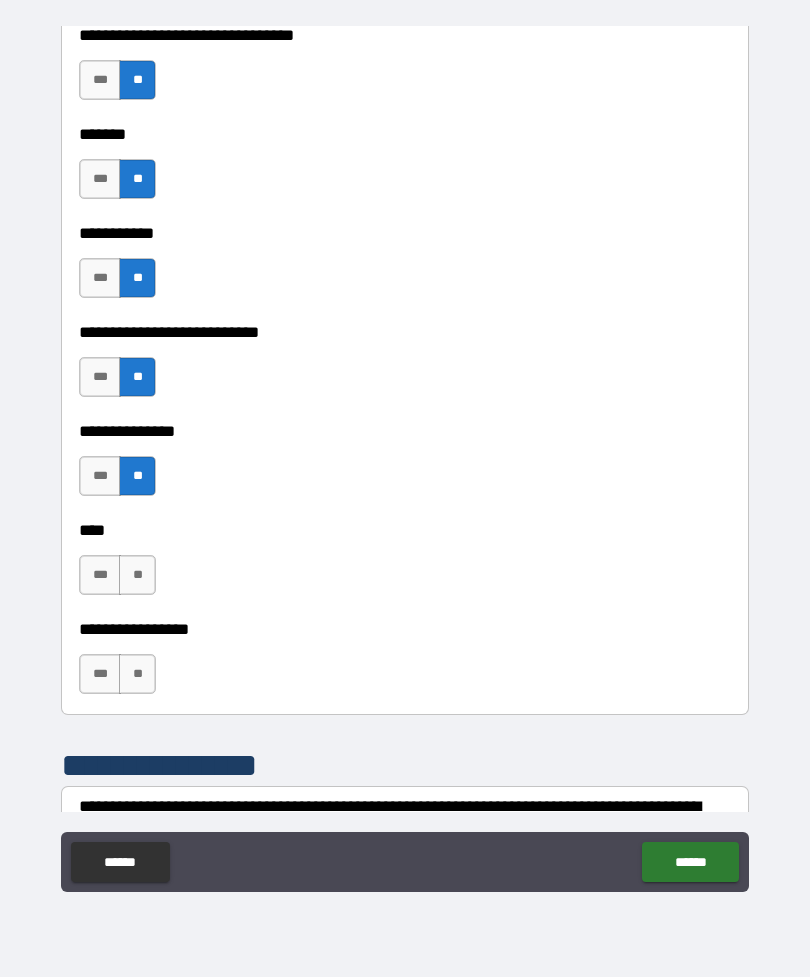 scroll, scrollTop: 5006, scrollLeft: 0, axis: vertical 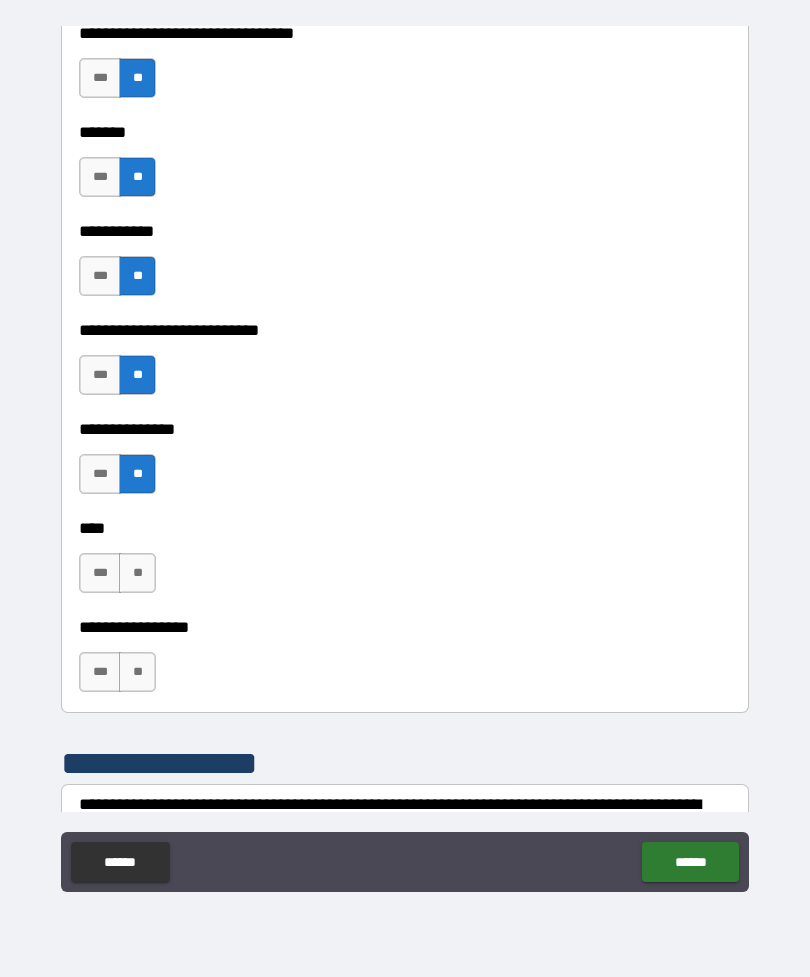 click on "**" at bounding box center [137, 573] 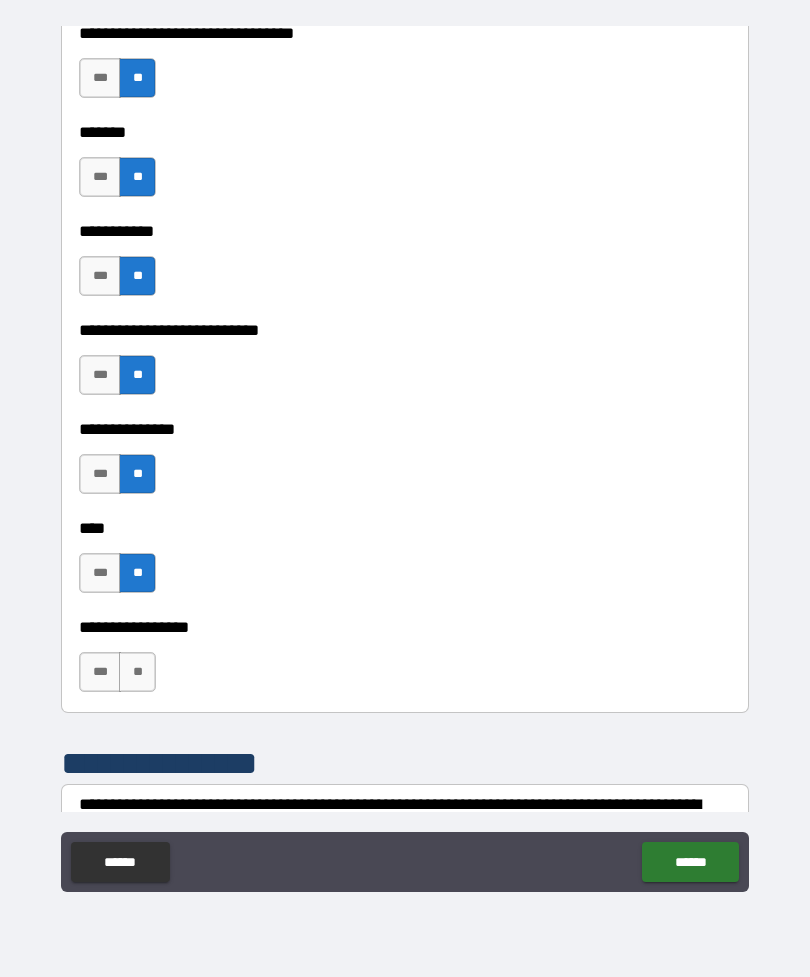 click on "**" at bounding box center (137, 672) 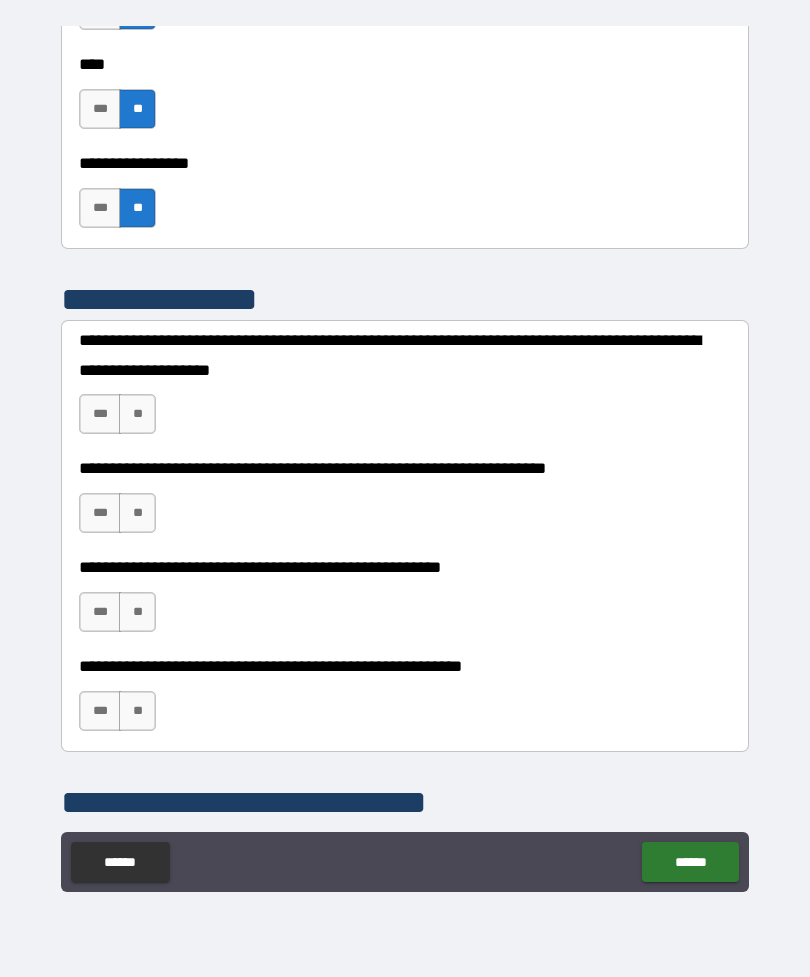 scroll, scrollTop: 5474, scrollLeft: 0, axis: vertical 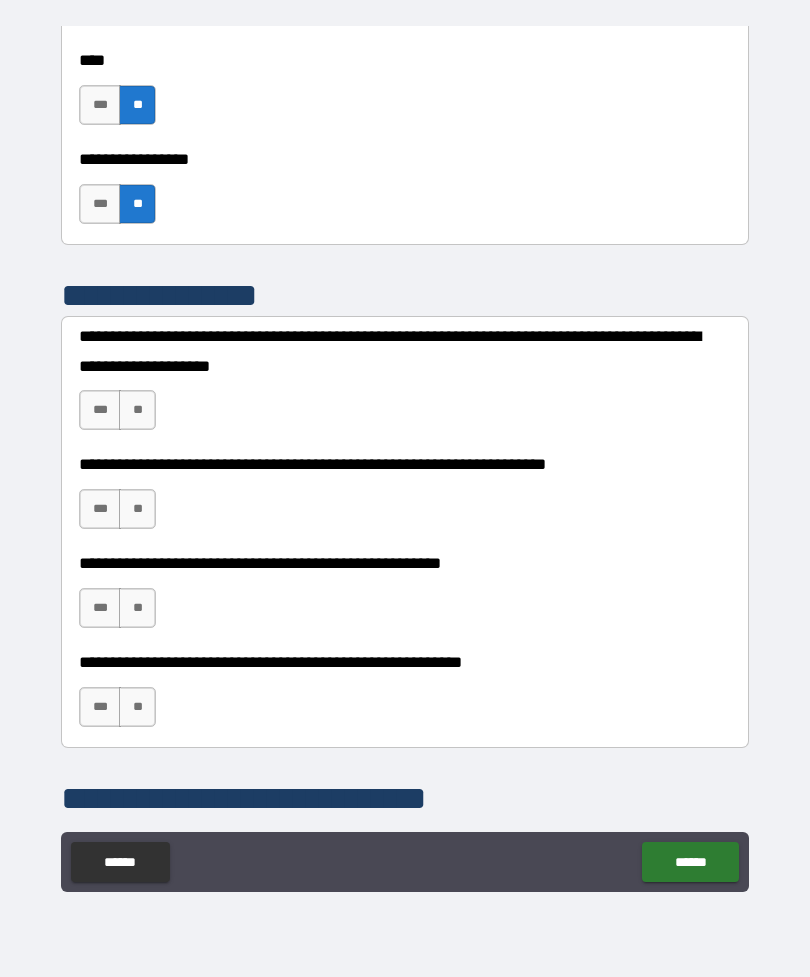 click on "**" at bounding box center (137, 410) 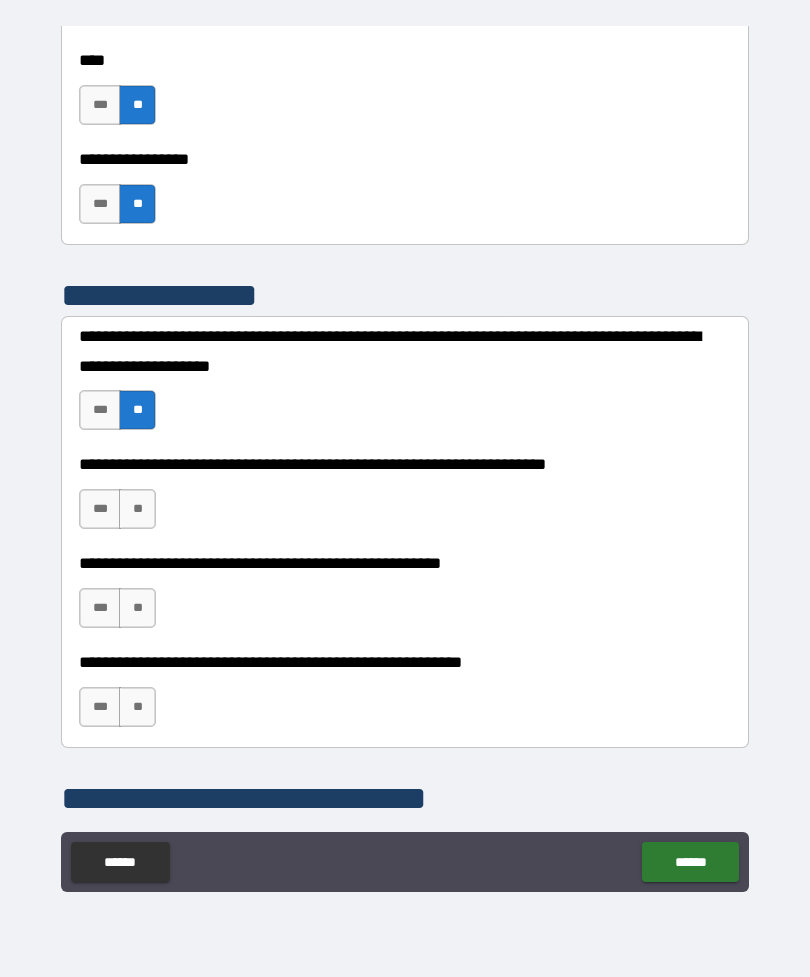 scroll, scrollTop: 5568, scrollLeft: 0, axis: vertical 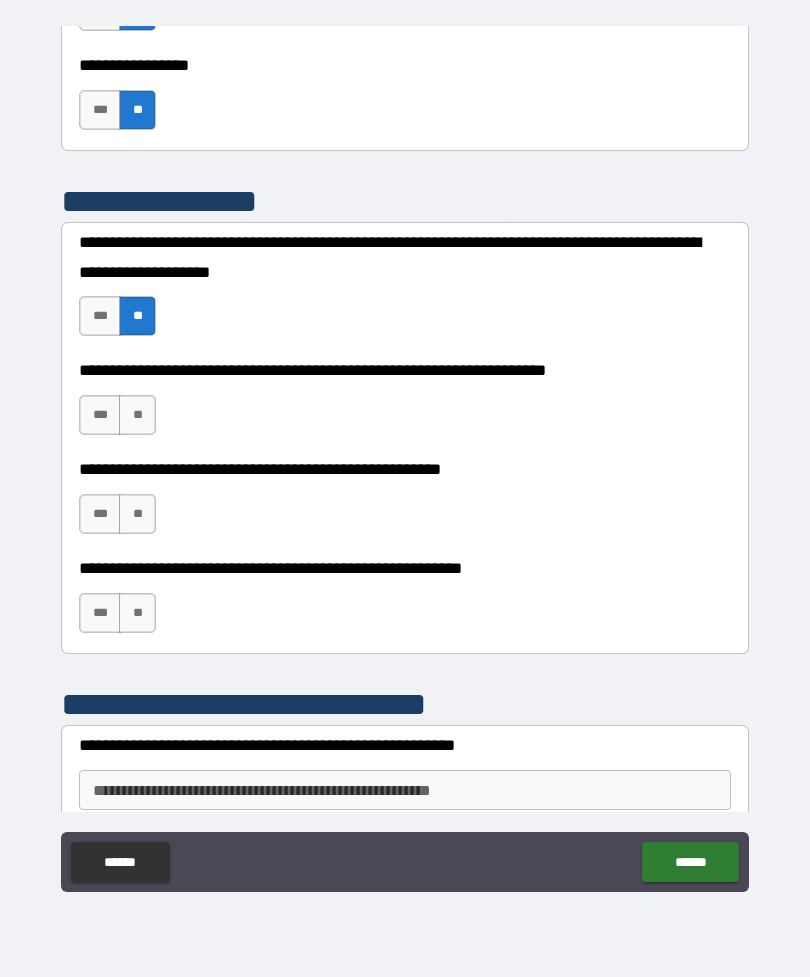 click on "**" at bounding box center (137, 613) 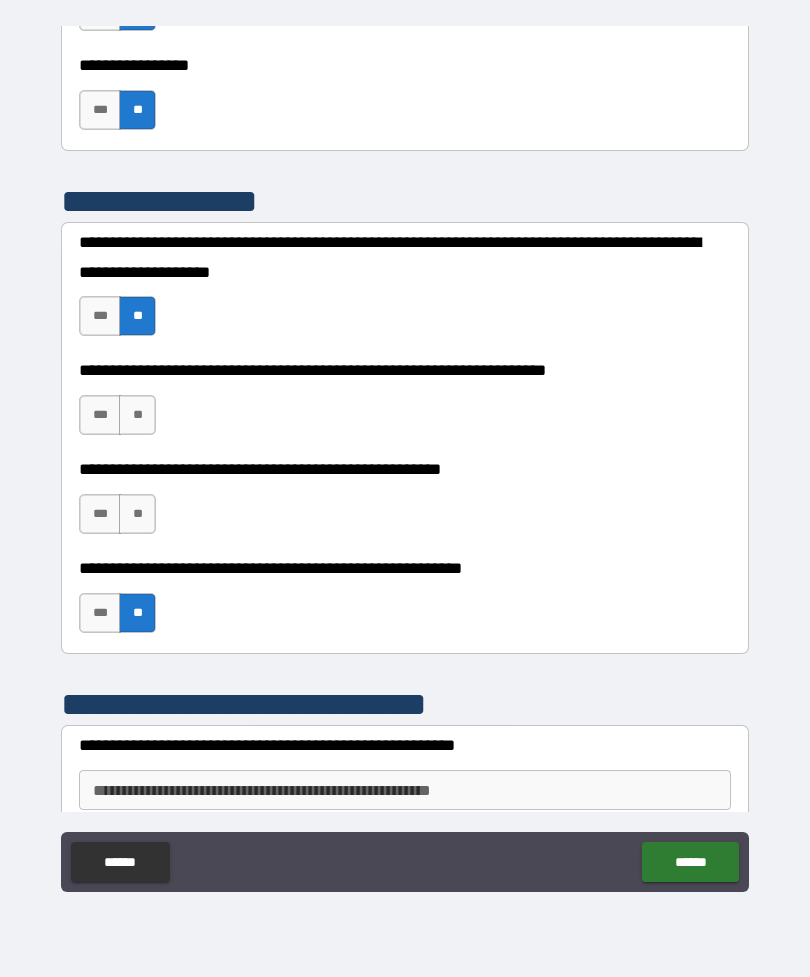 click on "**" at bounding box center [137, 514] 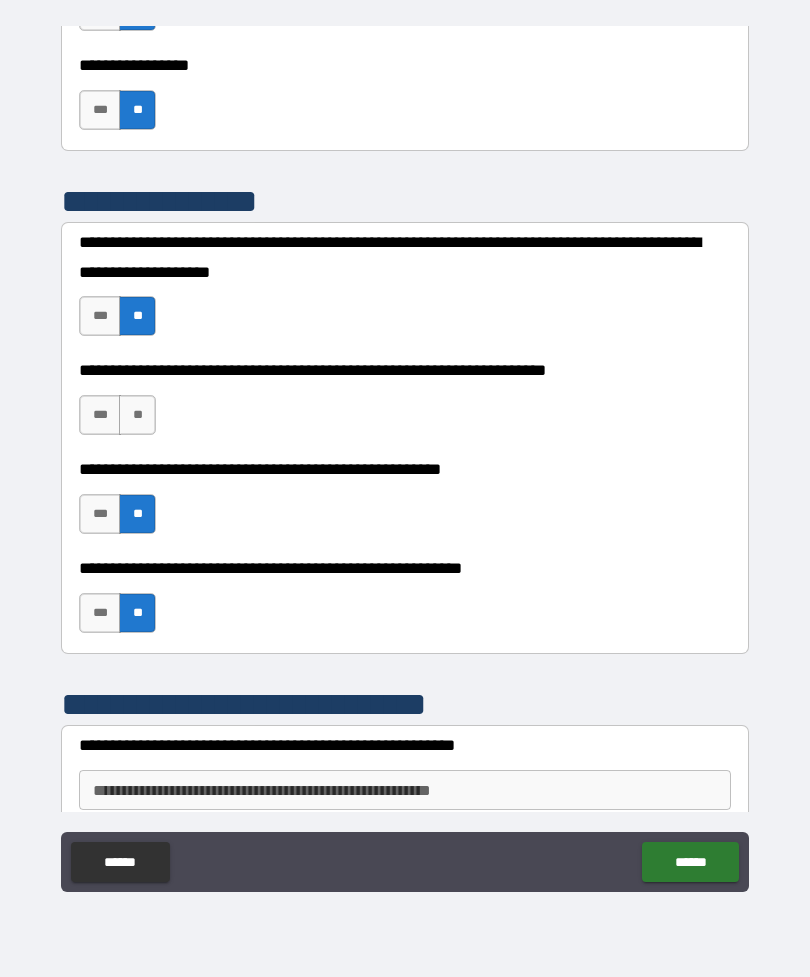 click on "**" at bounding box center (137, 415) 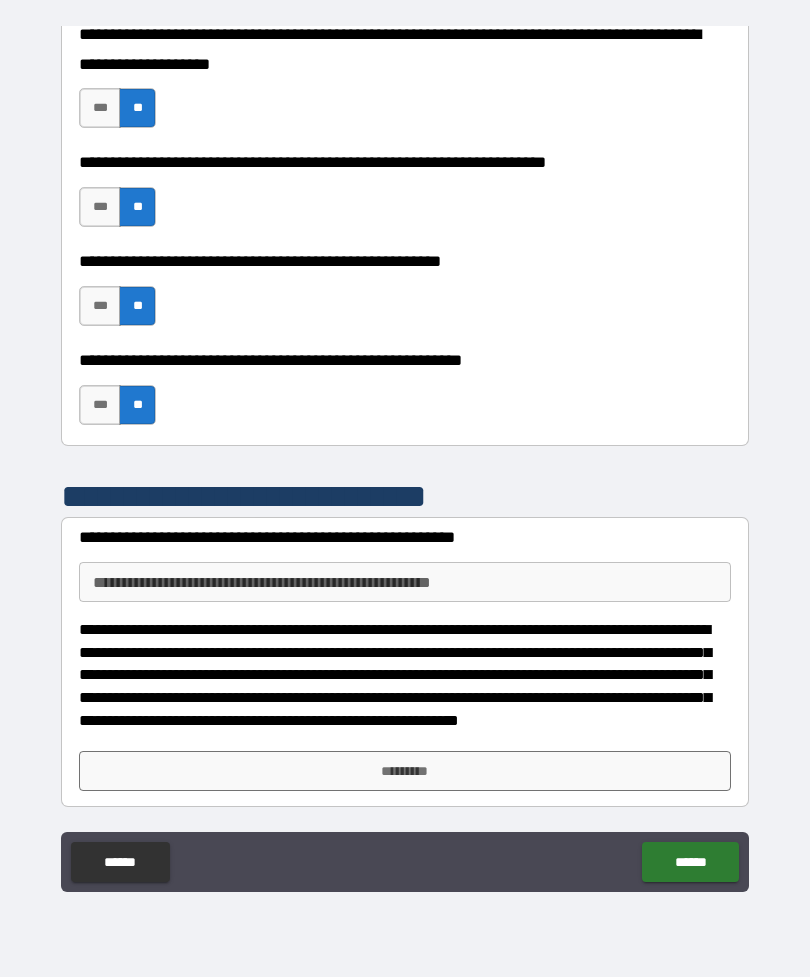 scroll, scrollTop: 5776, scrollLeft: 0, axis: vertical 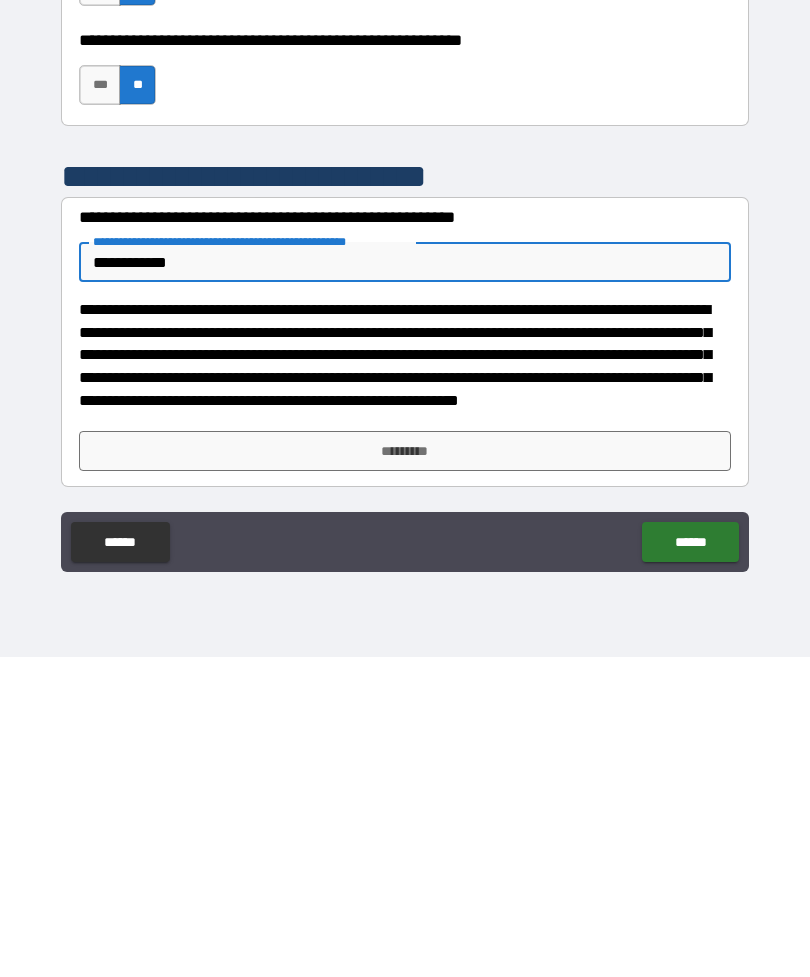 type on "**********" 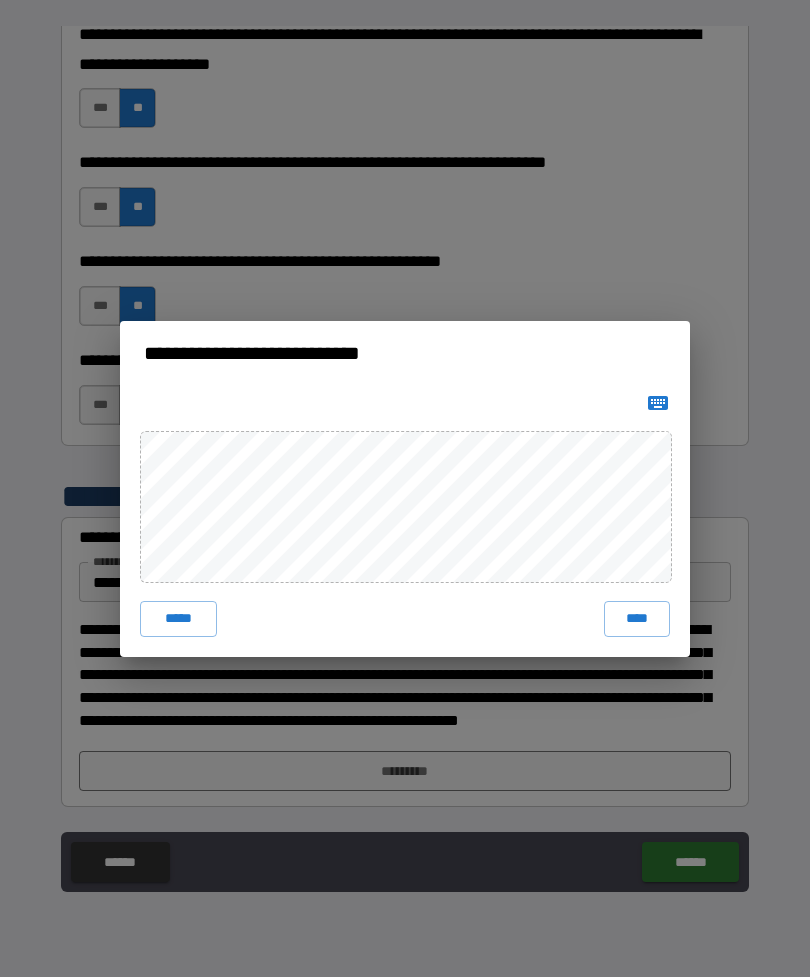click at bounding box center (405, 403) 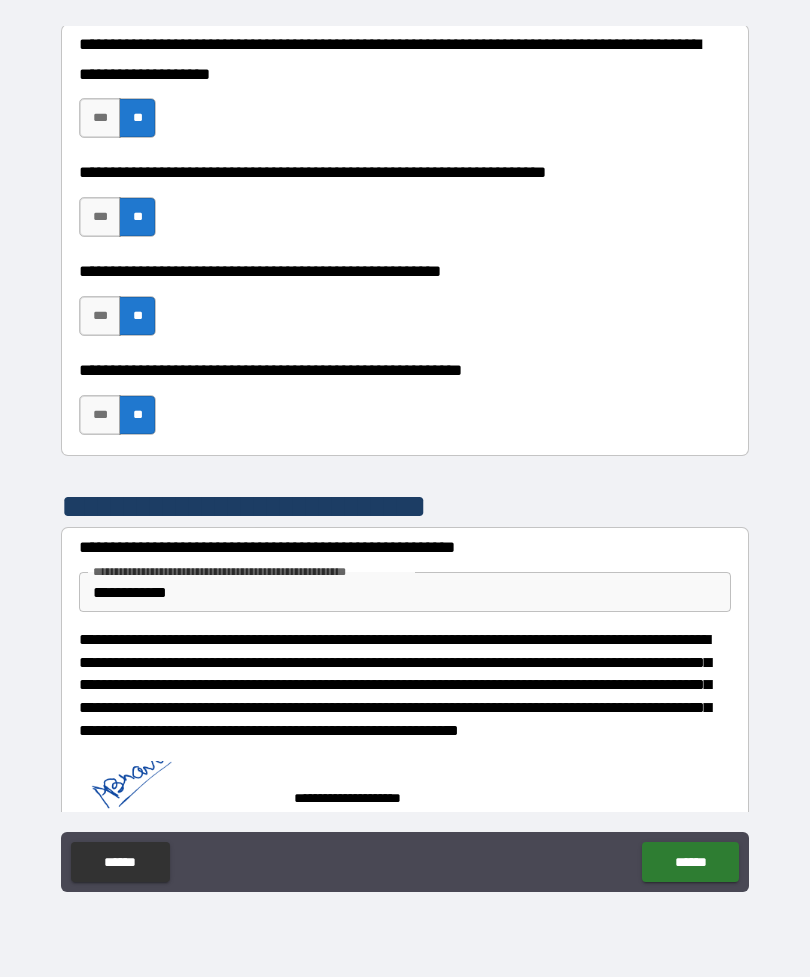 click on "******" at bounding box center (690, 862) 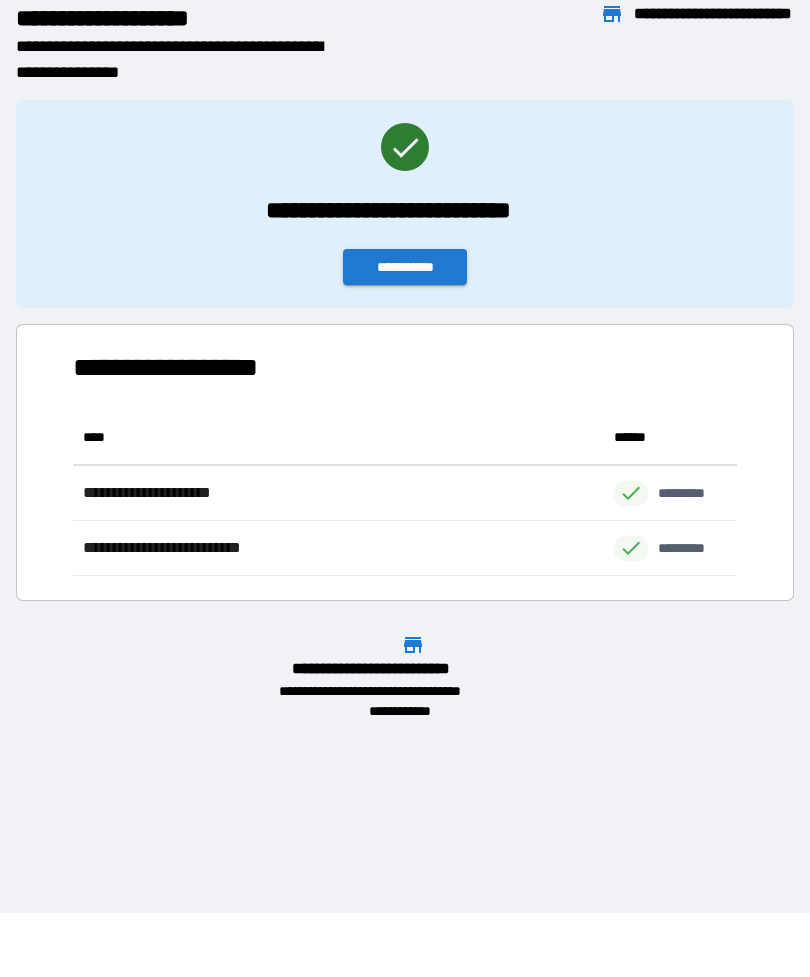 scroll, scrollTop: 166, scrollLeft: 664, axis: both 